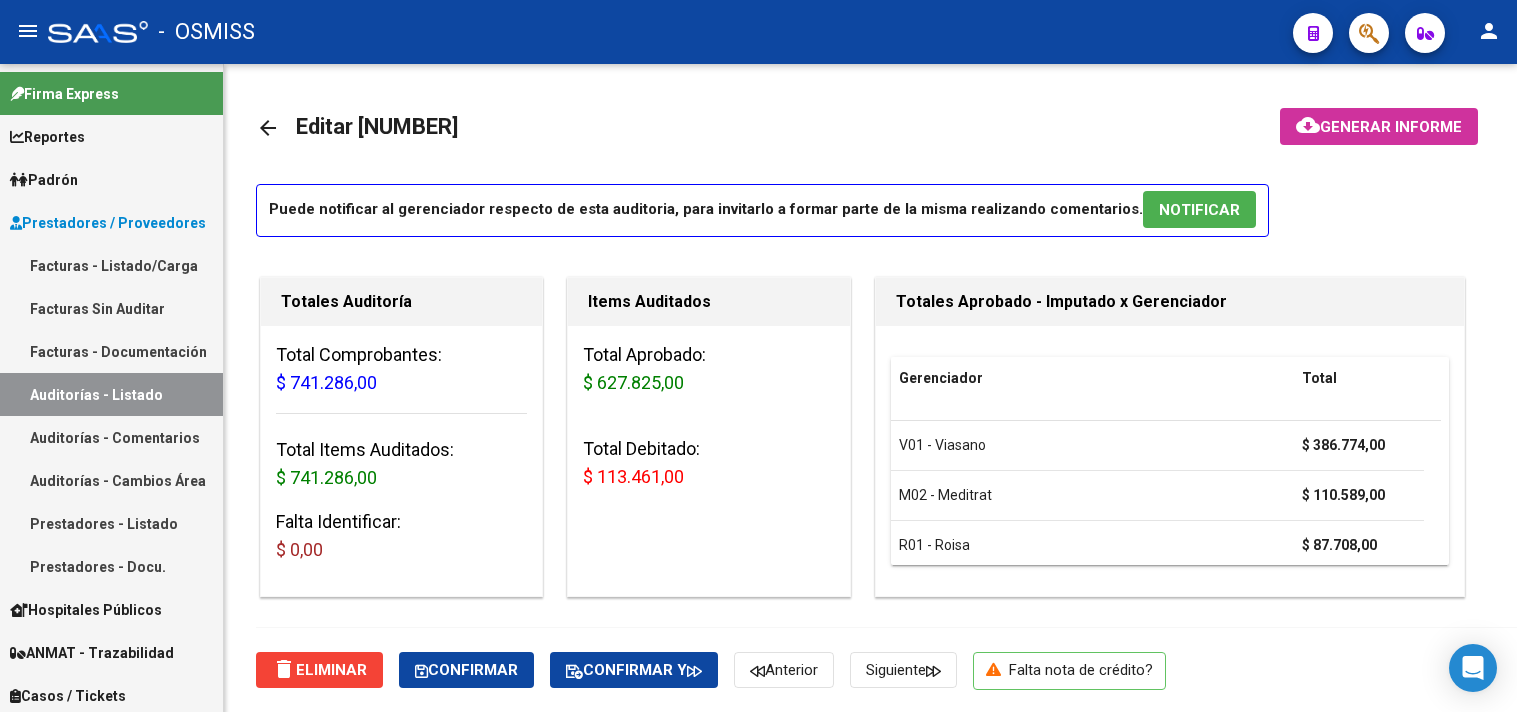 scroll, scrollTop: 0, scrollLeft: 0, axis: both 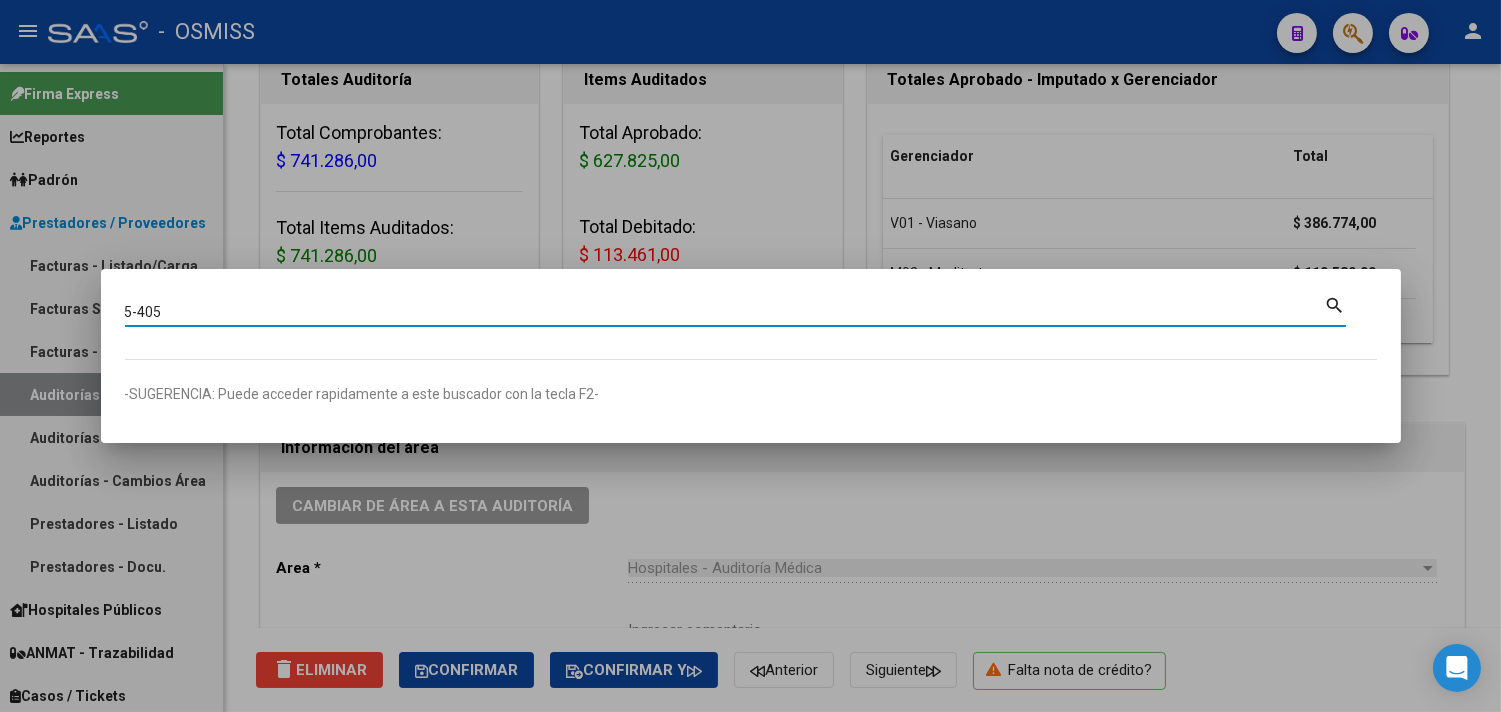type on "5-405" 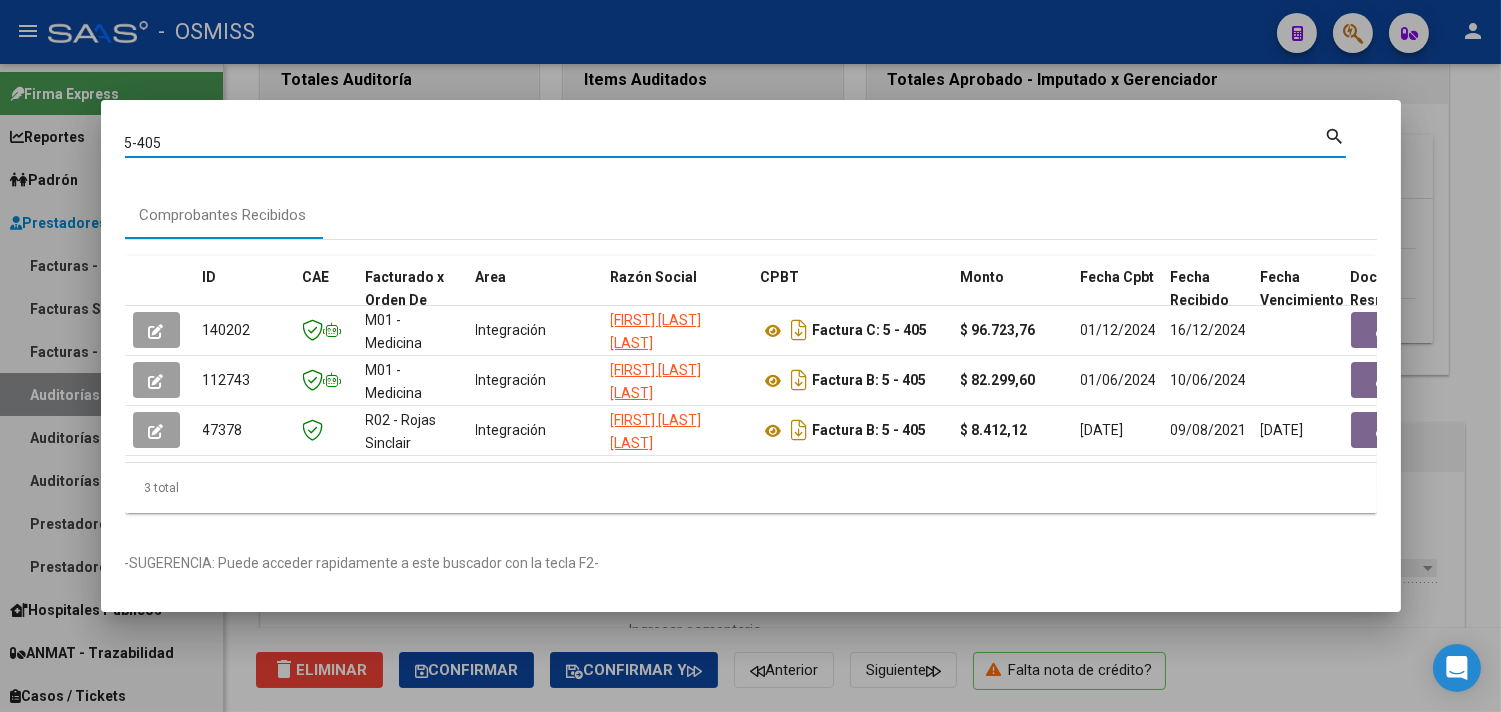 click at bounding box center [750, 356] 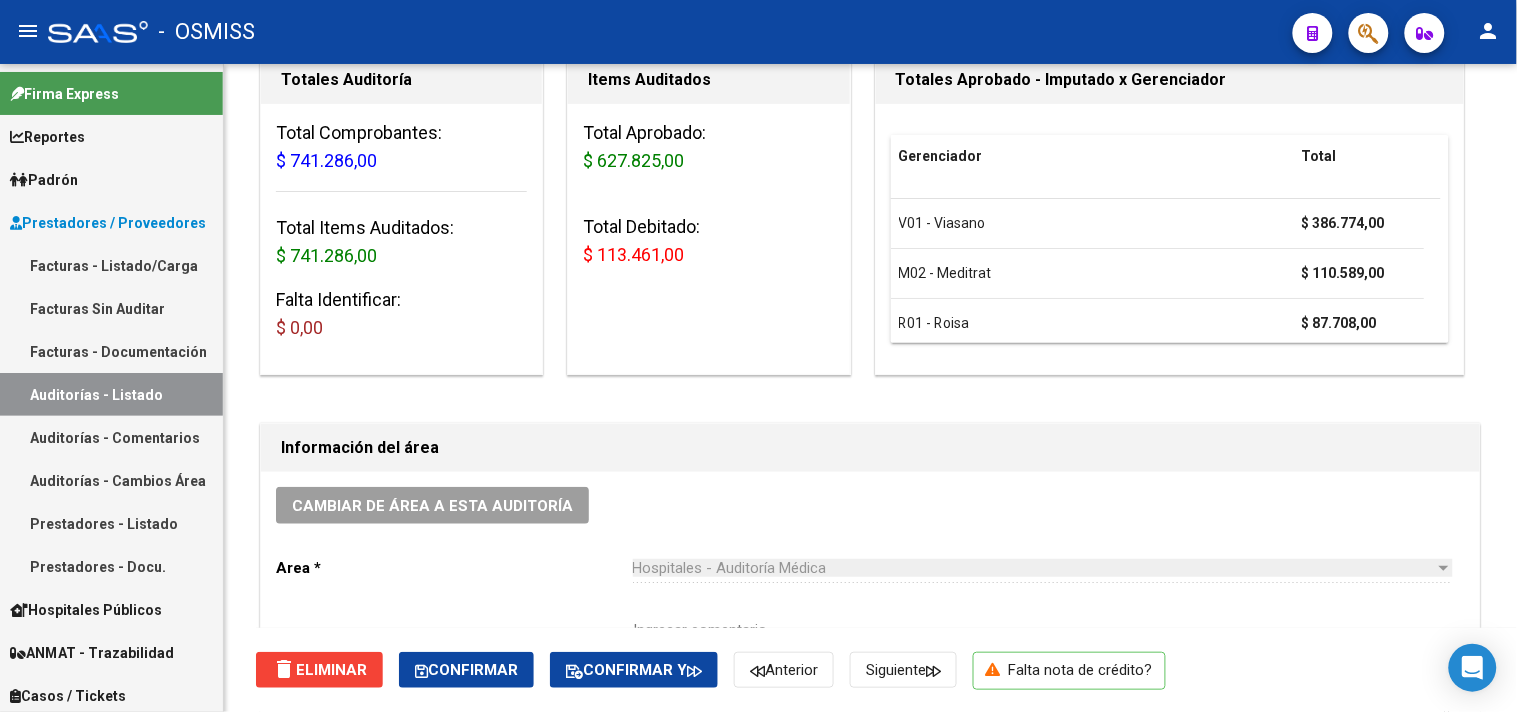 click on "Facturas - Listado/Carga" at bounding box center [111, 265] 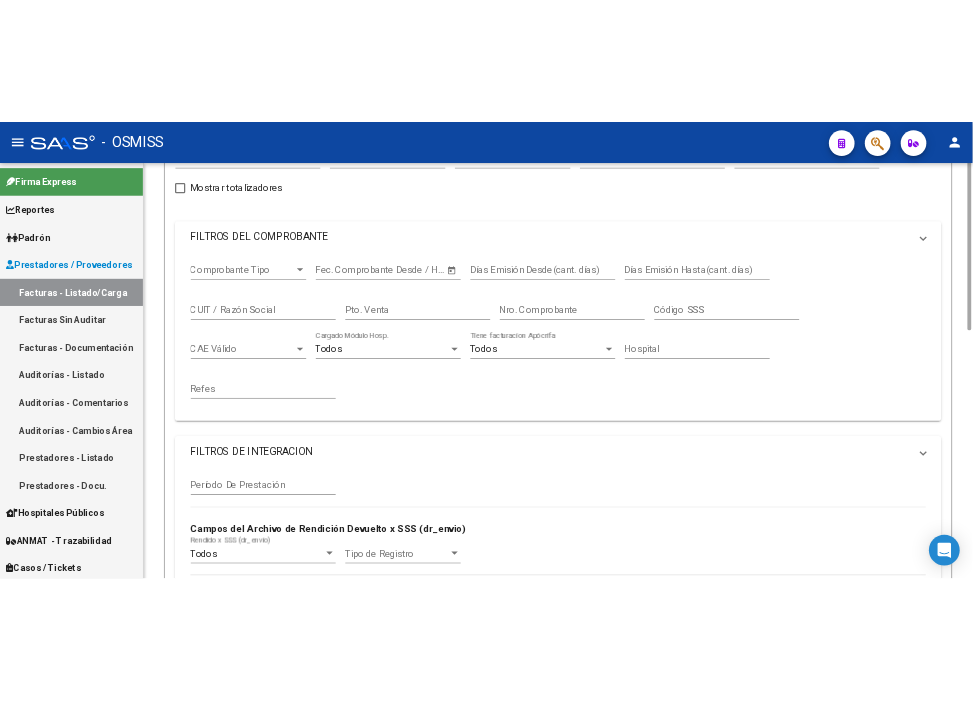 scroll, scrollTop: 0, scrollLeft: 0, axis: both 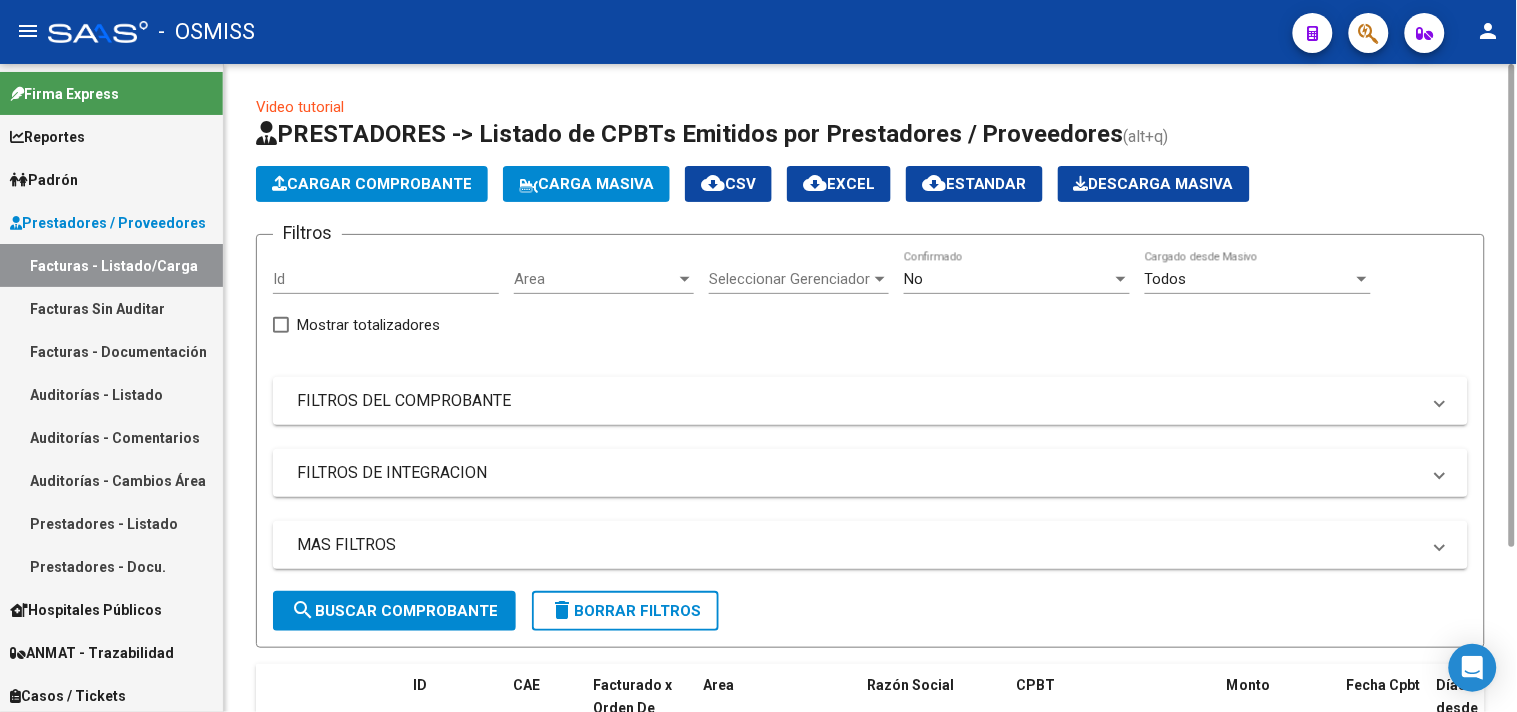 click on "Cargar Comprobante" 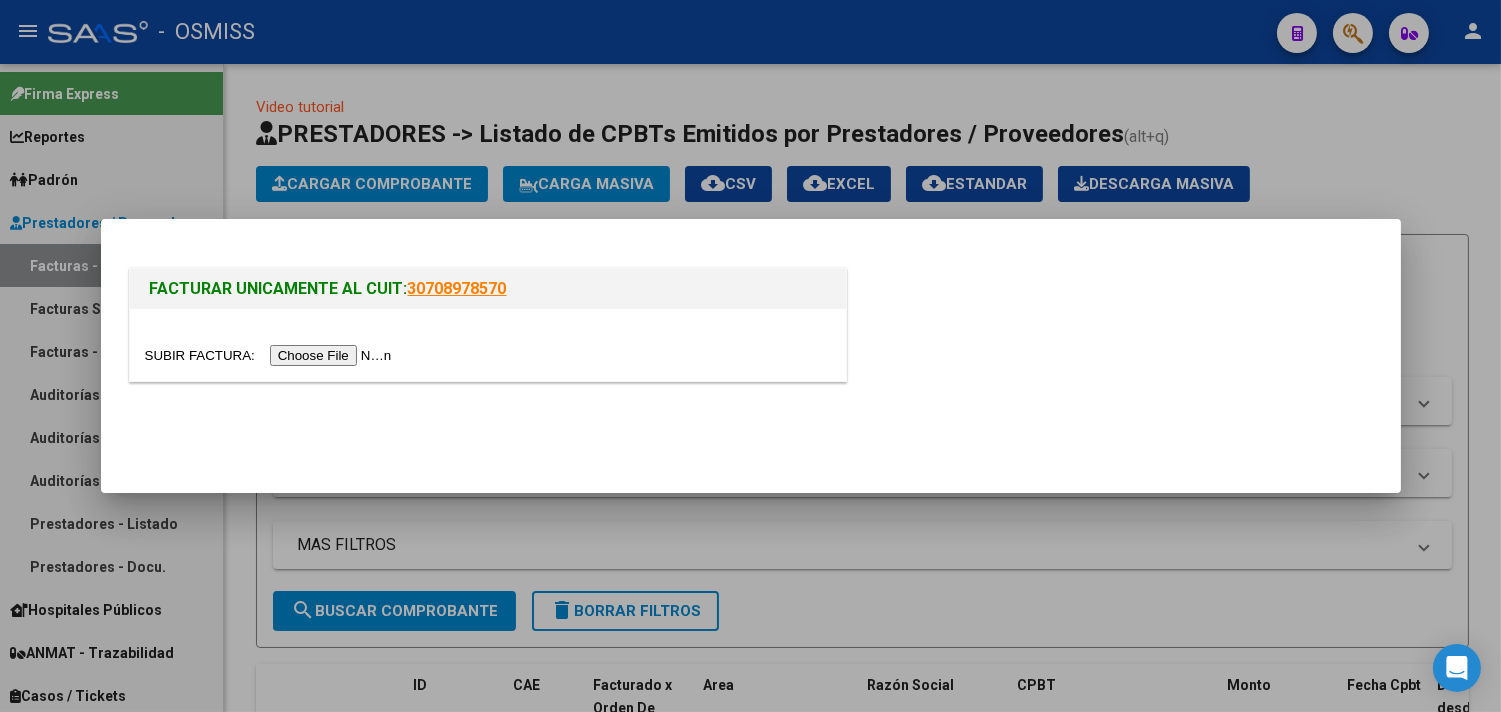 click at bounding box center [271, 355] 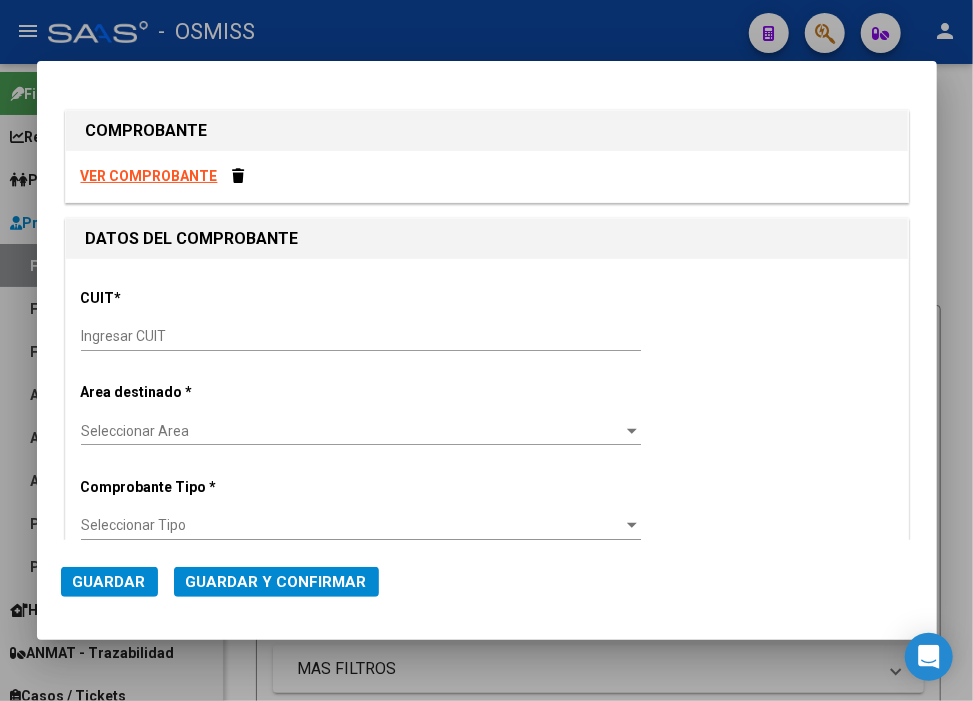 click on "Ingresar CUIT" at bounding box center (361, 336) 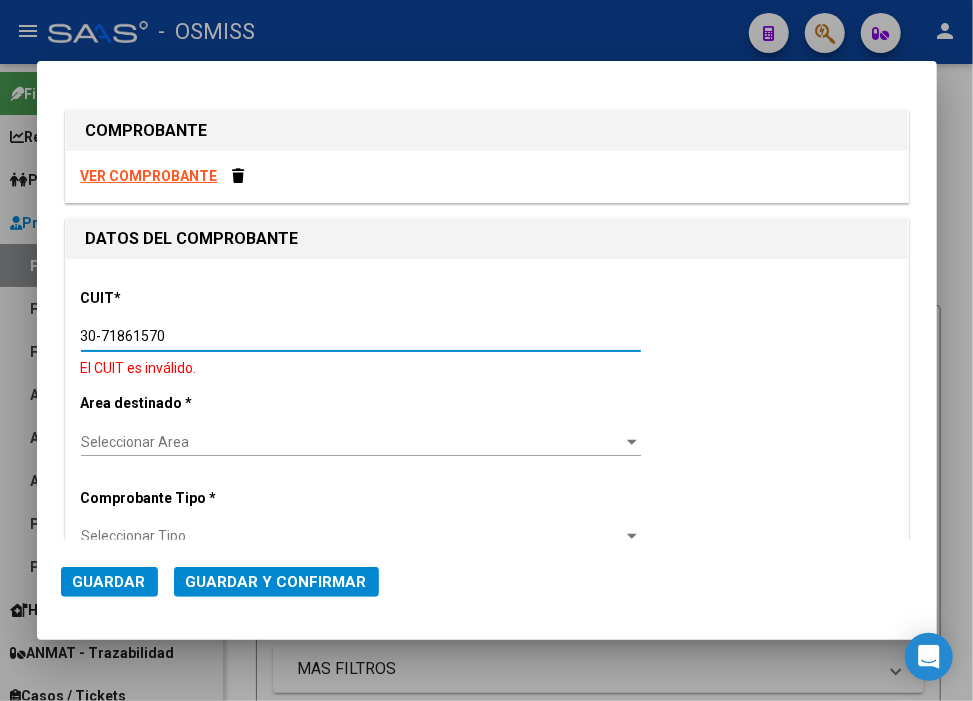 type on "30-71861570-0" 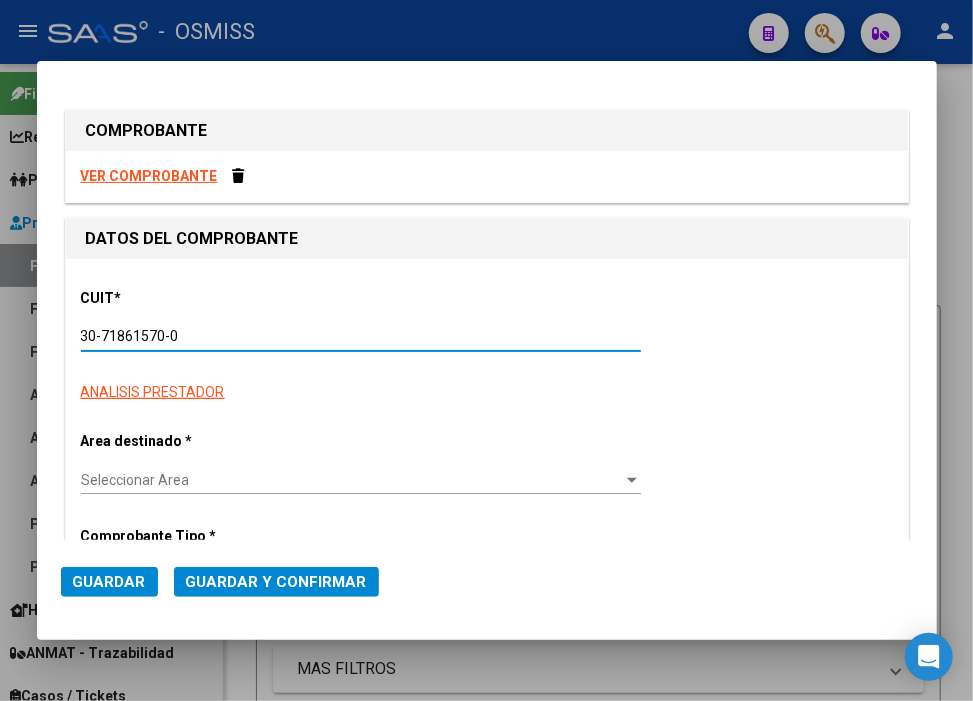 type on "0" 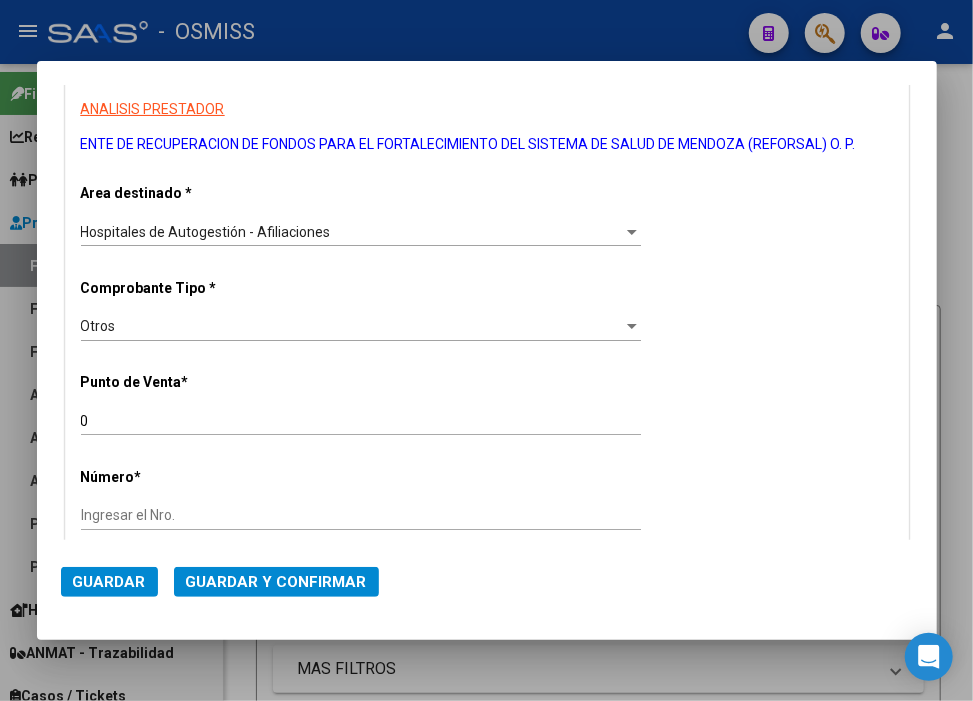 scroll, scrollTop: 333, scrollLeft: 0, axis: vertical 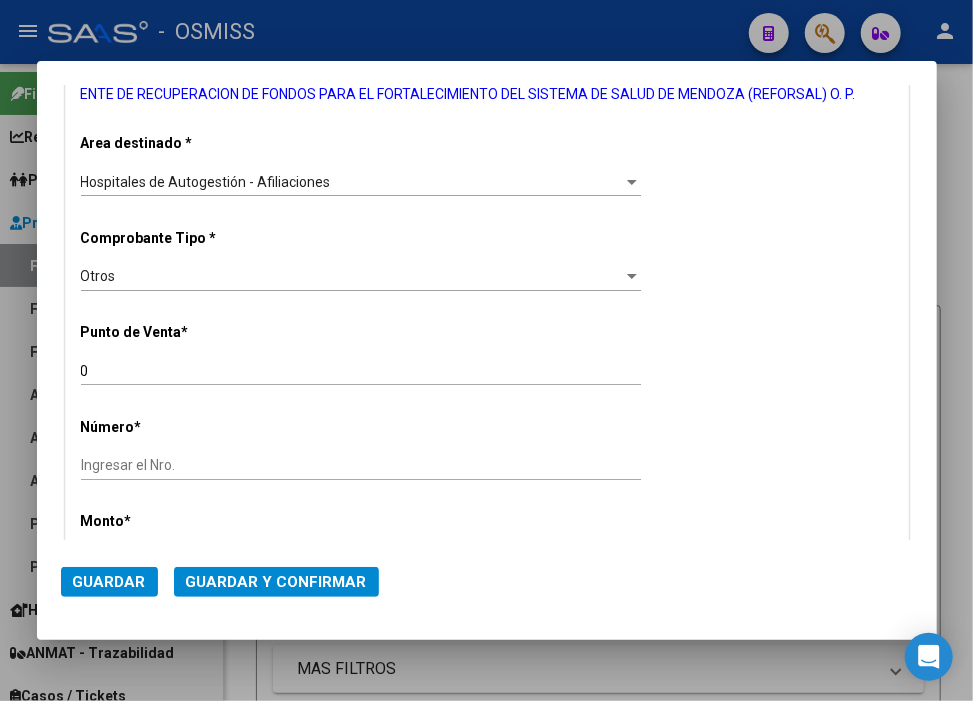 type on "30-71861570-0" 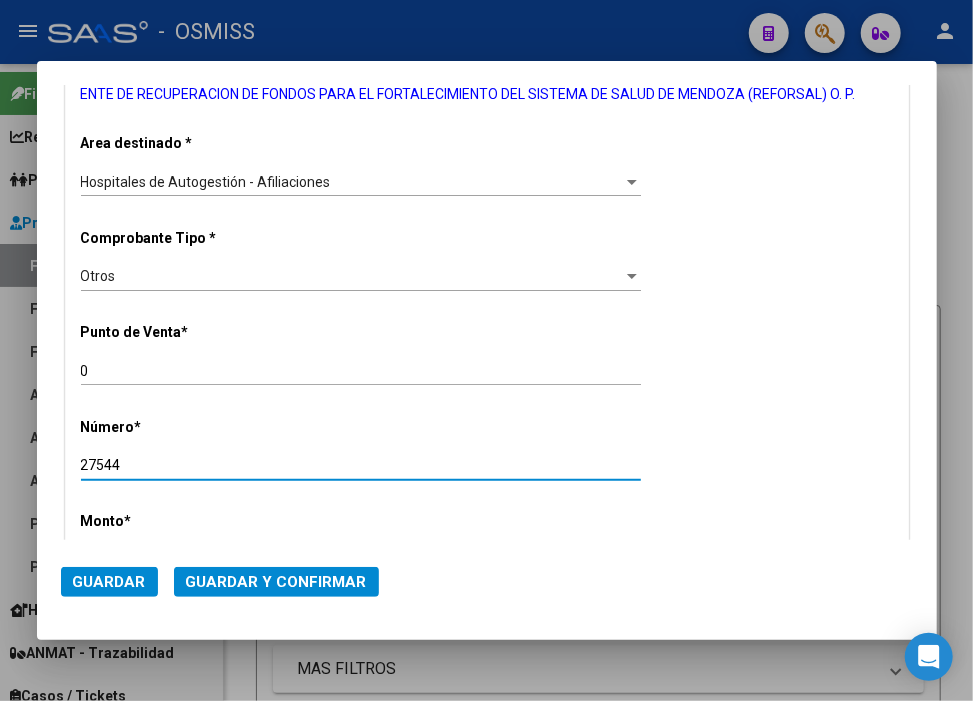 type on "27544" 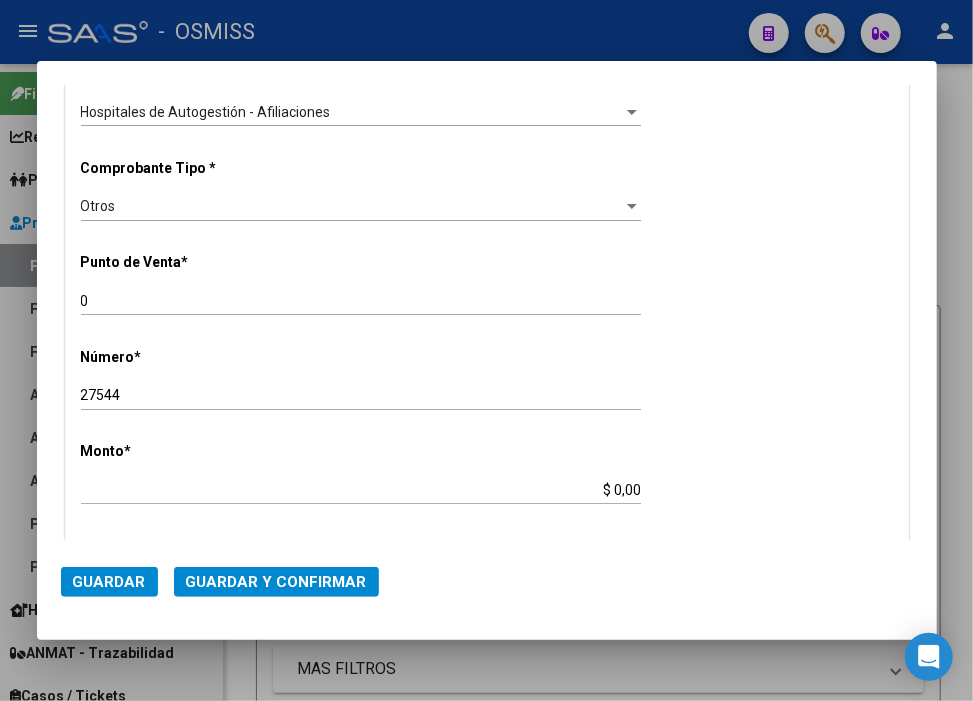 scroll, scrollTop: 555, scrollLeft: 0, axis: vertical 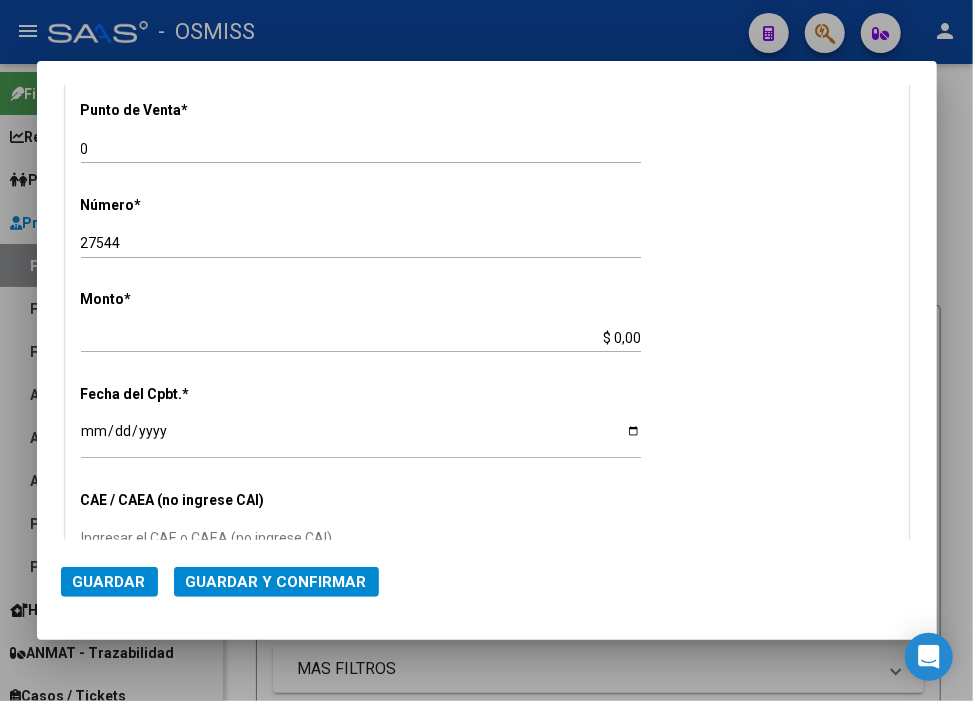 click on "$ 0,00" at bounding box center (361, 338) 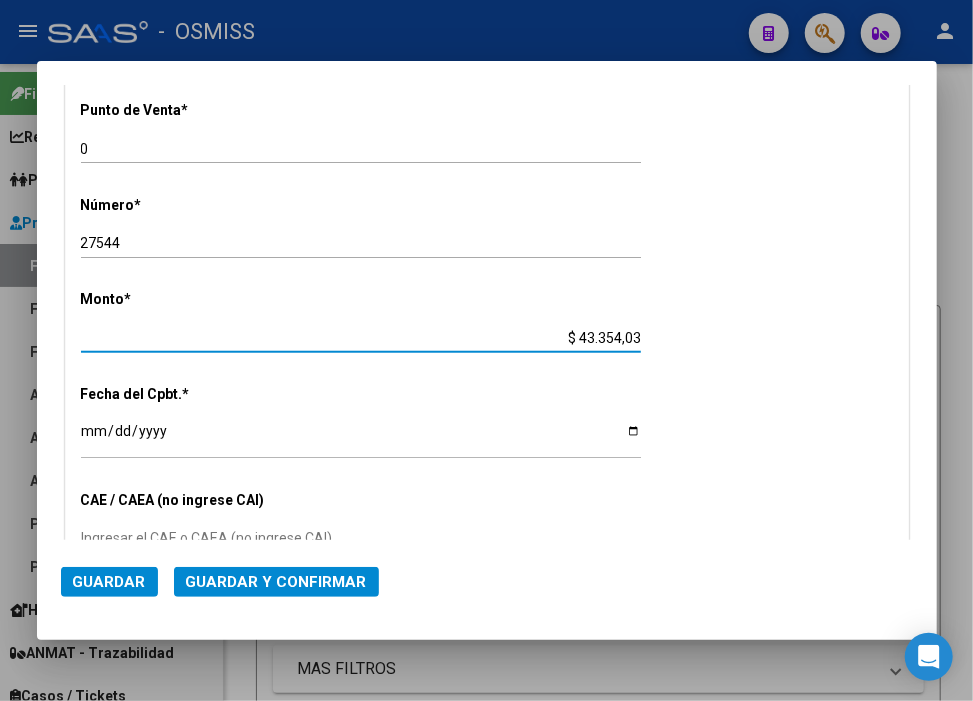 type on "$ 433.540,39" 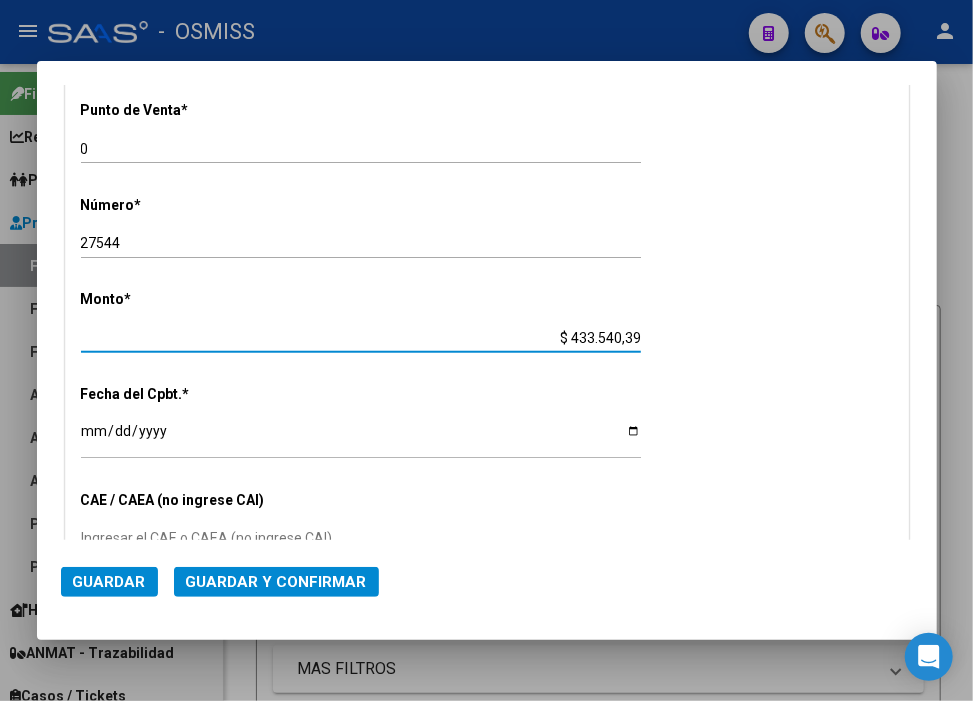 click on "Ingresar la fecha" at bounding box center [361, 438] 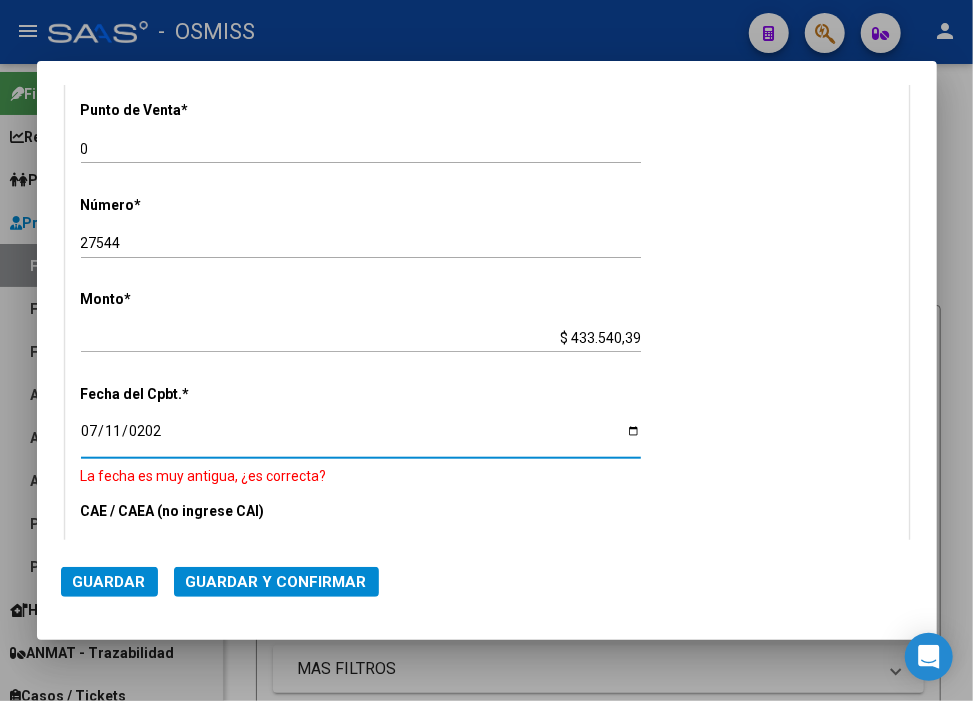 type on "2025-07-11" 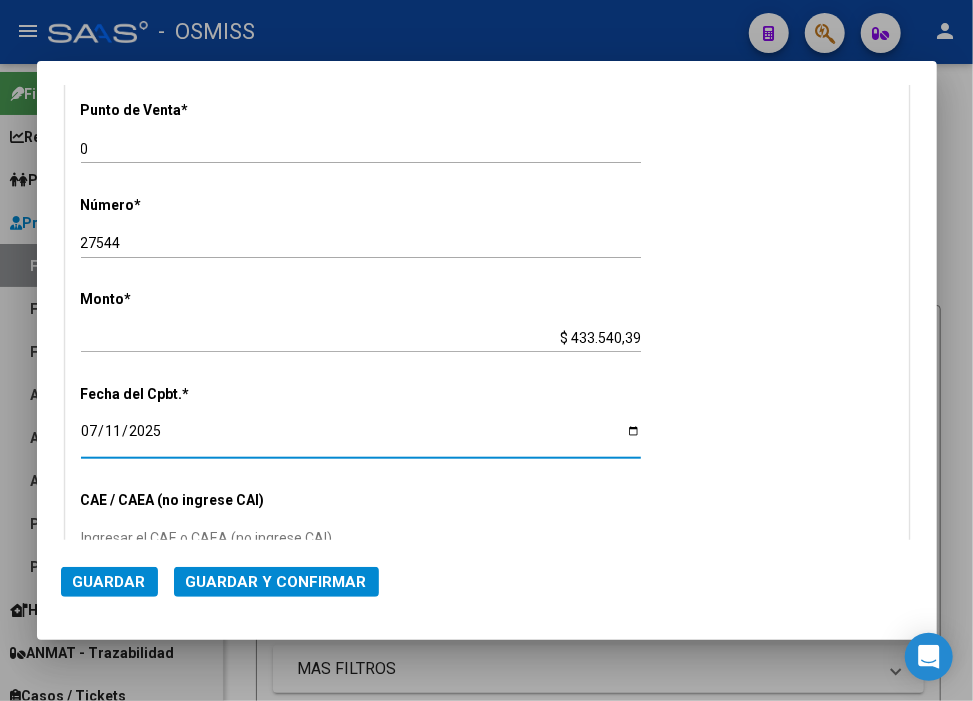 click on "Guardar Guardar y Confirmar" 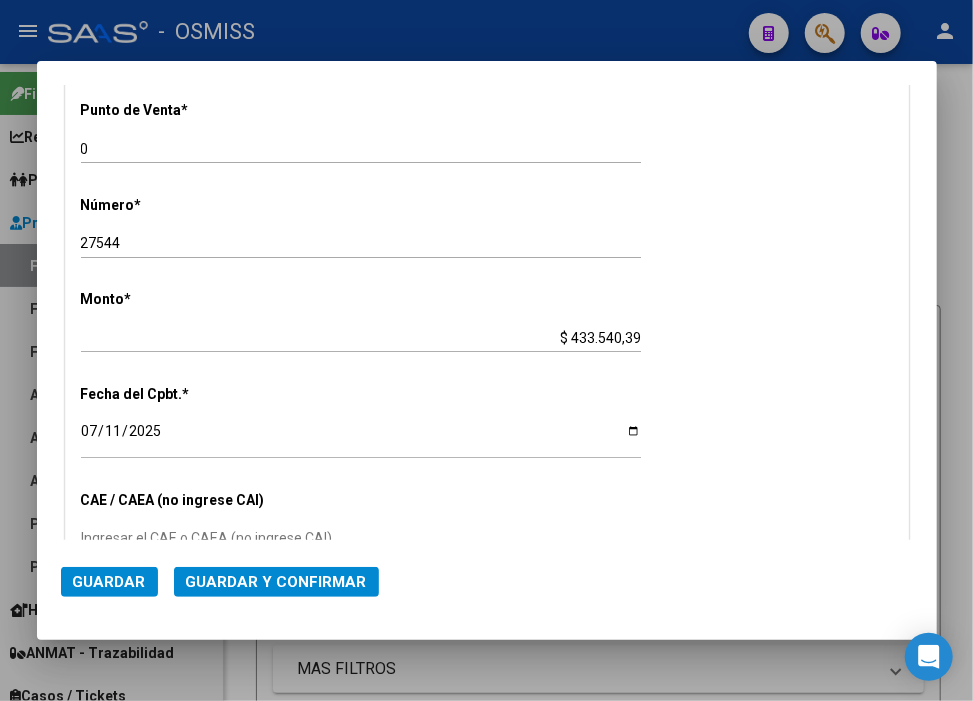 click on "Guardar y Confirmar" 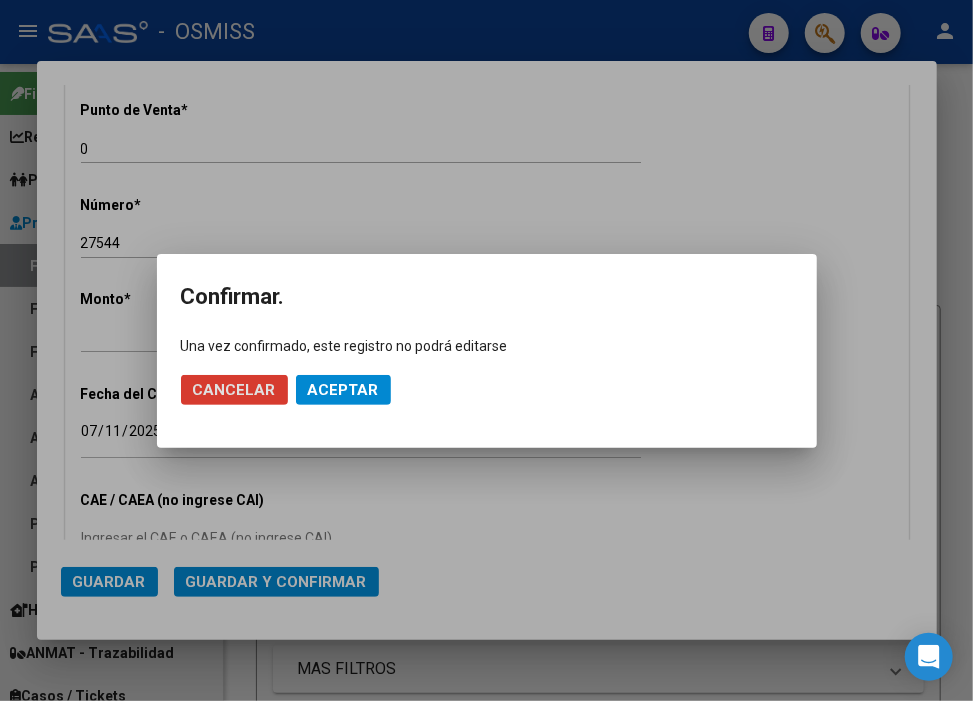 click on "Aceptar" 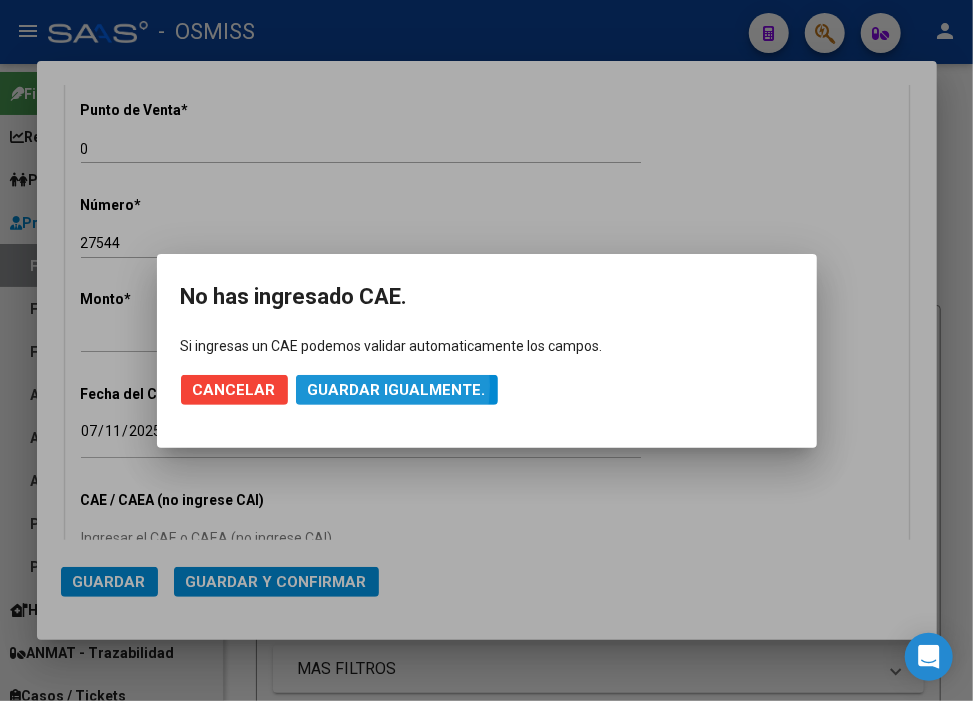 click on "Guardar igualmente." 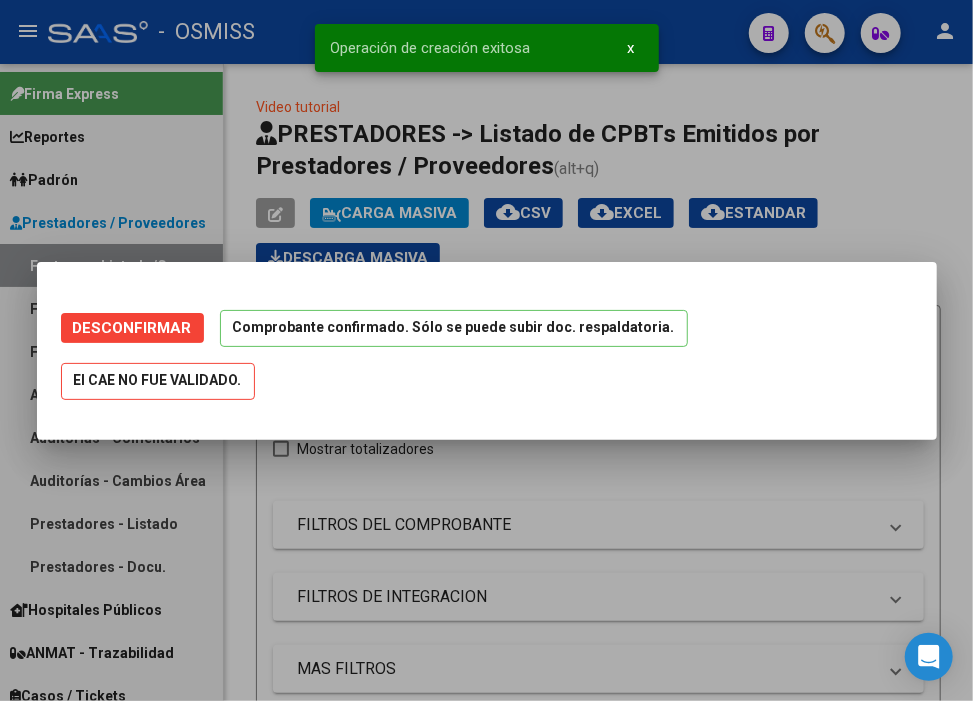 scroll, scrollTop: 0, scrollLeft: 0, axis: both 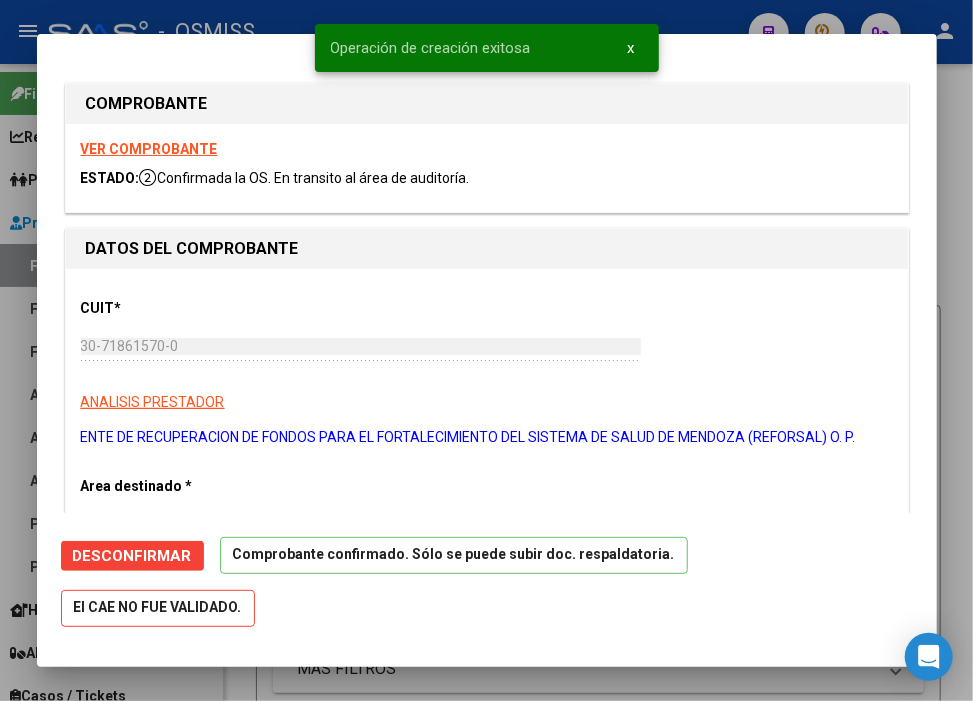 type on "2025-08-10" 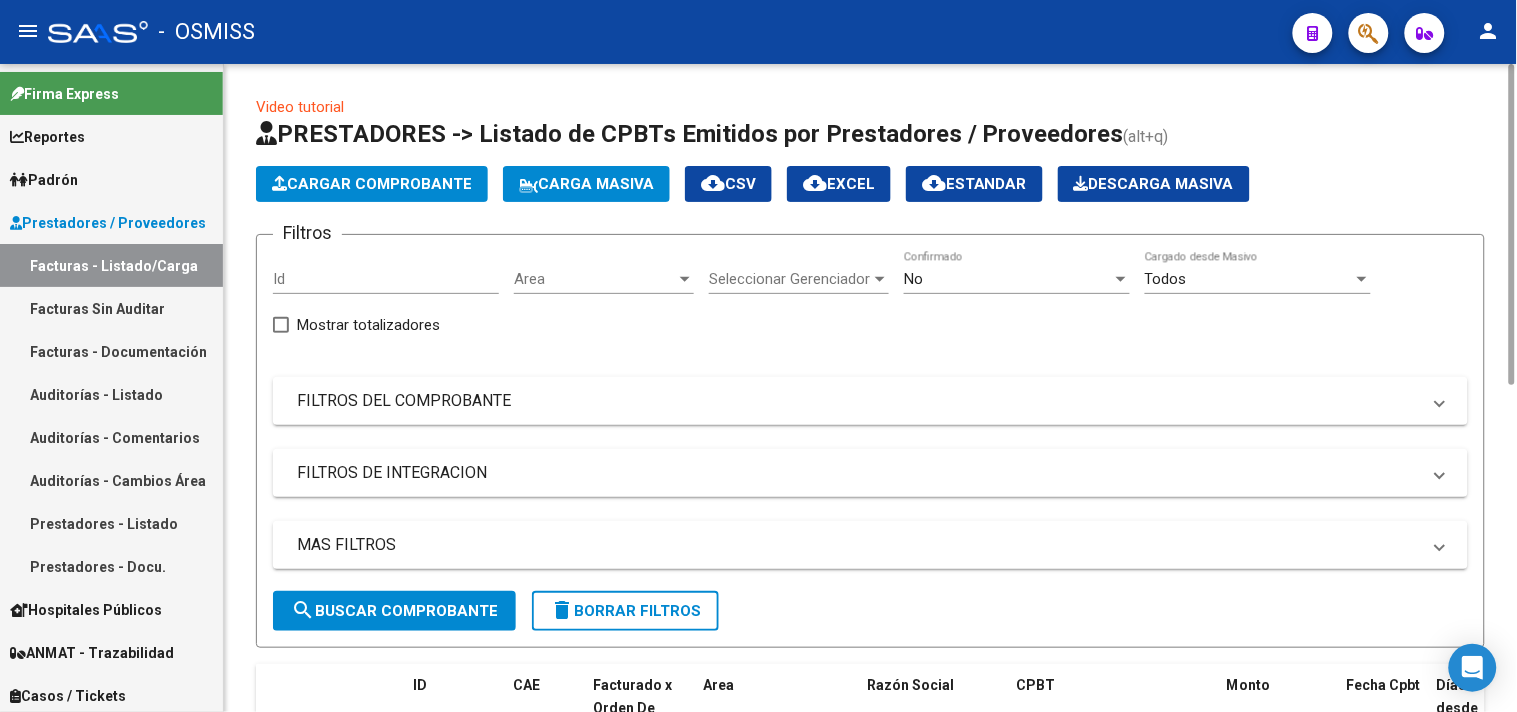 click on "Cargar Comprobante" 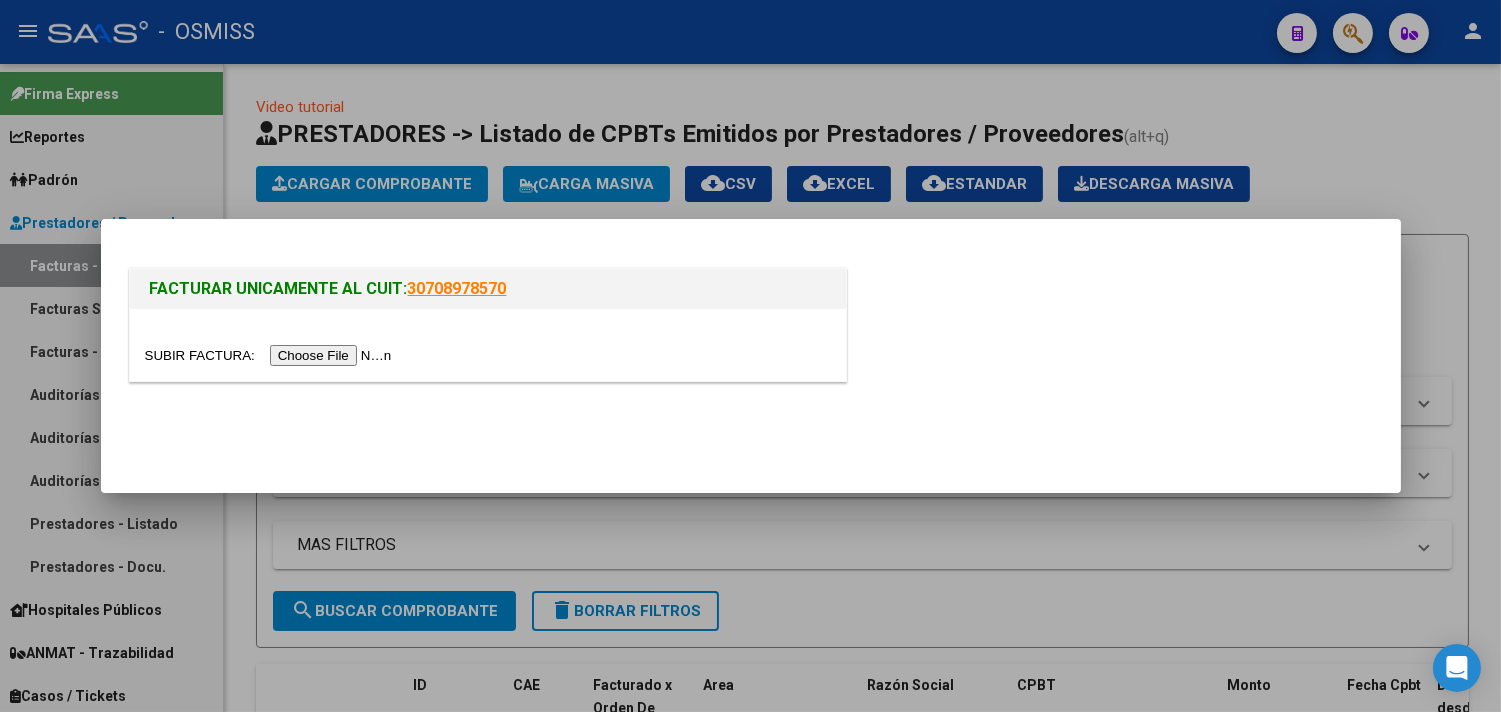 click at bounding box center (271, 355) 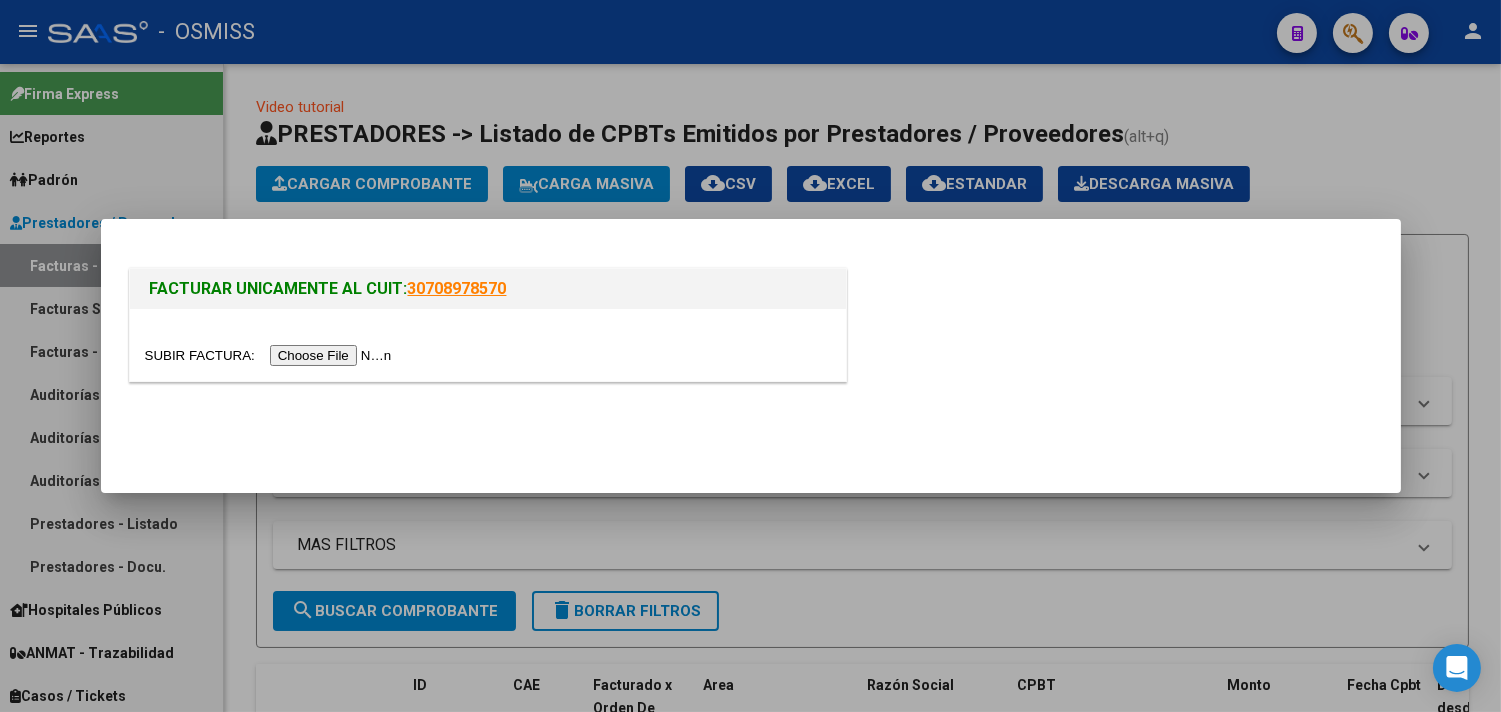 type on "C:\fakepath\REMITO 27639 HOSPITAL LAGOMAGGIORE.pdf" 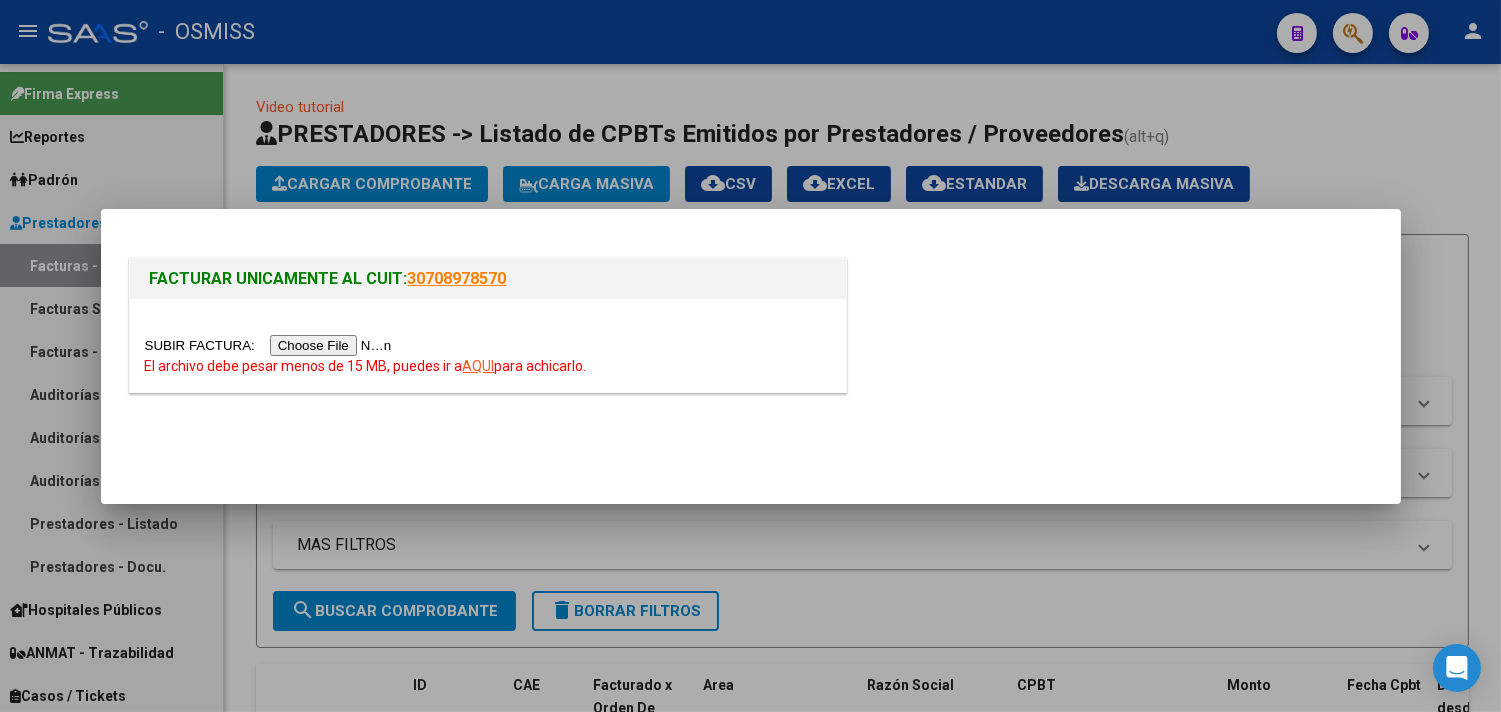 click at bounding box center [271, 345] 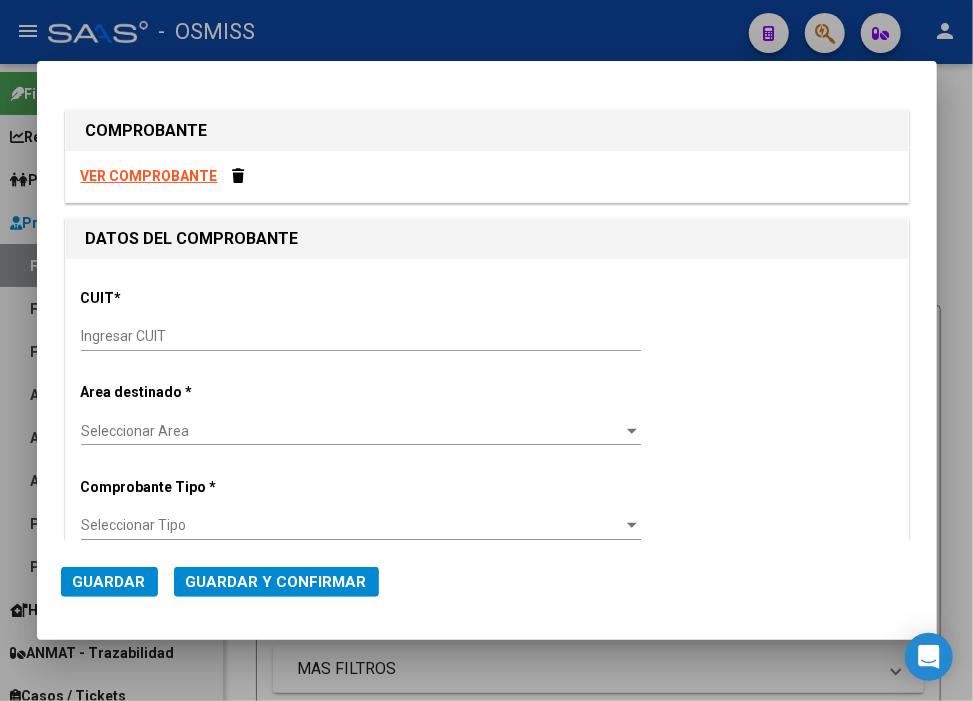 click on "Ingresar CUIT" at bounding box center (361, 336) 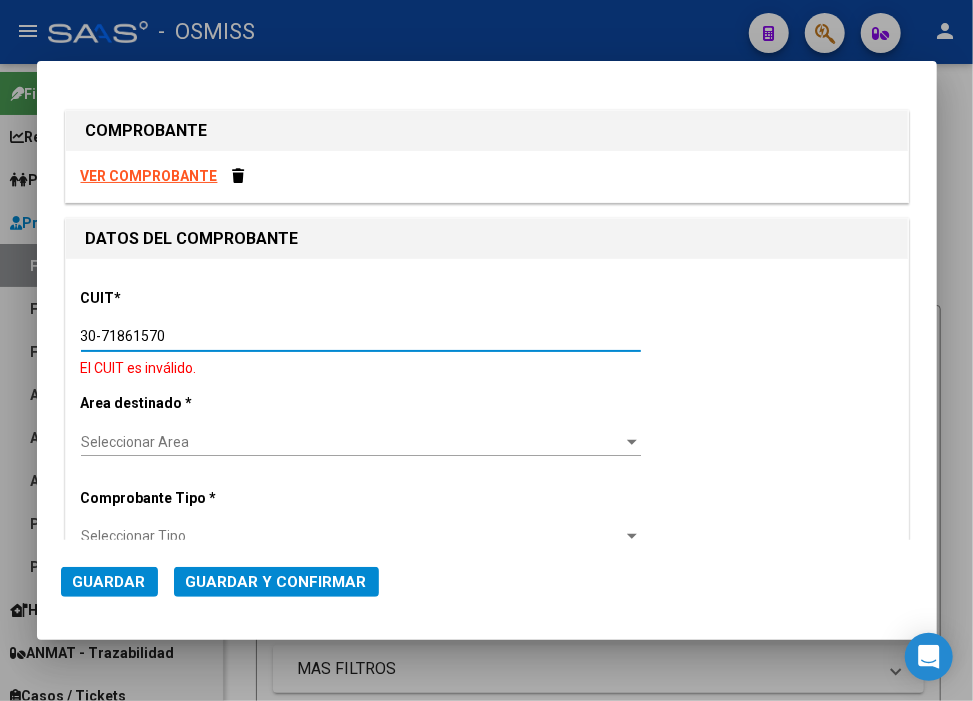 type on "30-71861570-0" 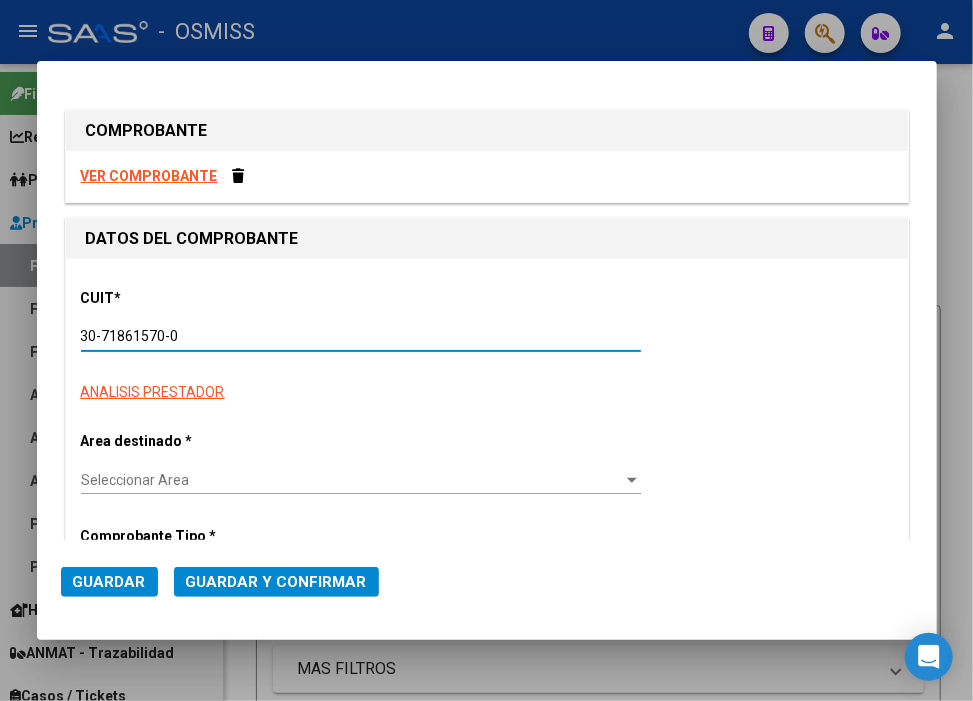 type on "0" 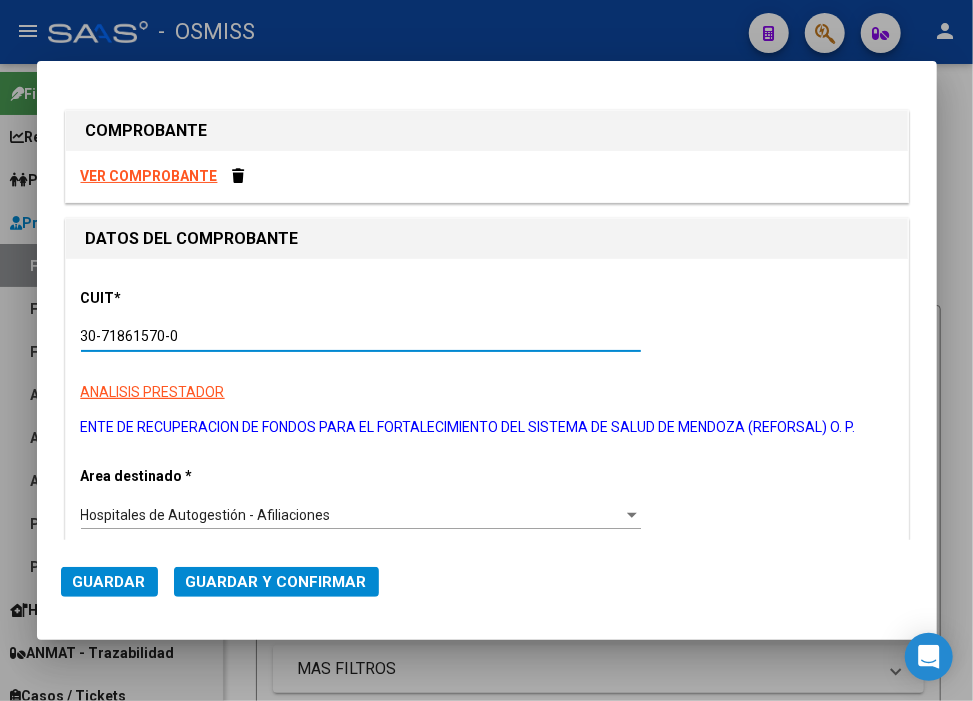 scroll, scrollTop: 333, scrollLeft: 0, axis: vertical 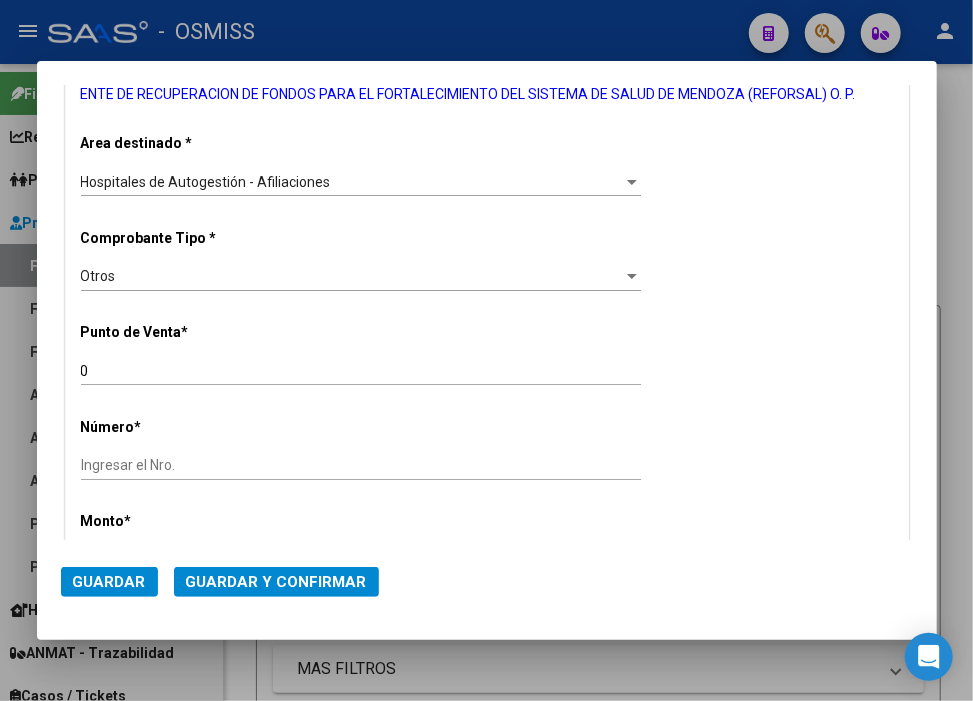 type on "30-71861570-0" 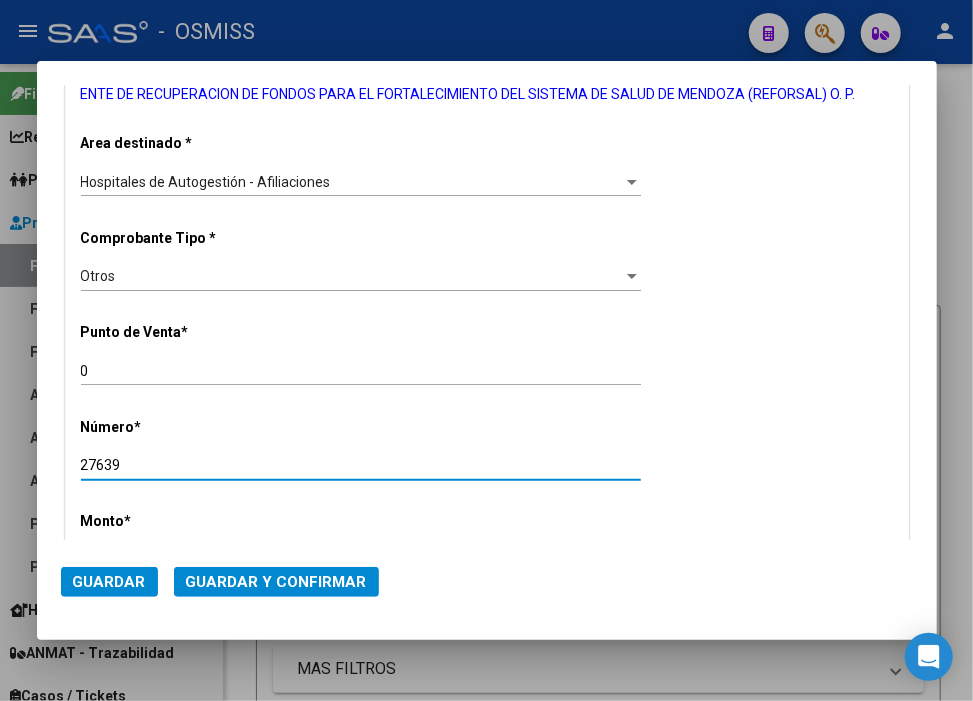type on "27639" 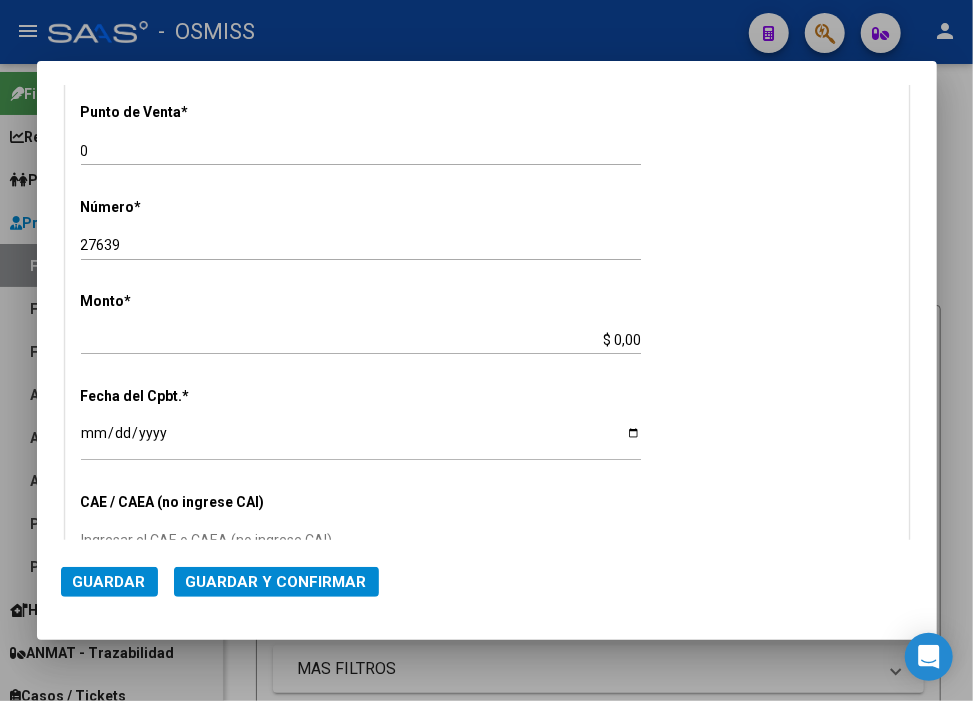 scroll, scrollTop: 555, scrollLeft: 0, axis: vertical 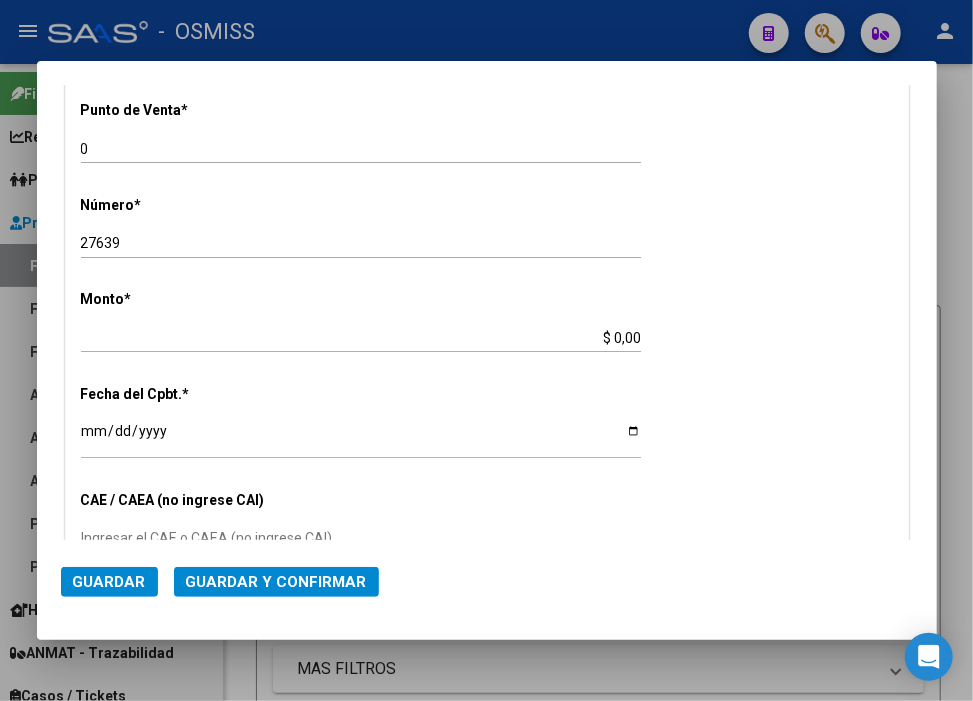 click on "$ 0,00" at bounding box center (361, 338) 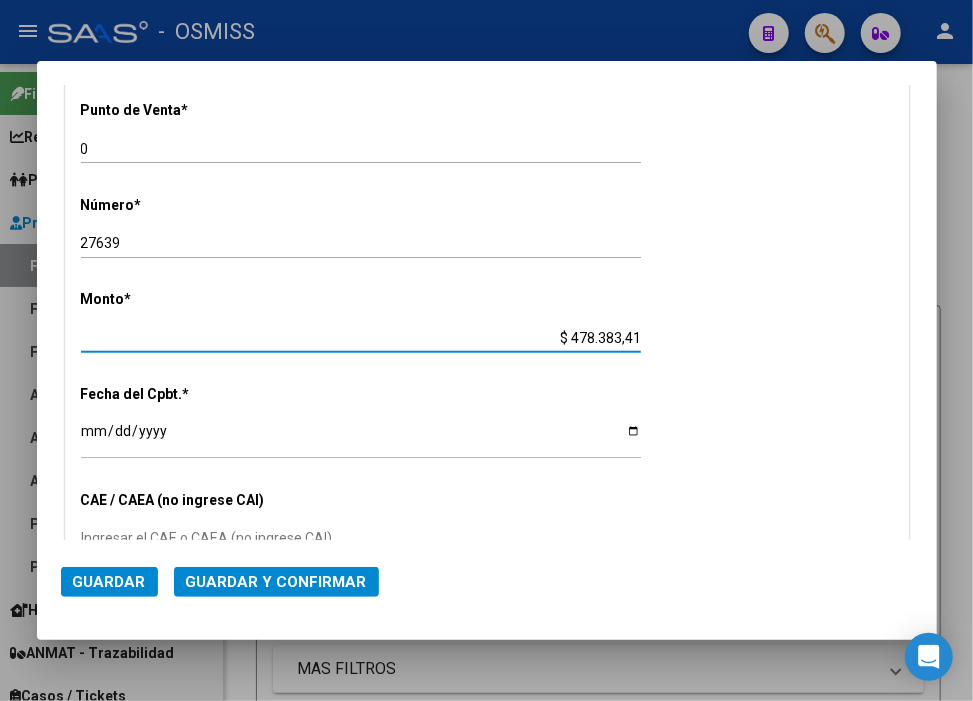 type on "$ 4.783.834,19" 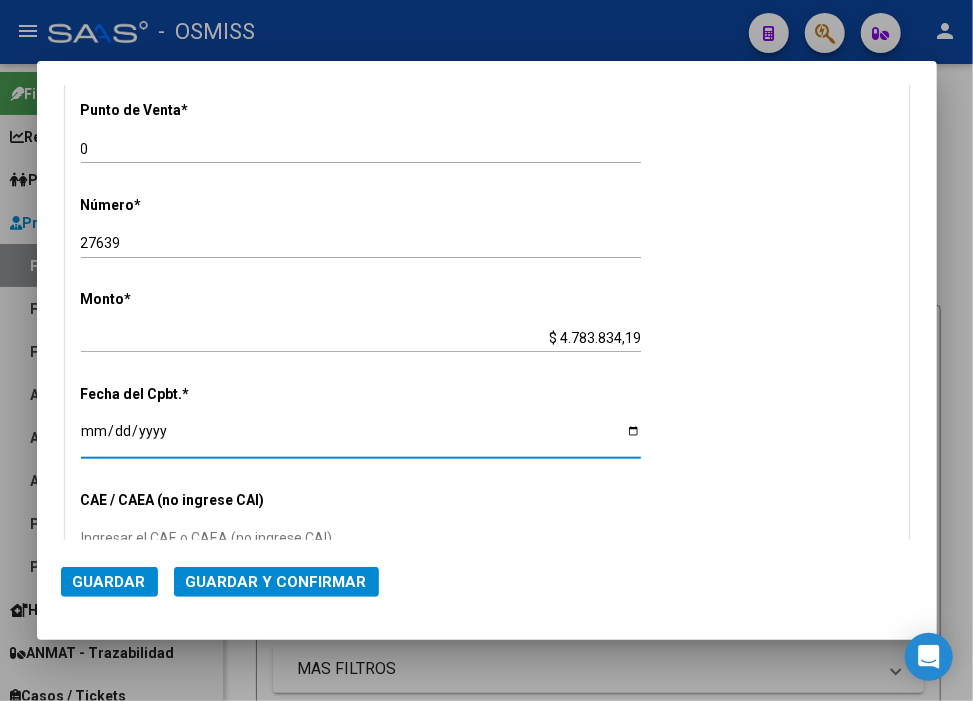 click on "Ingresar la fecha" at bounding box center (361, 438) 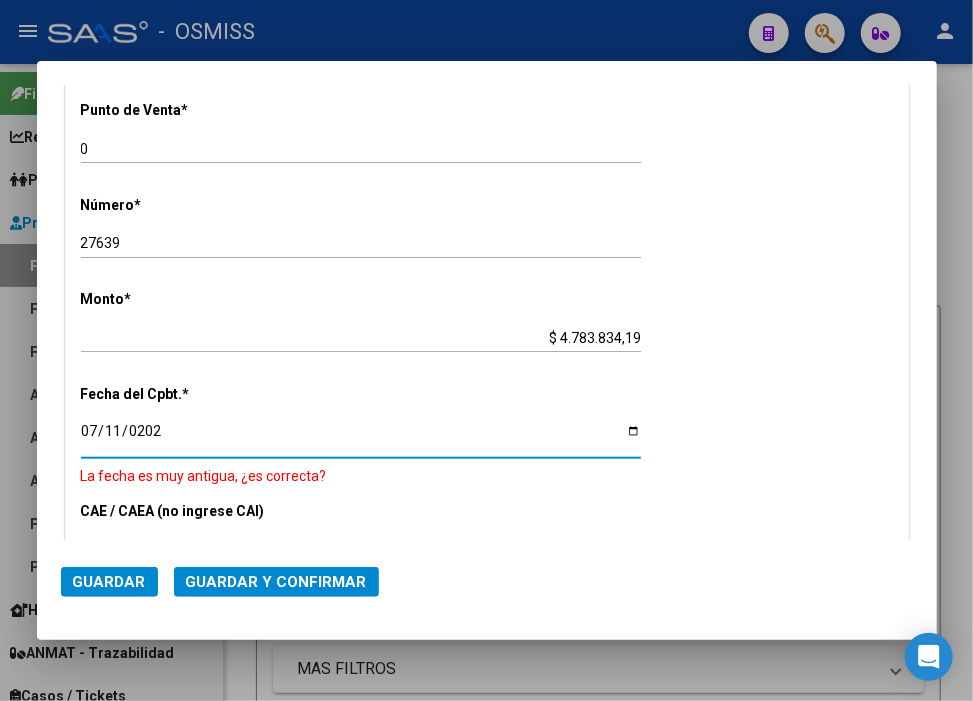 type on "2025-07-11" 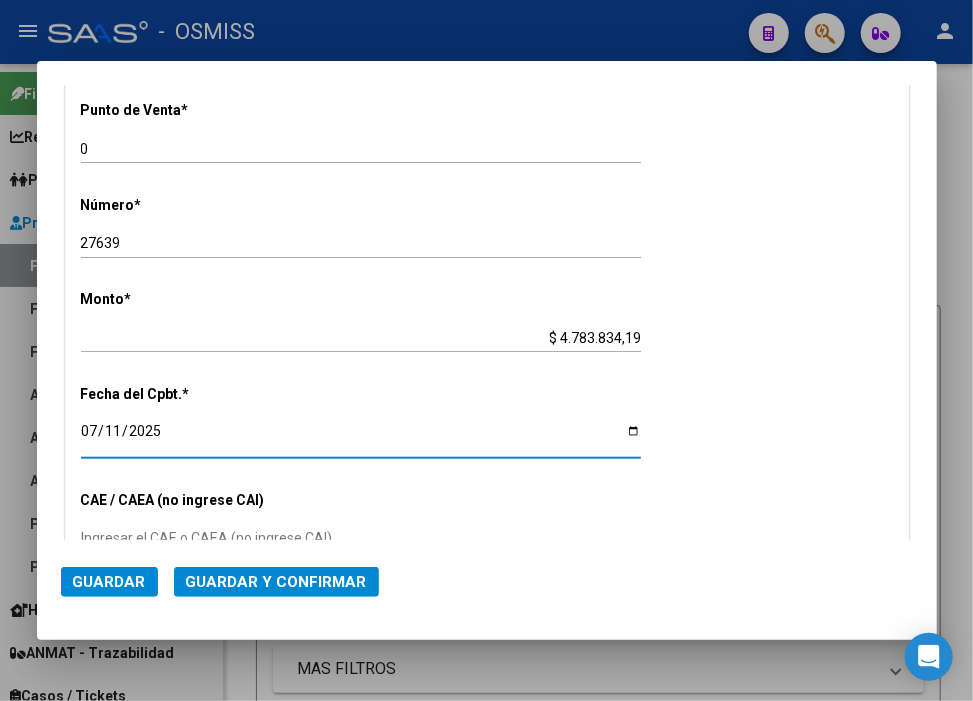 click on "Guardar y Confirmar" 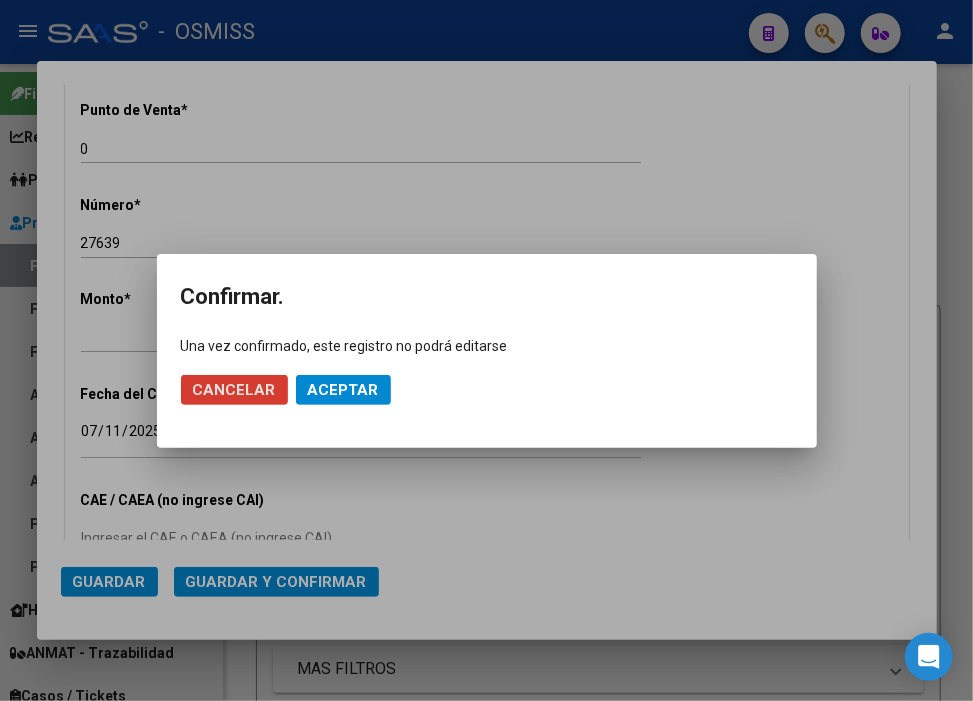 click on "Aceptar" 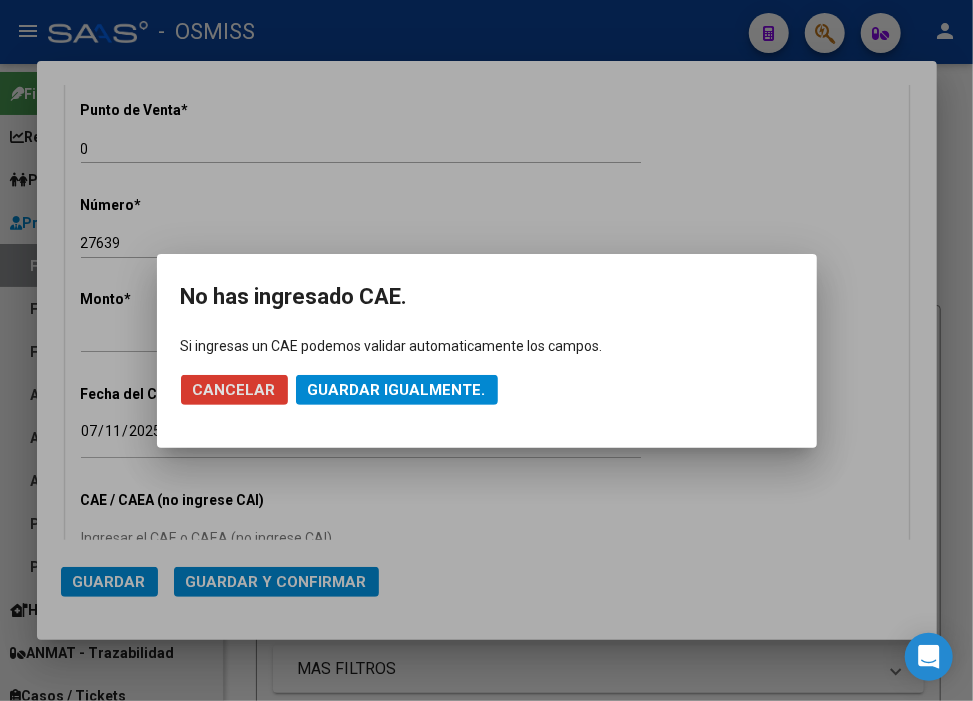 click on "Guardar igualmente." 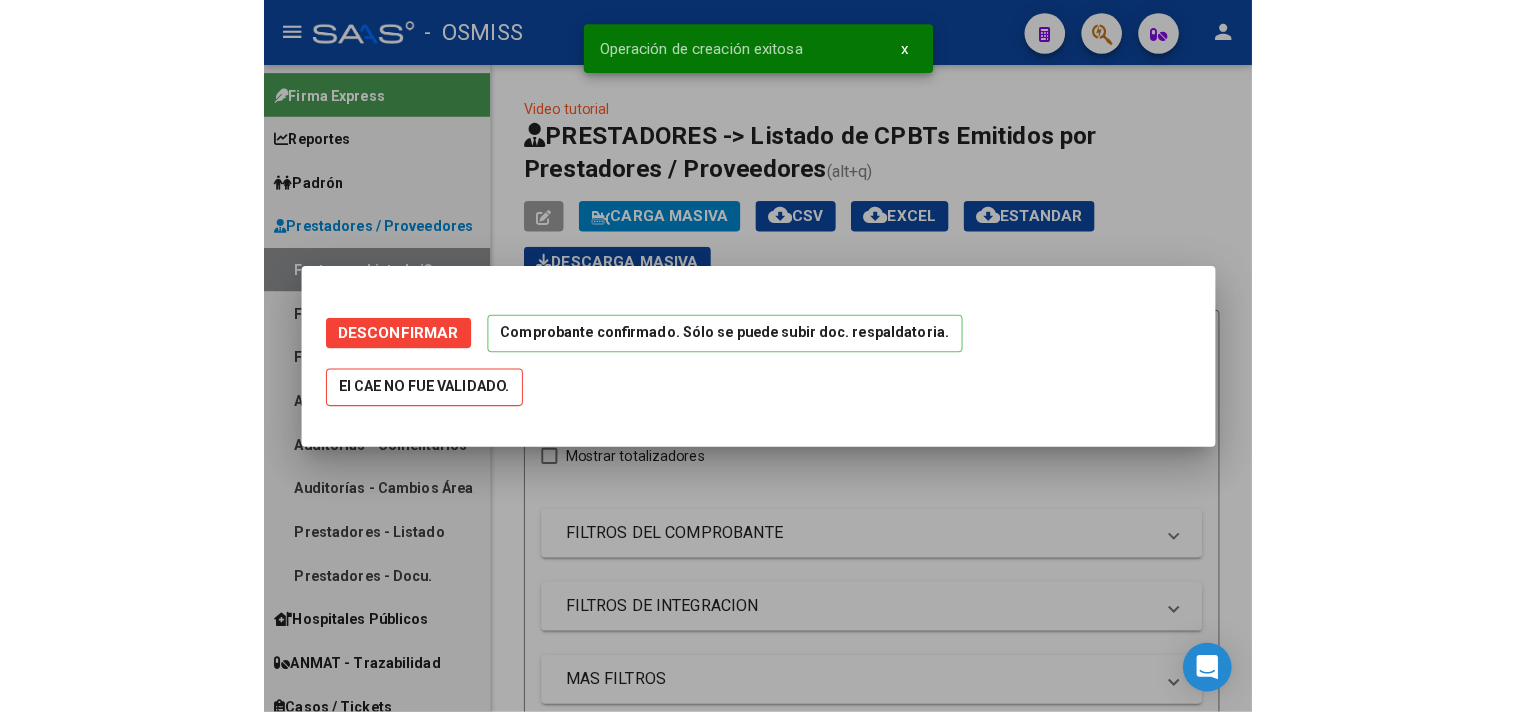 scroll, scrollTop: 0, scrollLeft: 0, axis: both 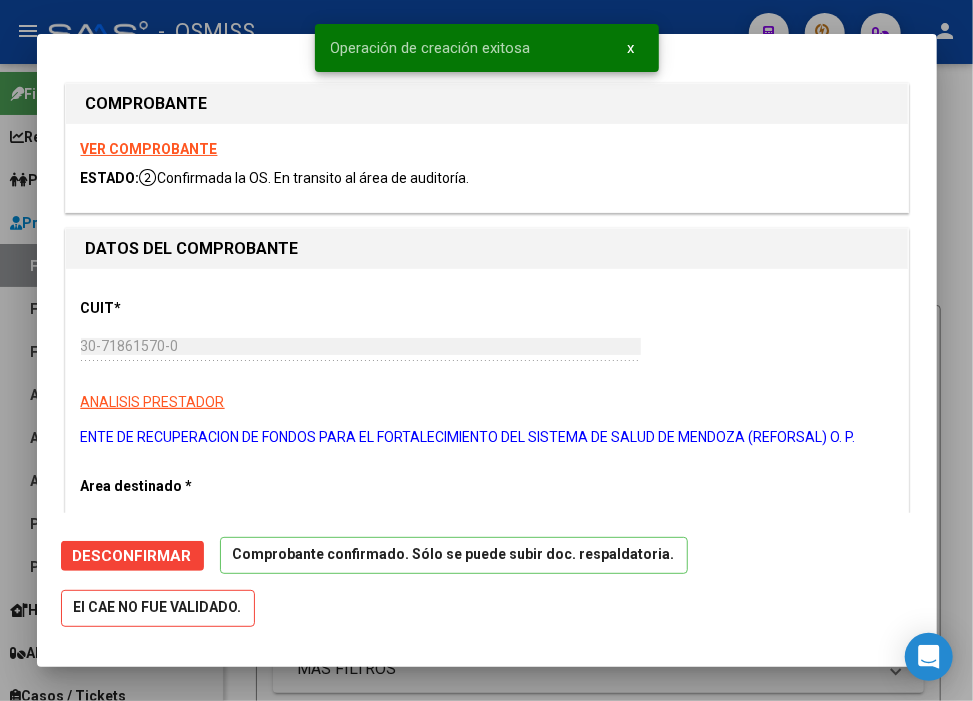 type on "2025-08-10" 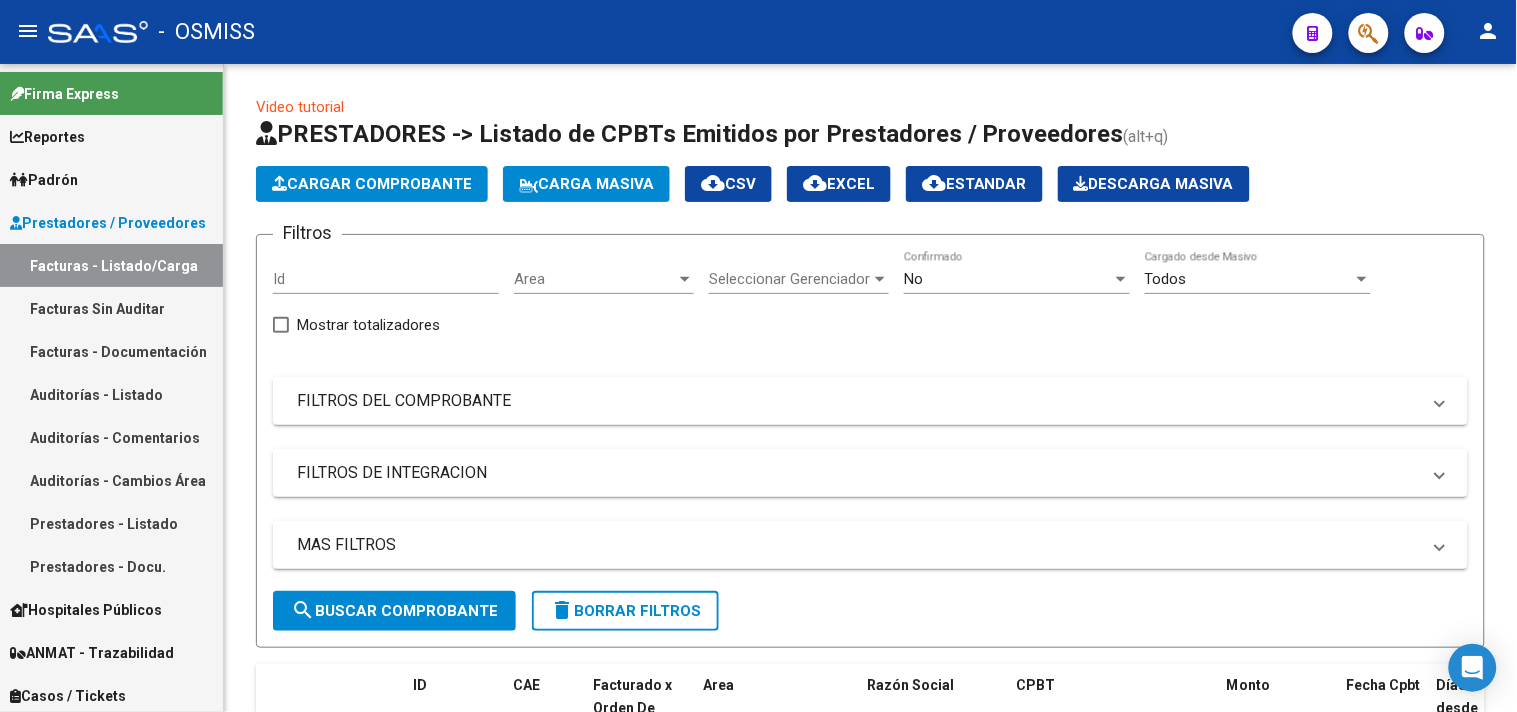 click on "Facturas - Listado/Carga" at bounding box center (111, 265) 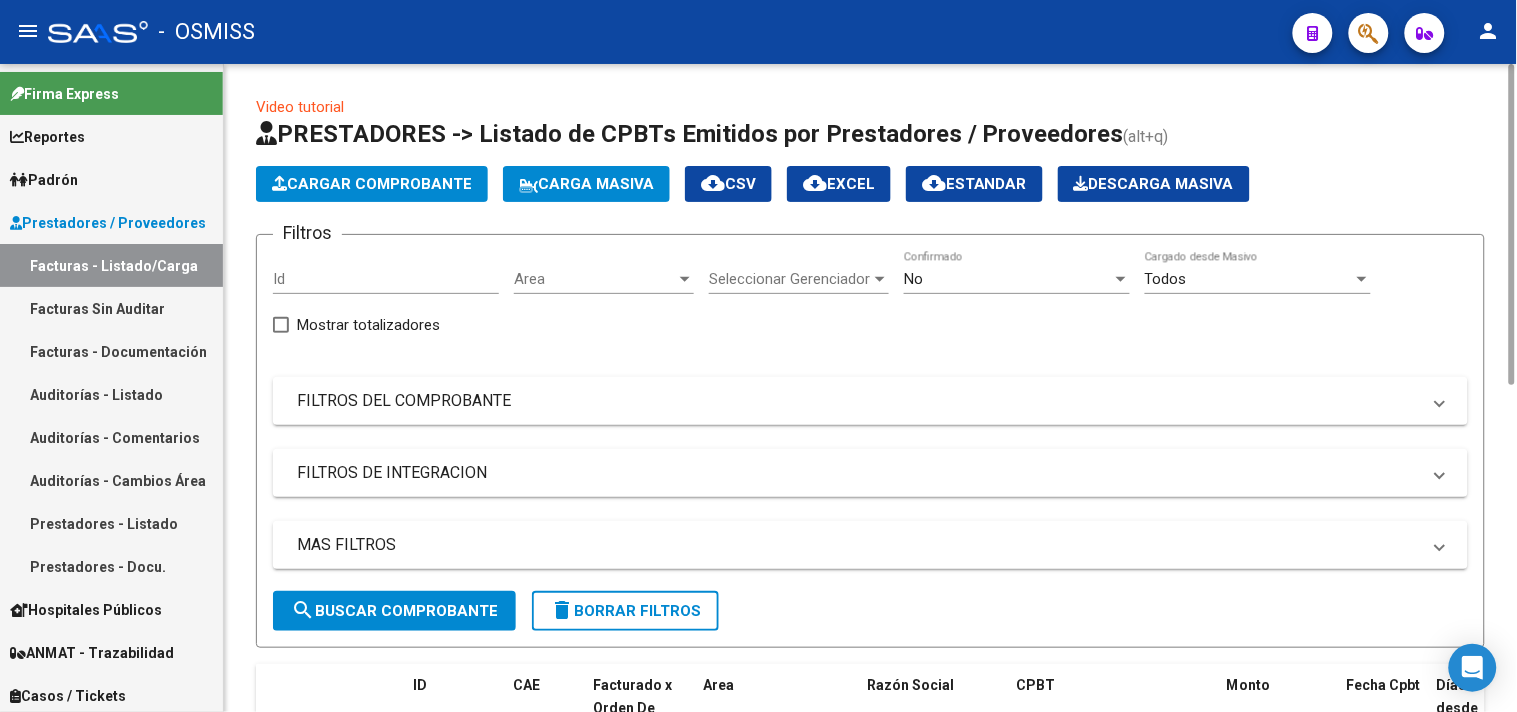 click on "Area" at bounding box center [595, 279] 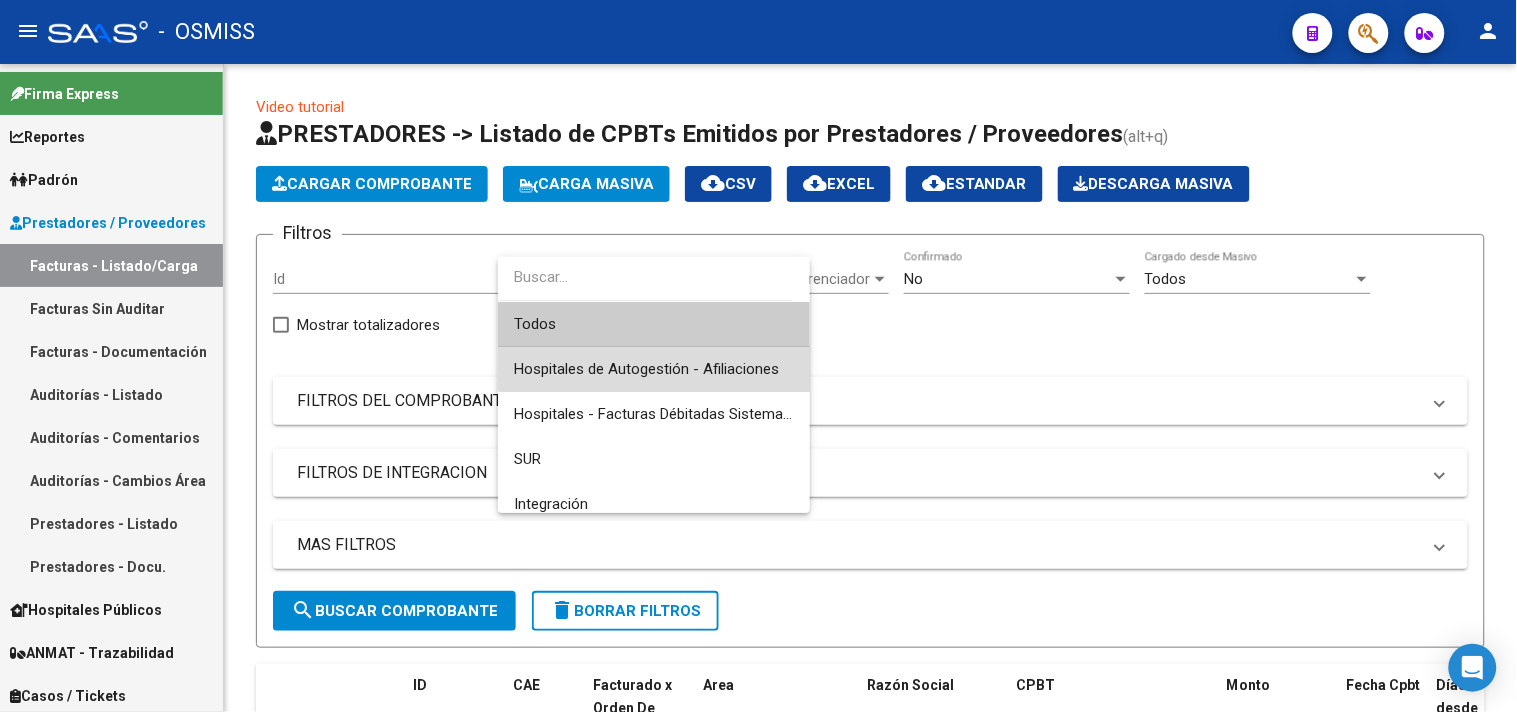 click on "Hospitales de Autogestión - Afiliaciones" at bounding box center (654, 369) 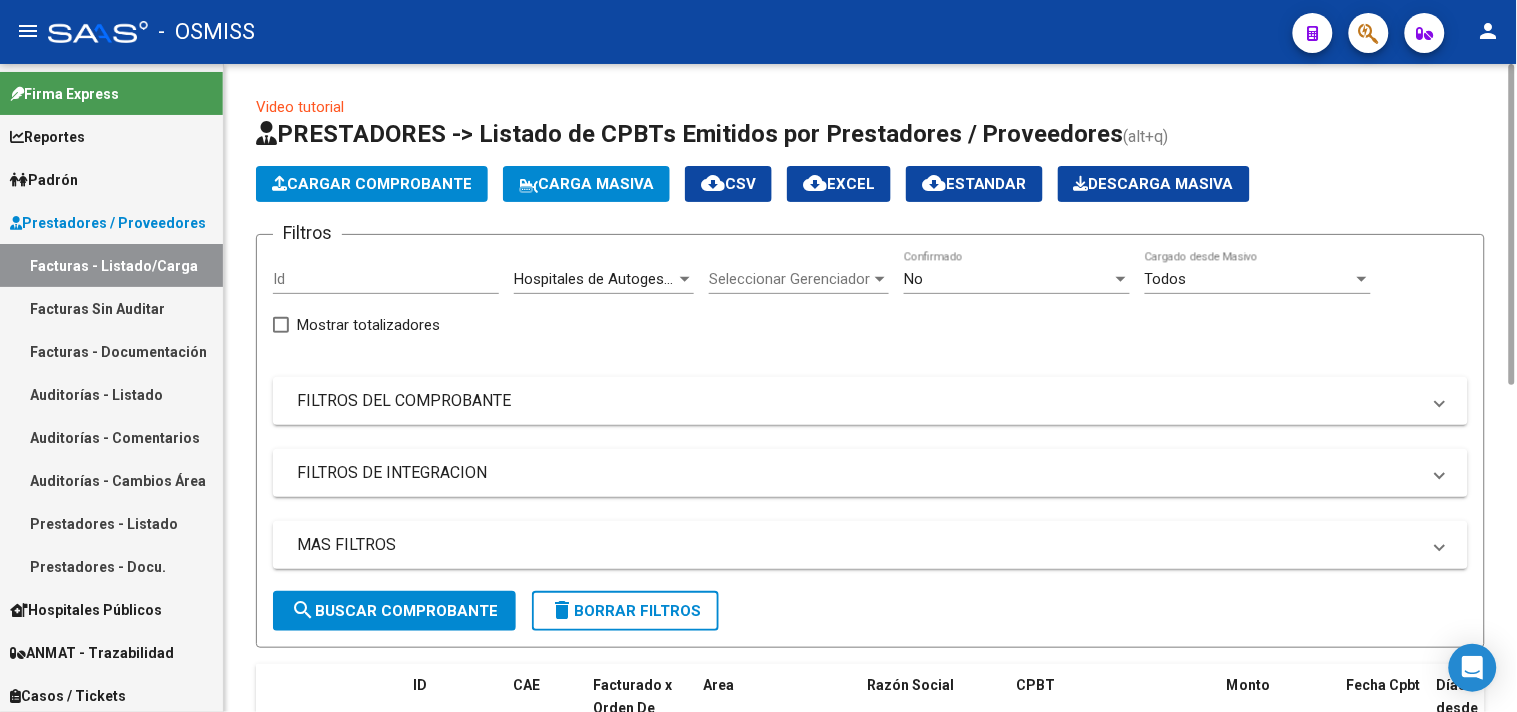 click on "No  Confirmado" 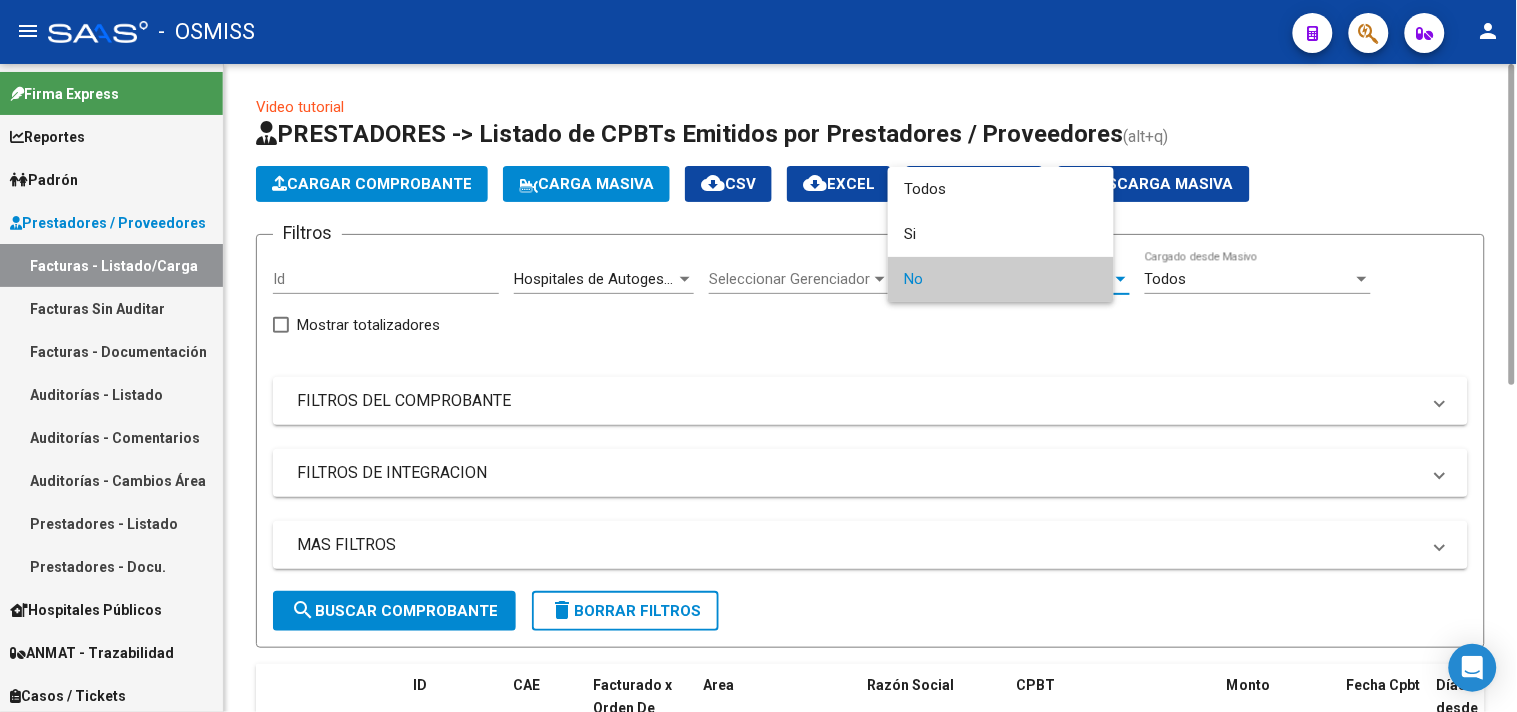 click on "No" at bounding box center (1001, 279) 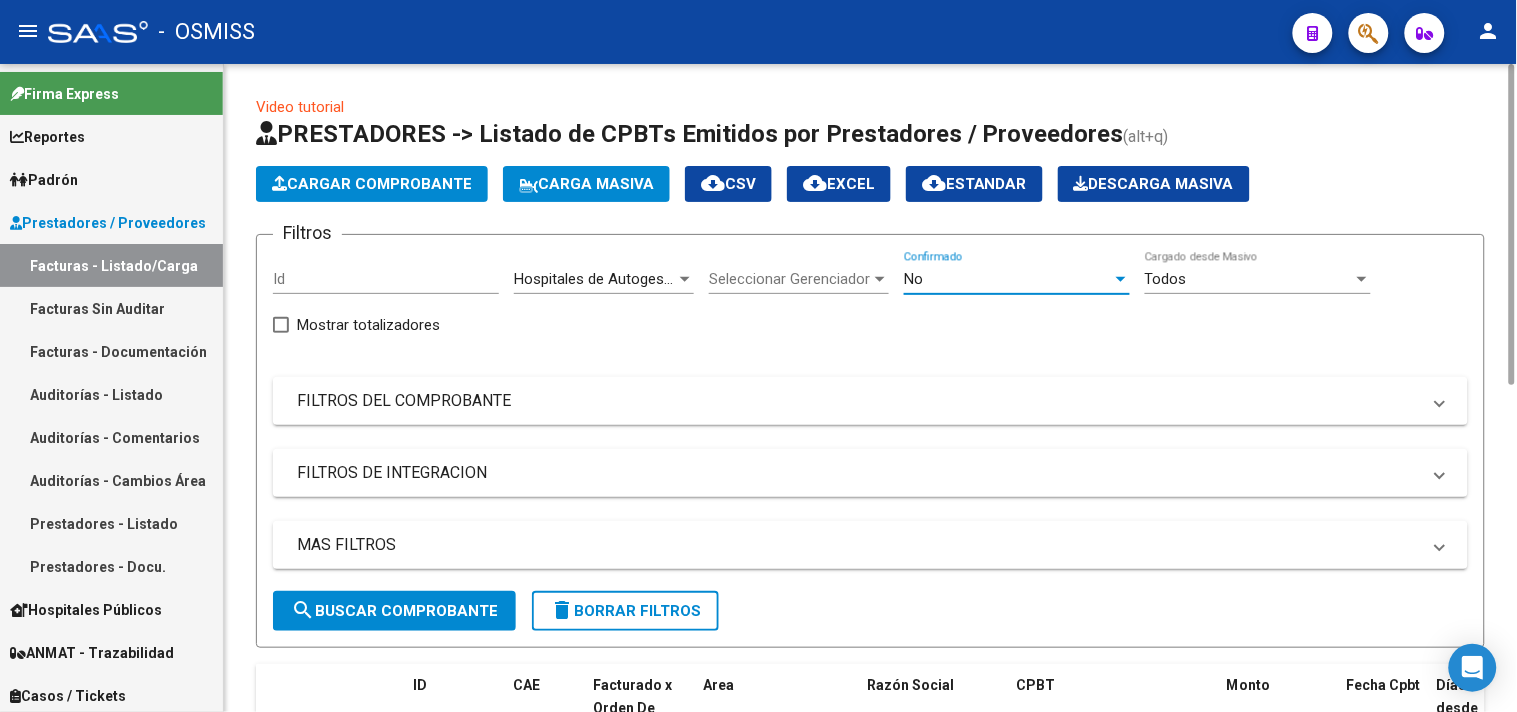 click on "No" at bounding box center [1008, 279] 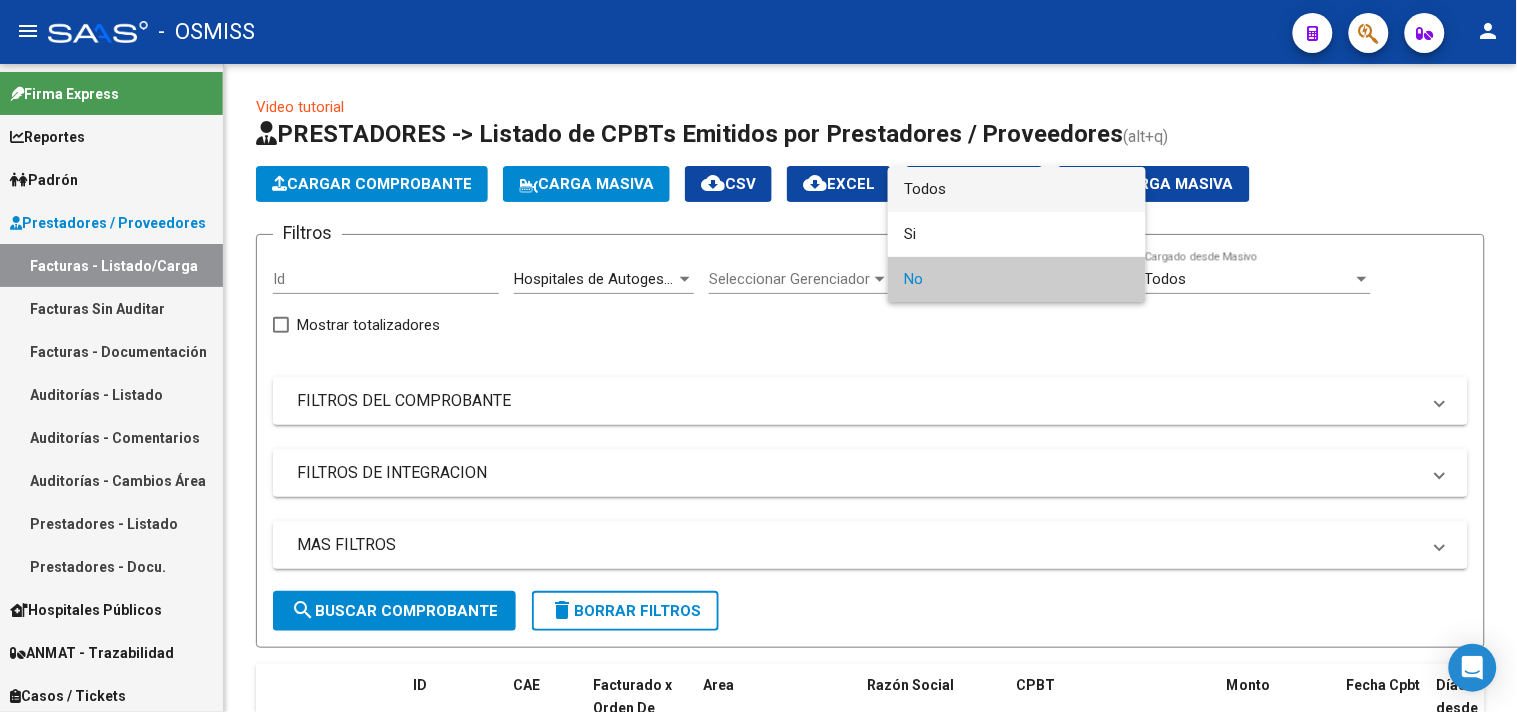 click on "Todos" at bounding box center (1017, 189) 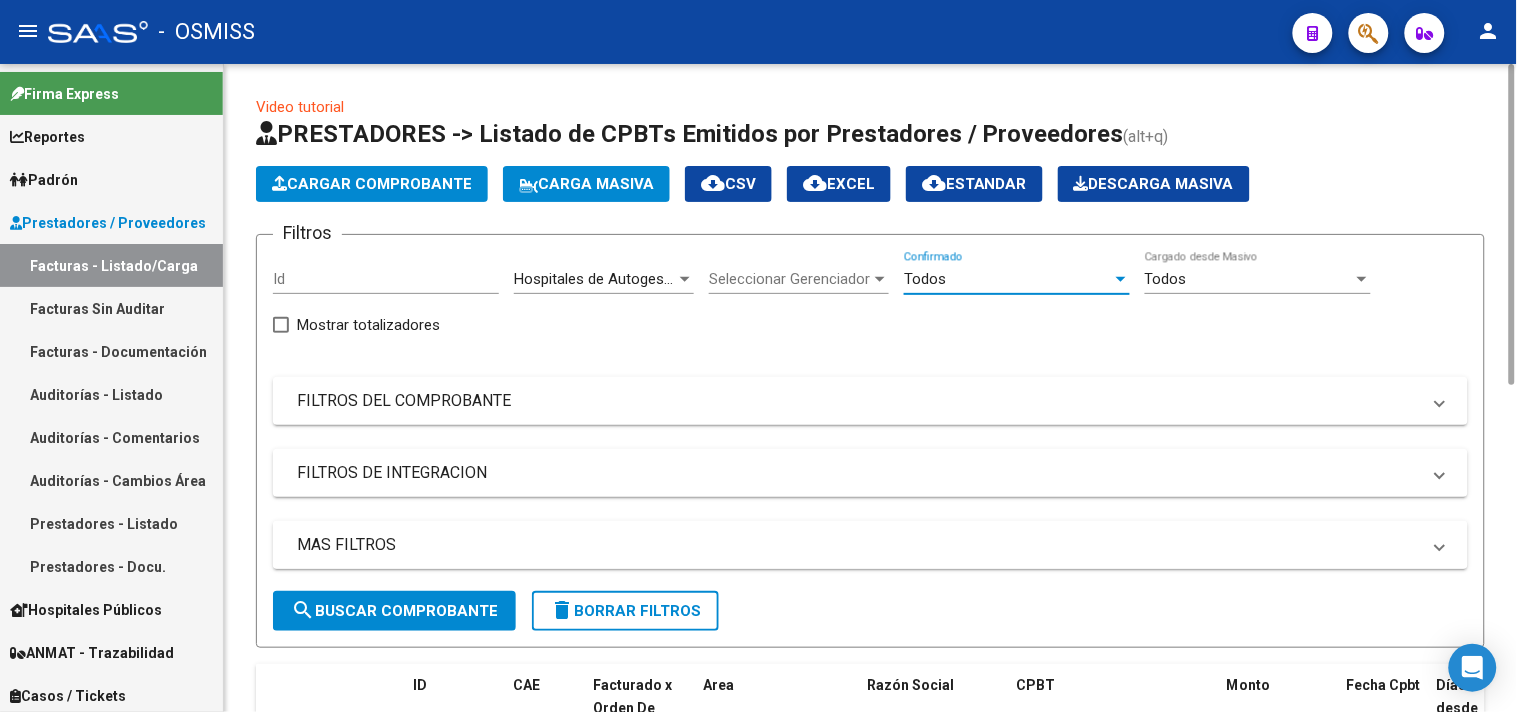 click on "MAS FILTROS" at bounding box center [870, 545] 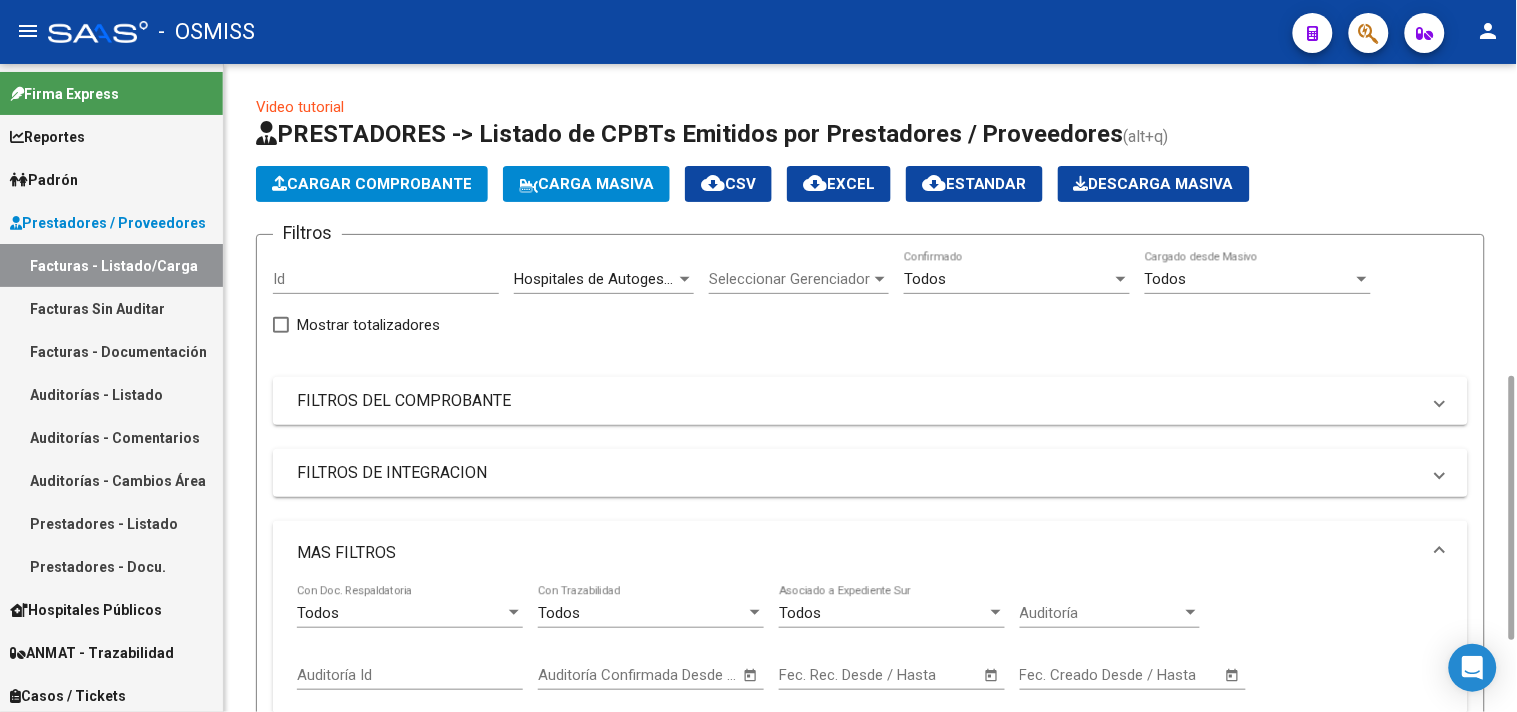 scroll, scrollTop: 222, scrollLeft: 0, axis: vertical 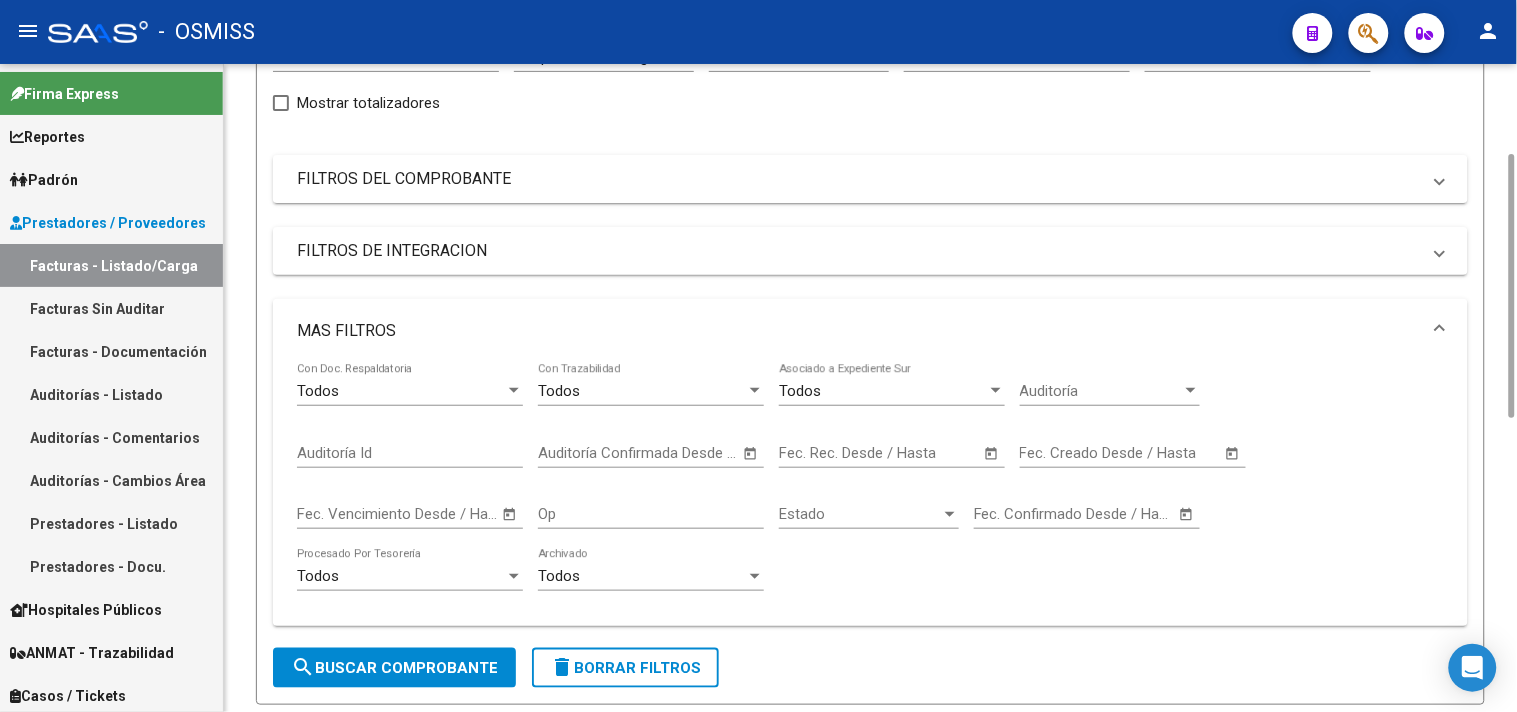 click on "–" 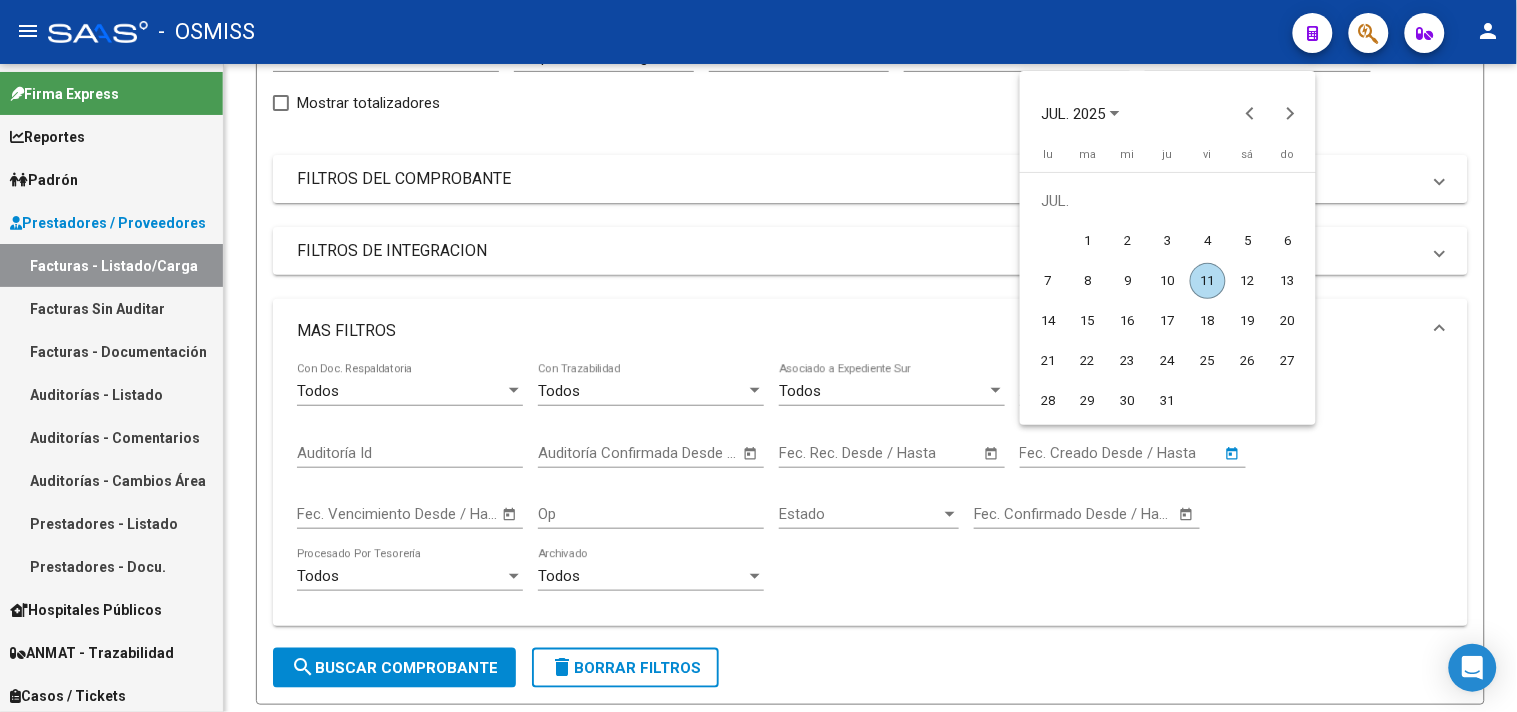 click on "11" at bounding box center [1208, 281] 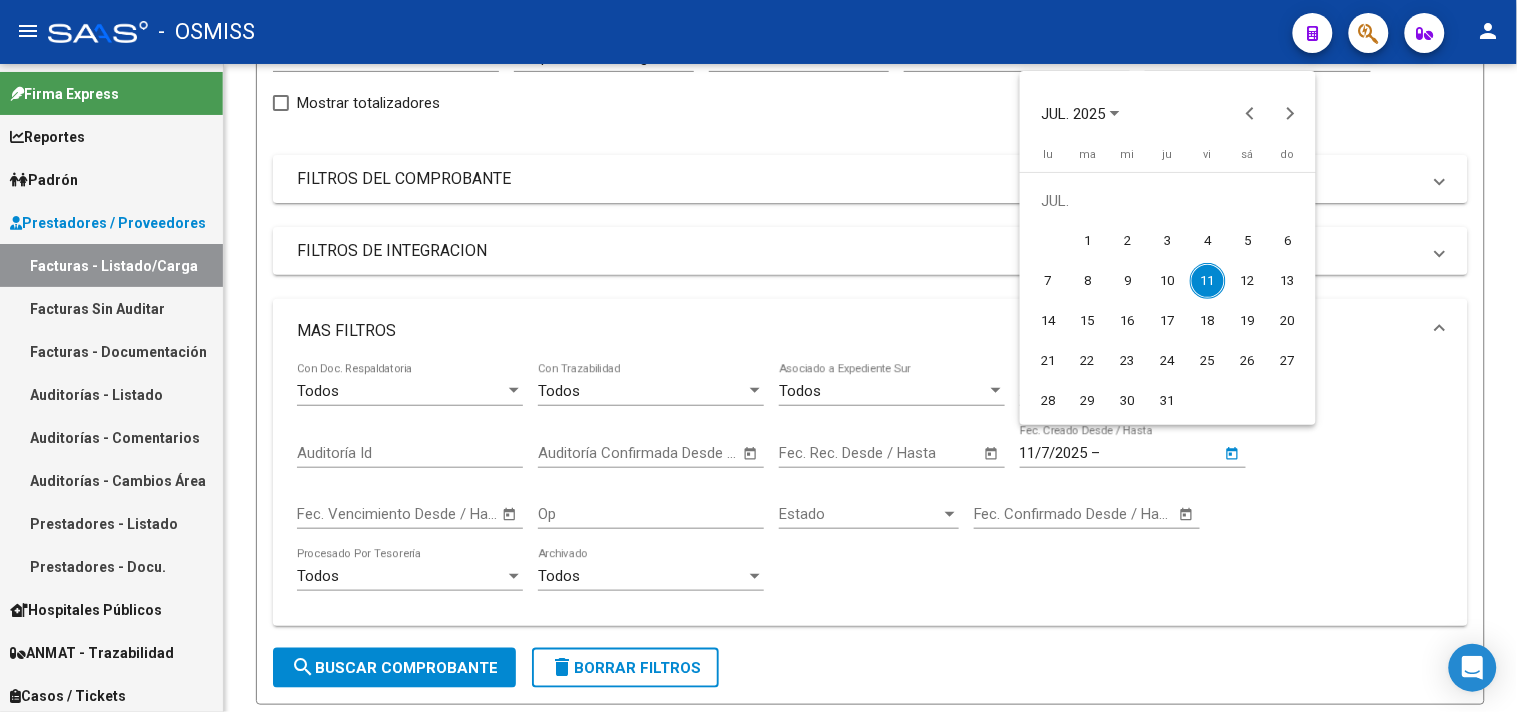 click on "11" at bounding box center (1208, 281) 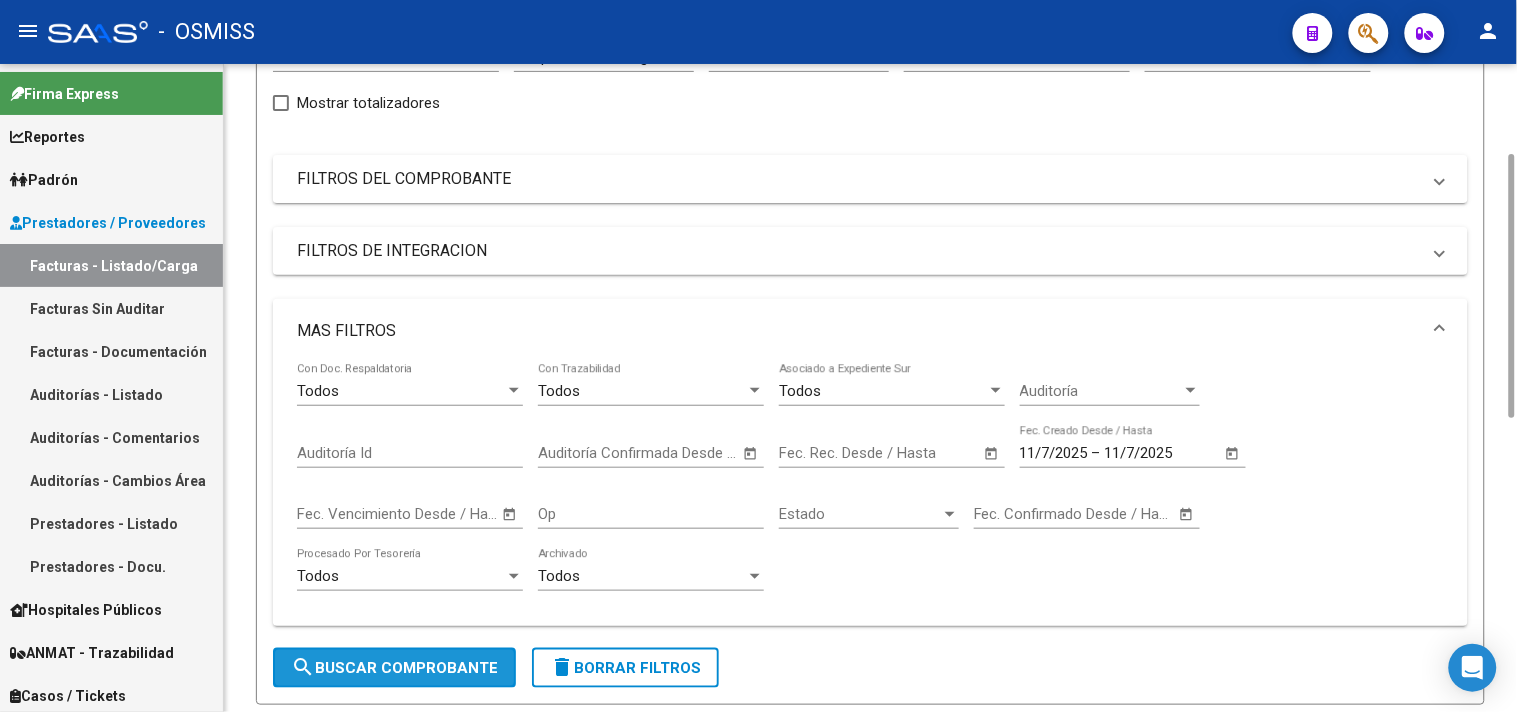 click on "search  Buscar Comprobante" 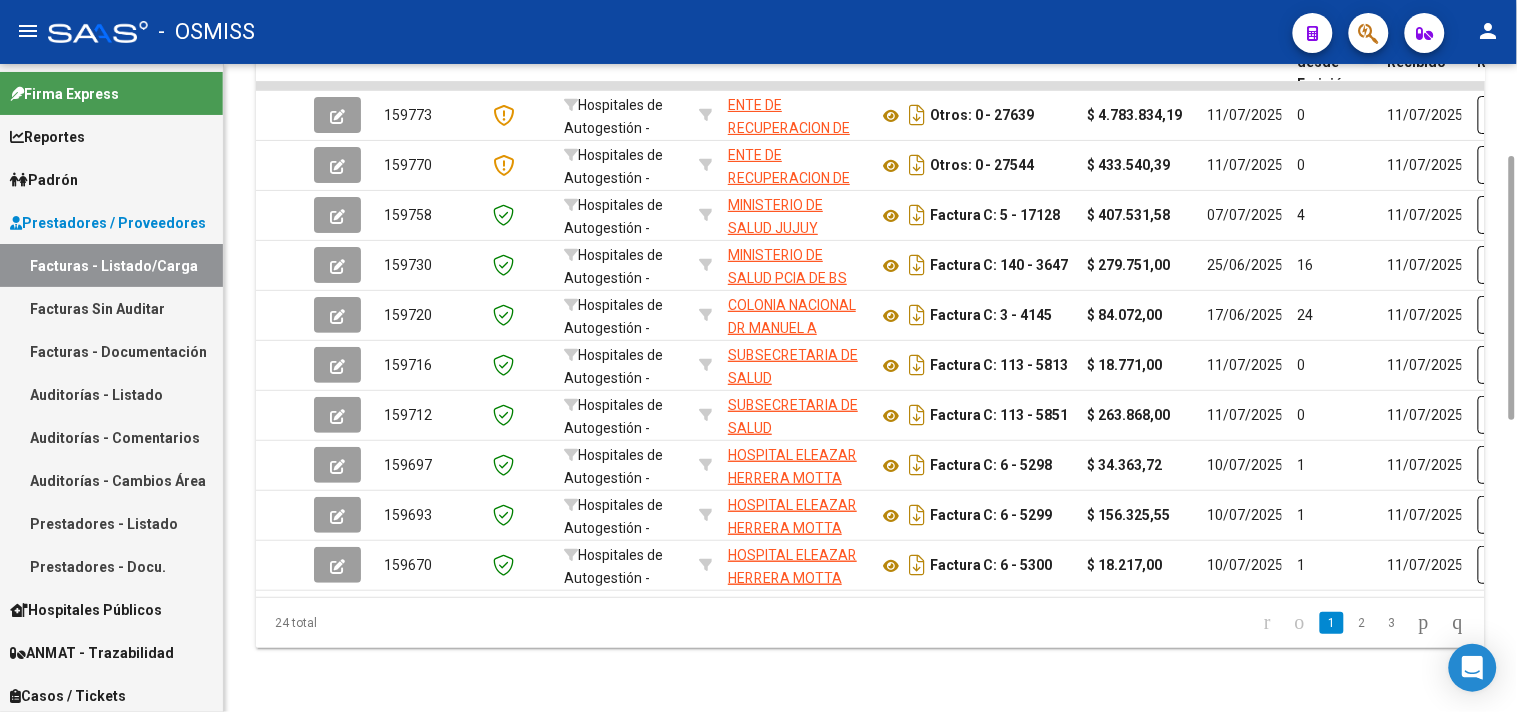 scroll, scrollTop: 55, scrollLeft: 0, axis: vertical 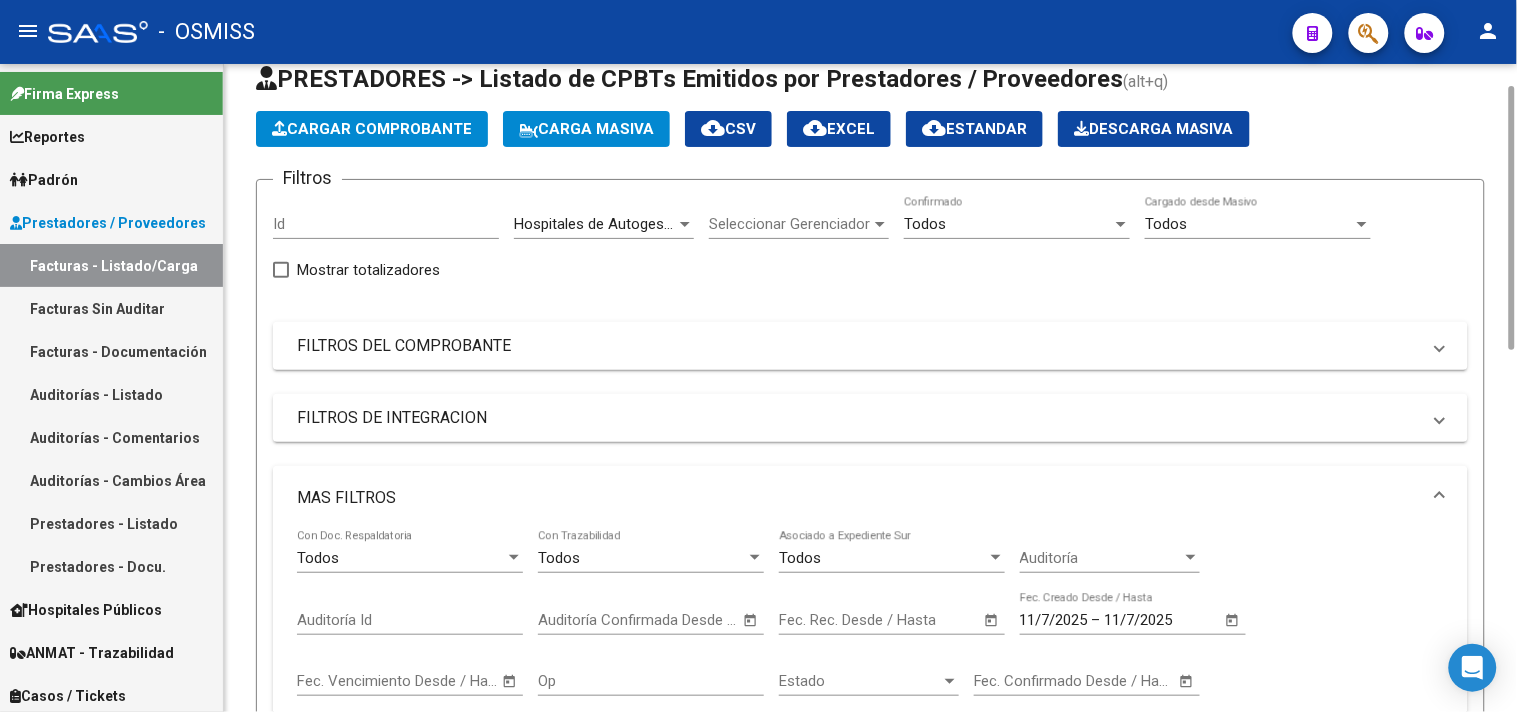 click on "Hospitales de Autogestión - Afiliaciones" at bounding box center [646, 224] 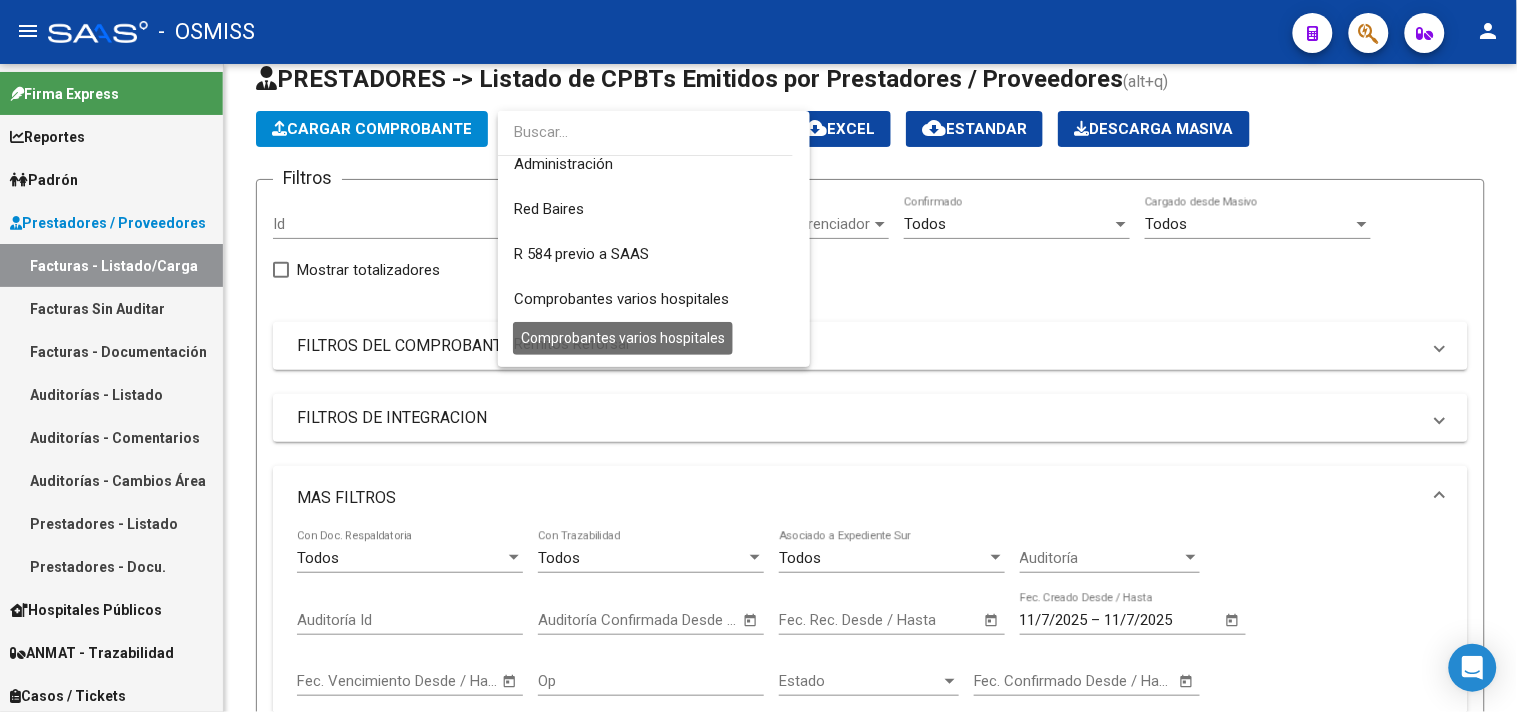scroll, scrollTop: 332, scrollLeft: 0, axis: vertical 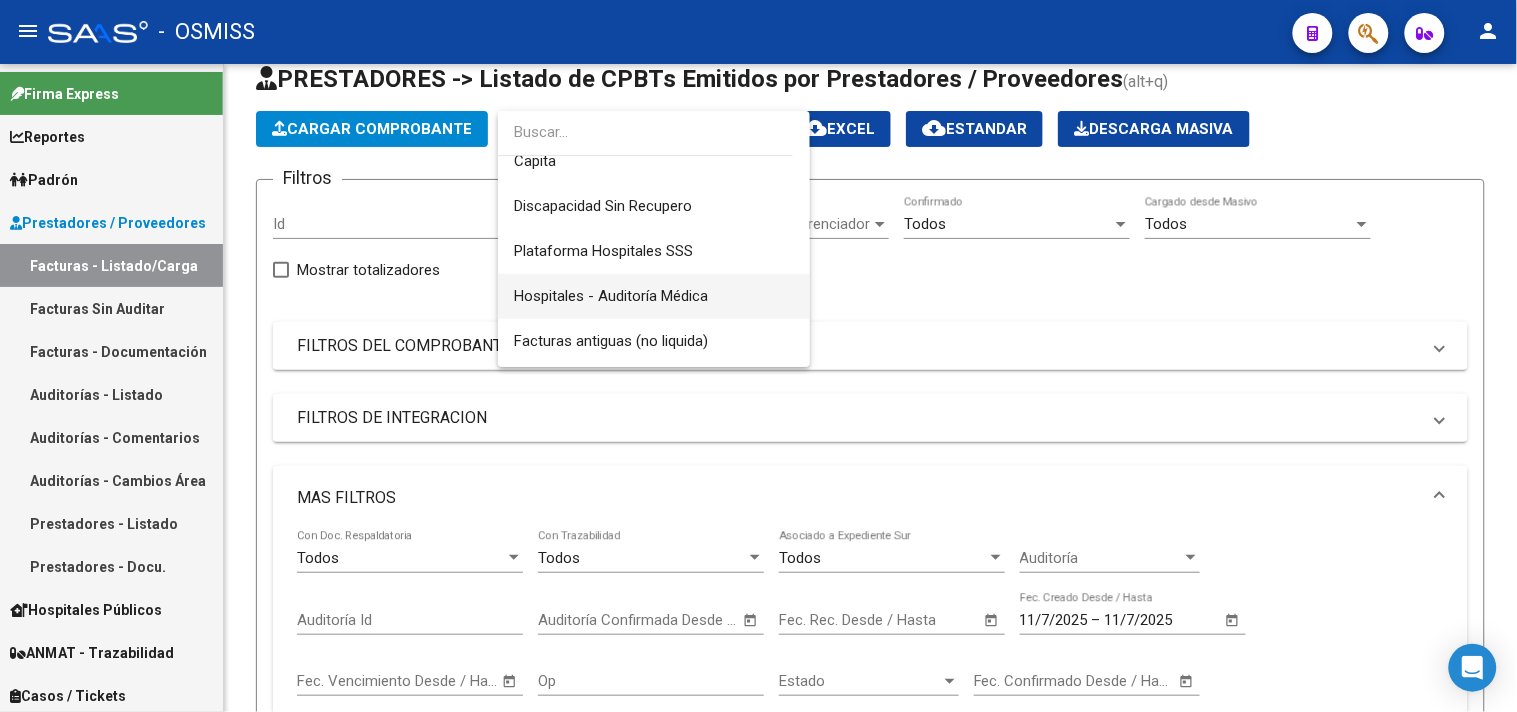 click on "Hospitales - Auditoría Médica" at bounding box center (611, 296) 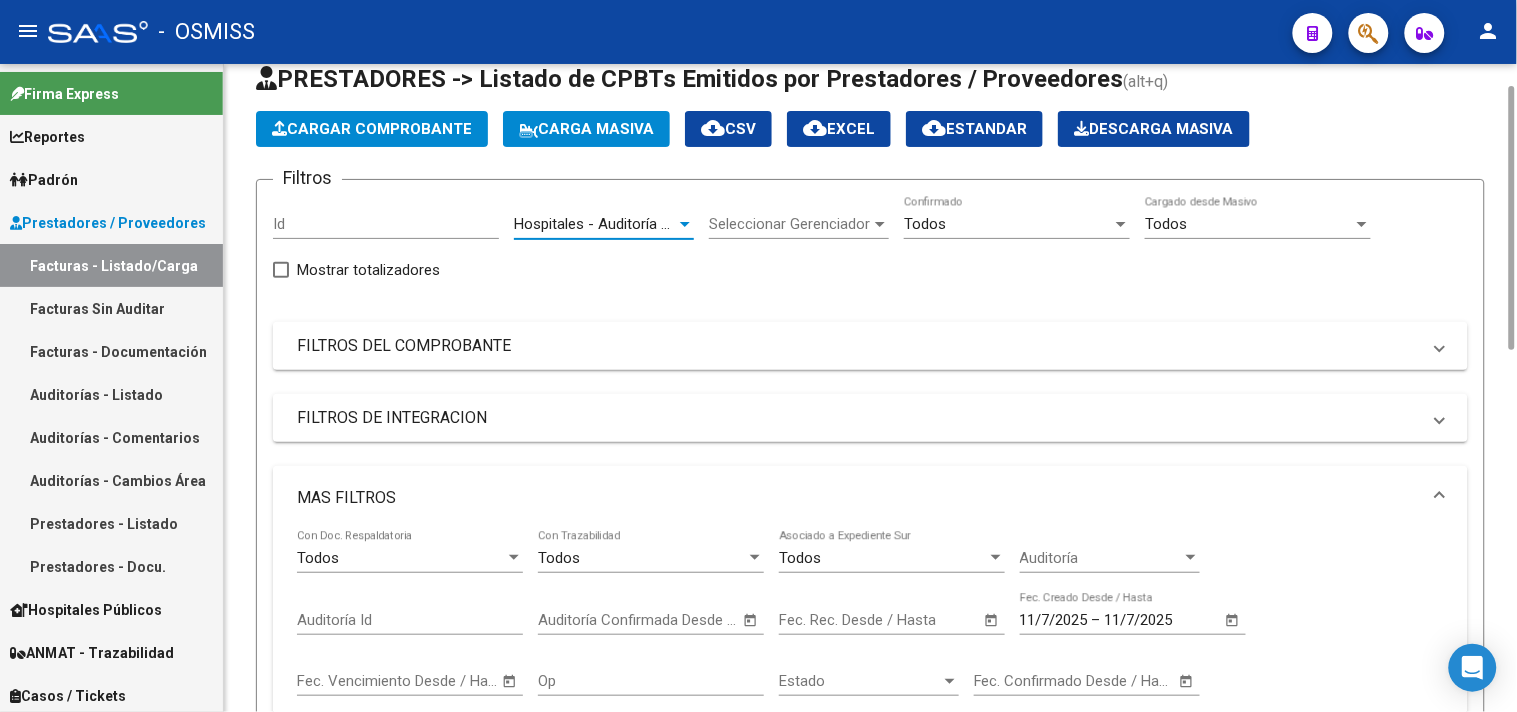 scroll, scrollTop: 277, scrollLeft: 0, axis: vertical 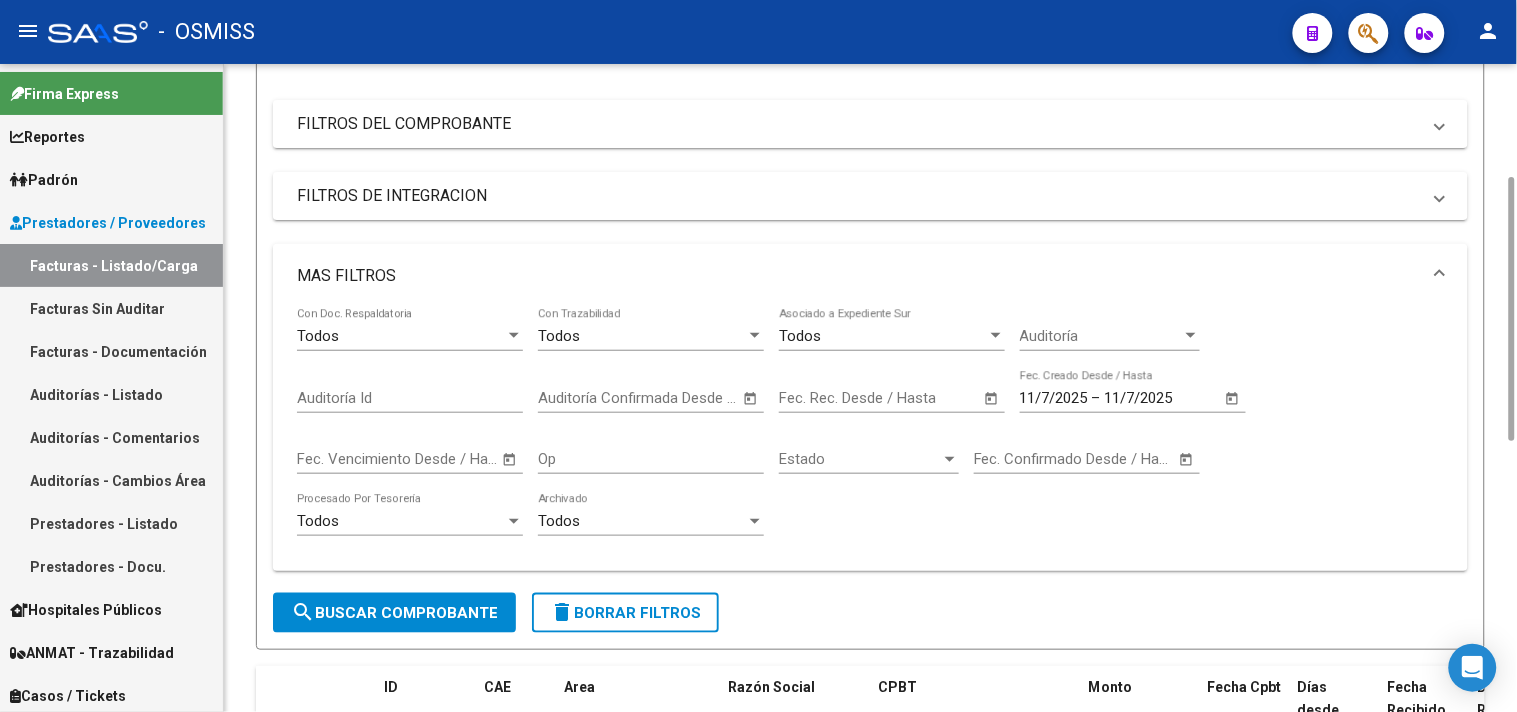 click on "search  Buscar Comprobante" 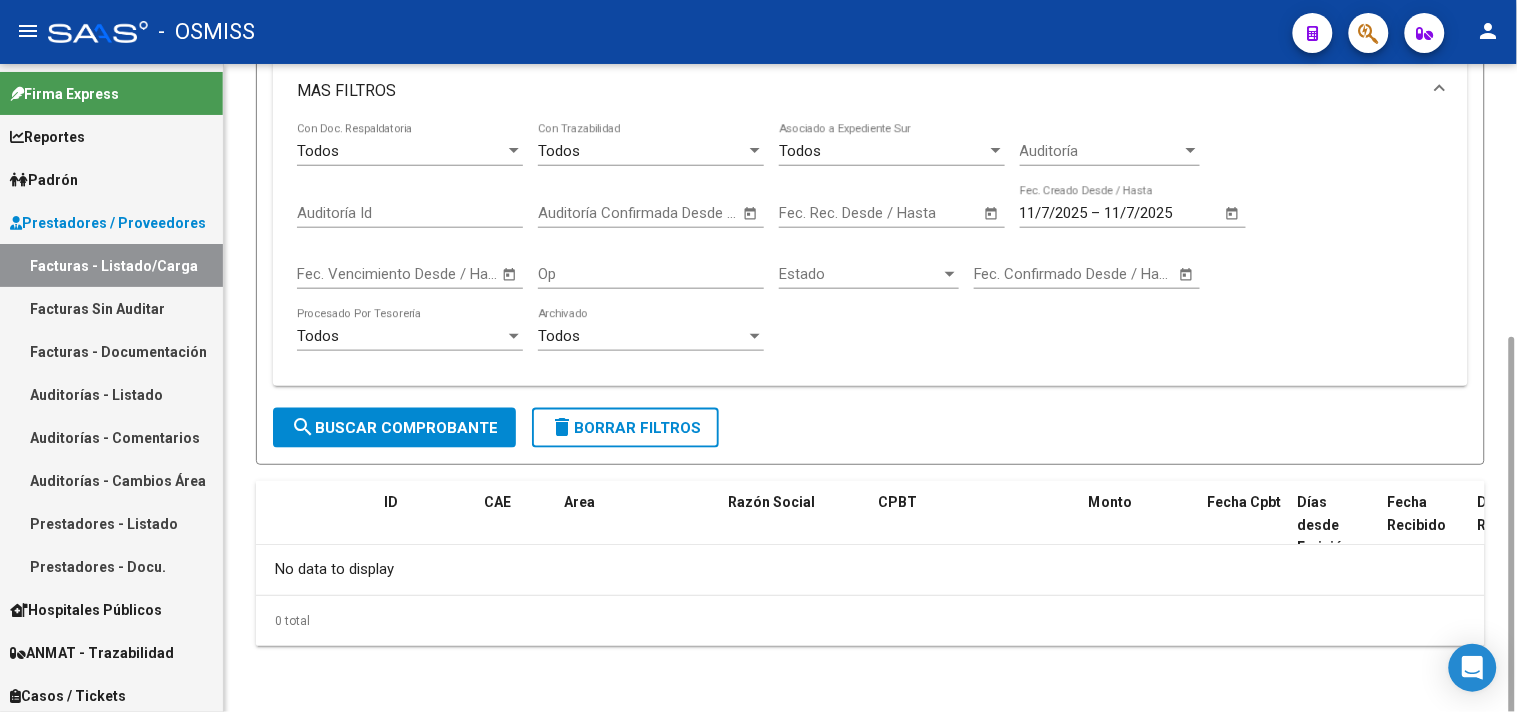 scroll, scrollTop: 466, scrollLeft: 0, axis: vertical 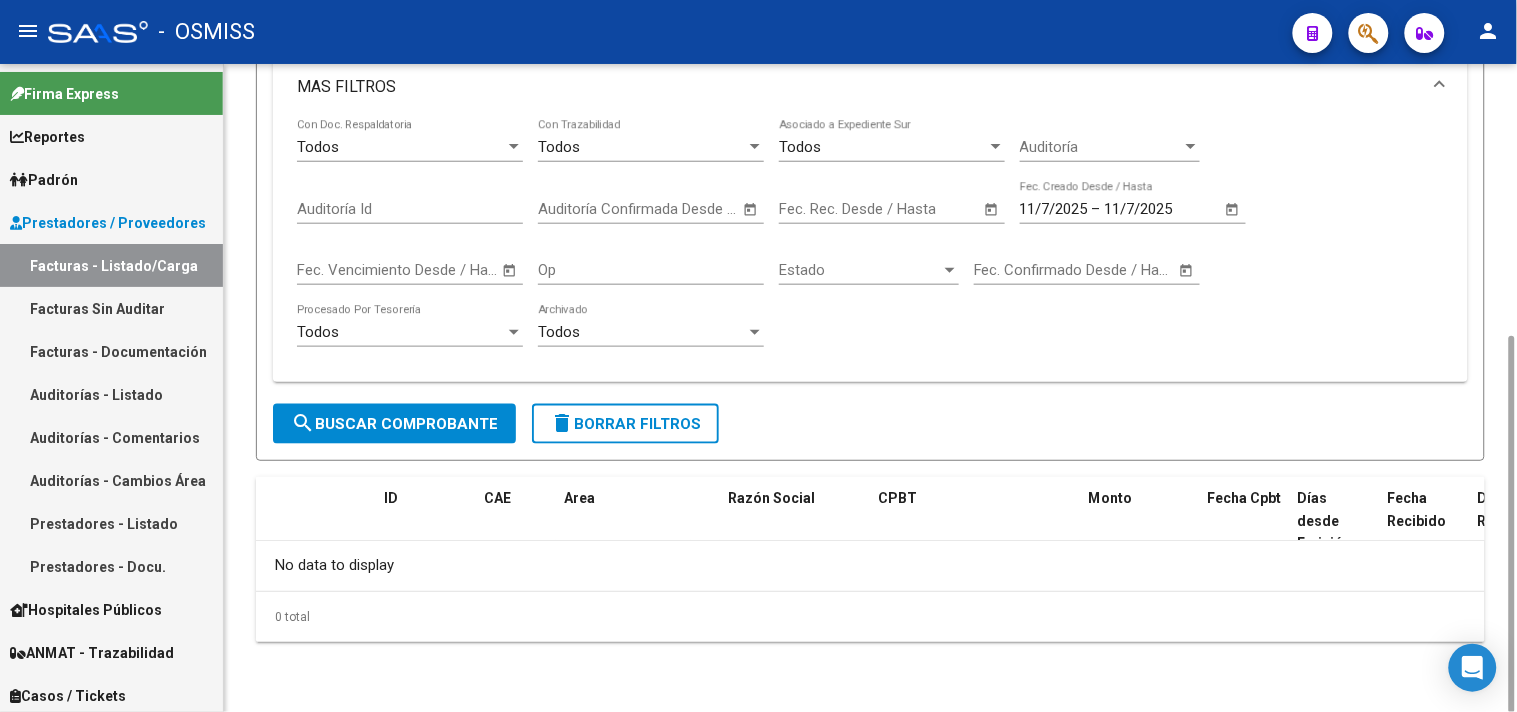 click on "search  Buscar Comprobante" 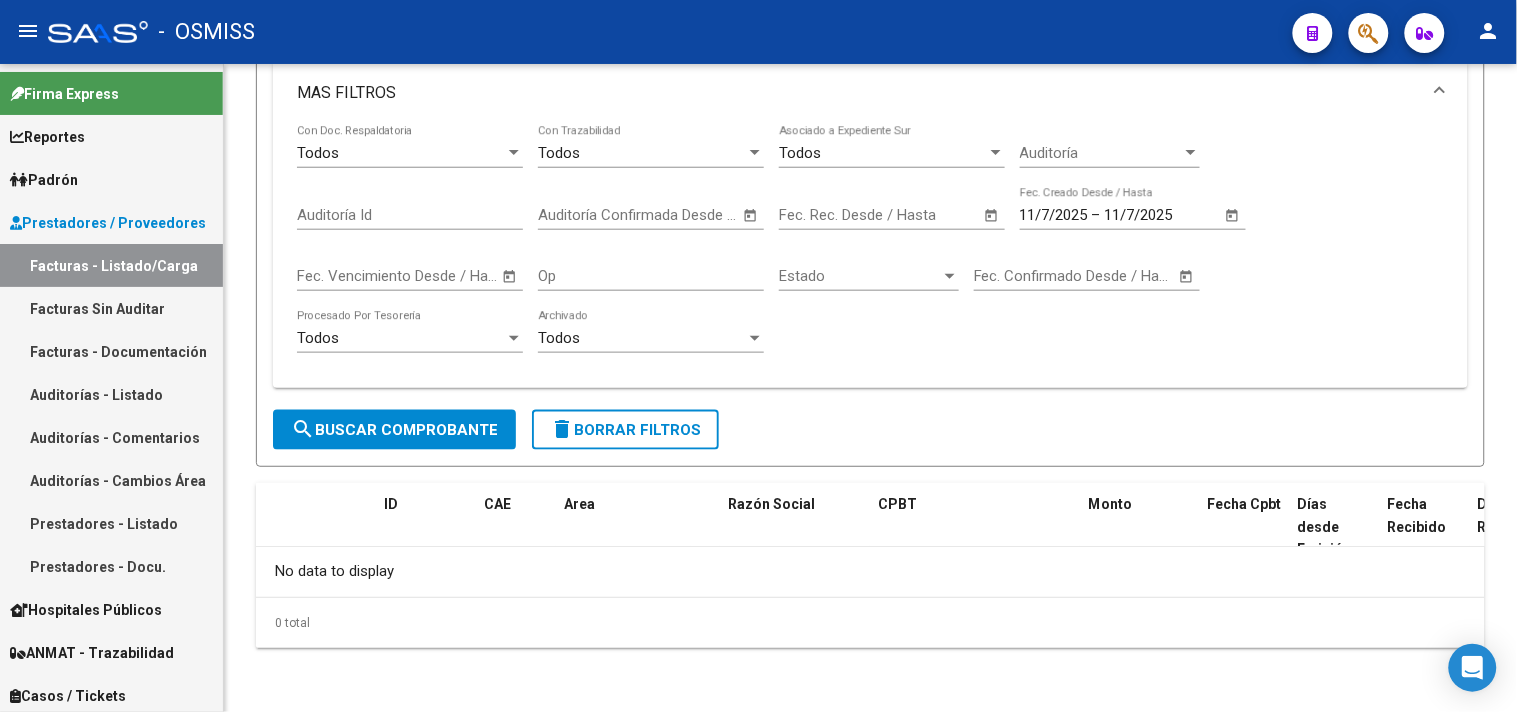 scroll, scrollTop: 0, scrollLeft: 0, axis: both 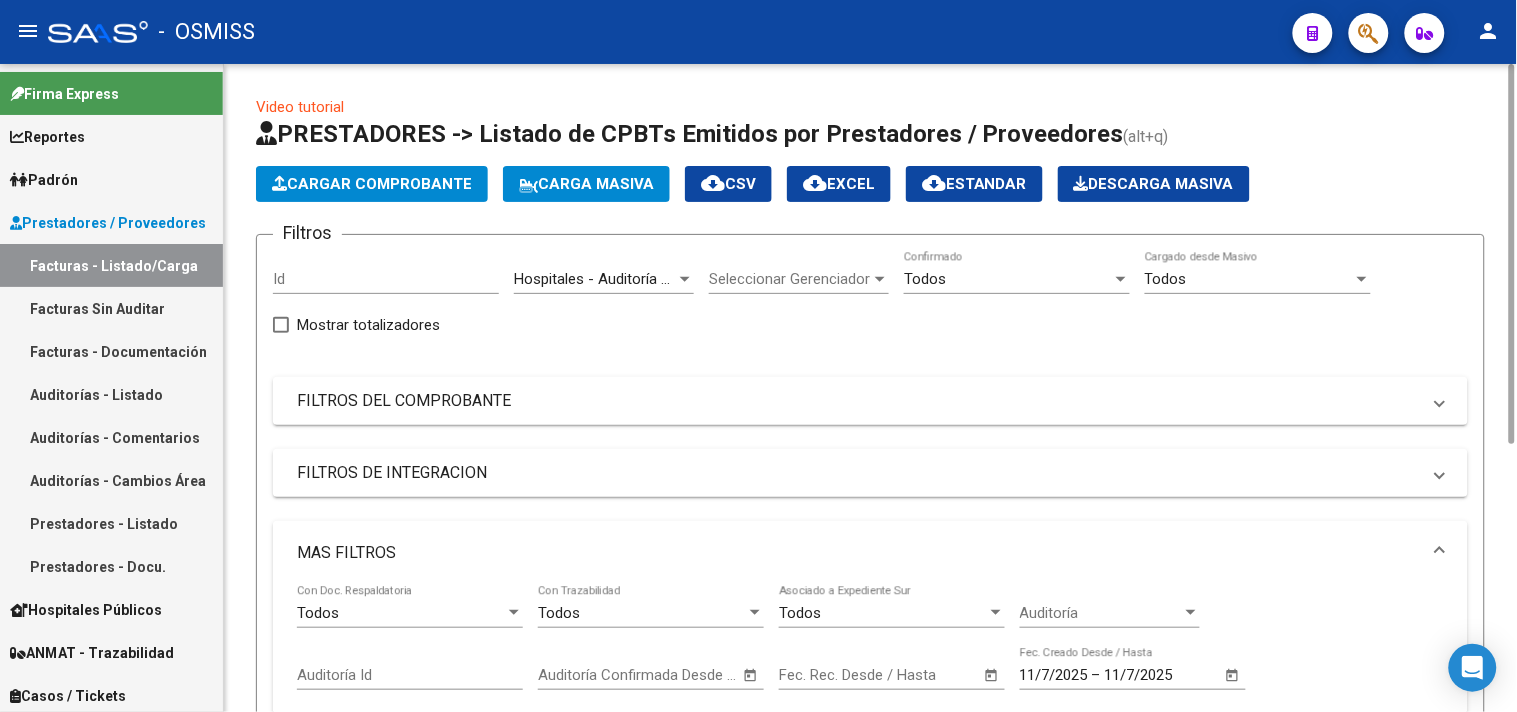 click on "Hospitales - Auditoría Médica Area" 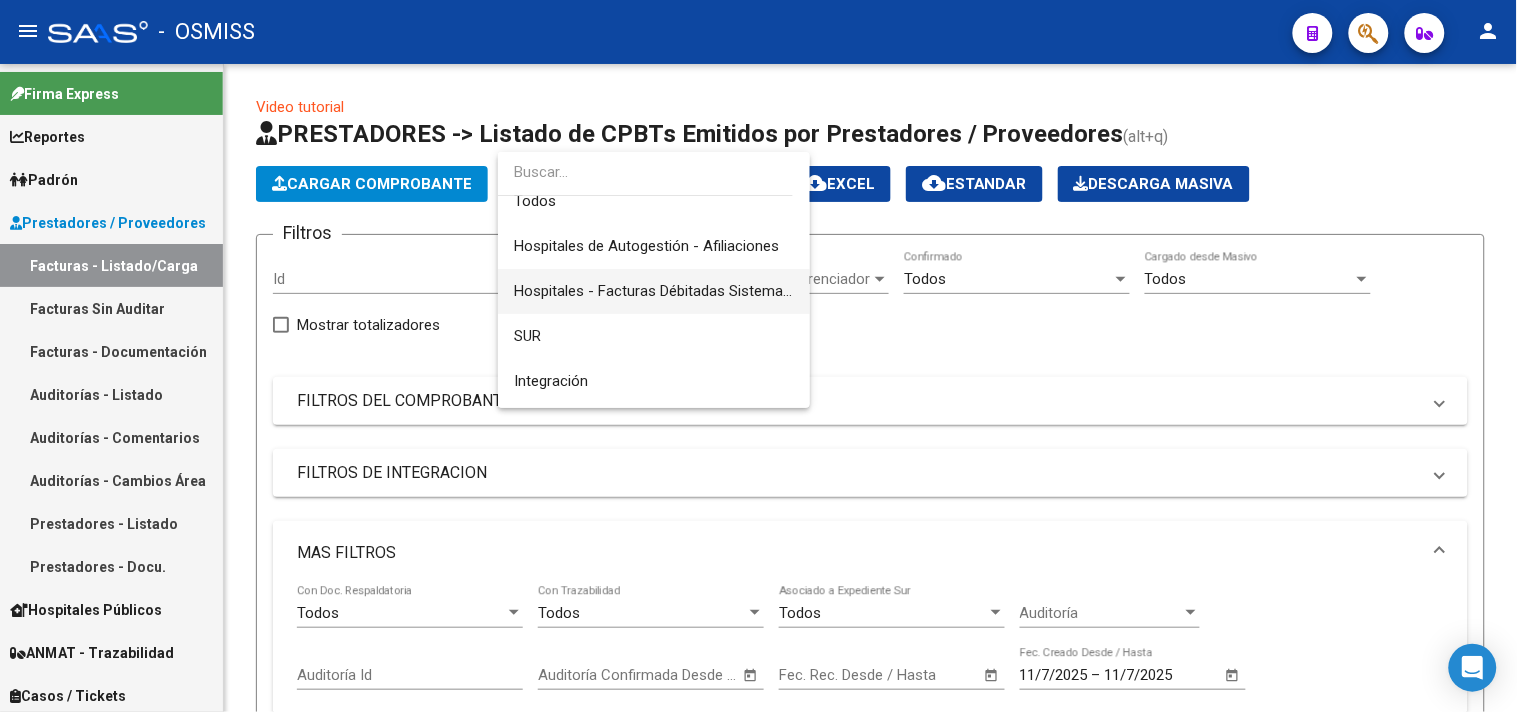 scroll, scrollTop: 0, scrollLeft: 0, axis: both 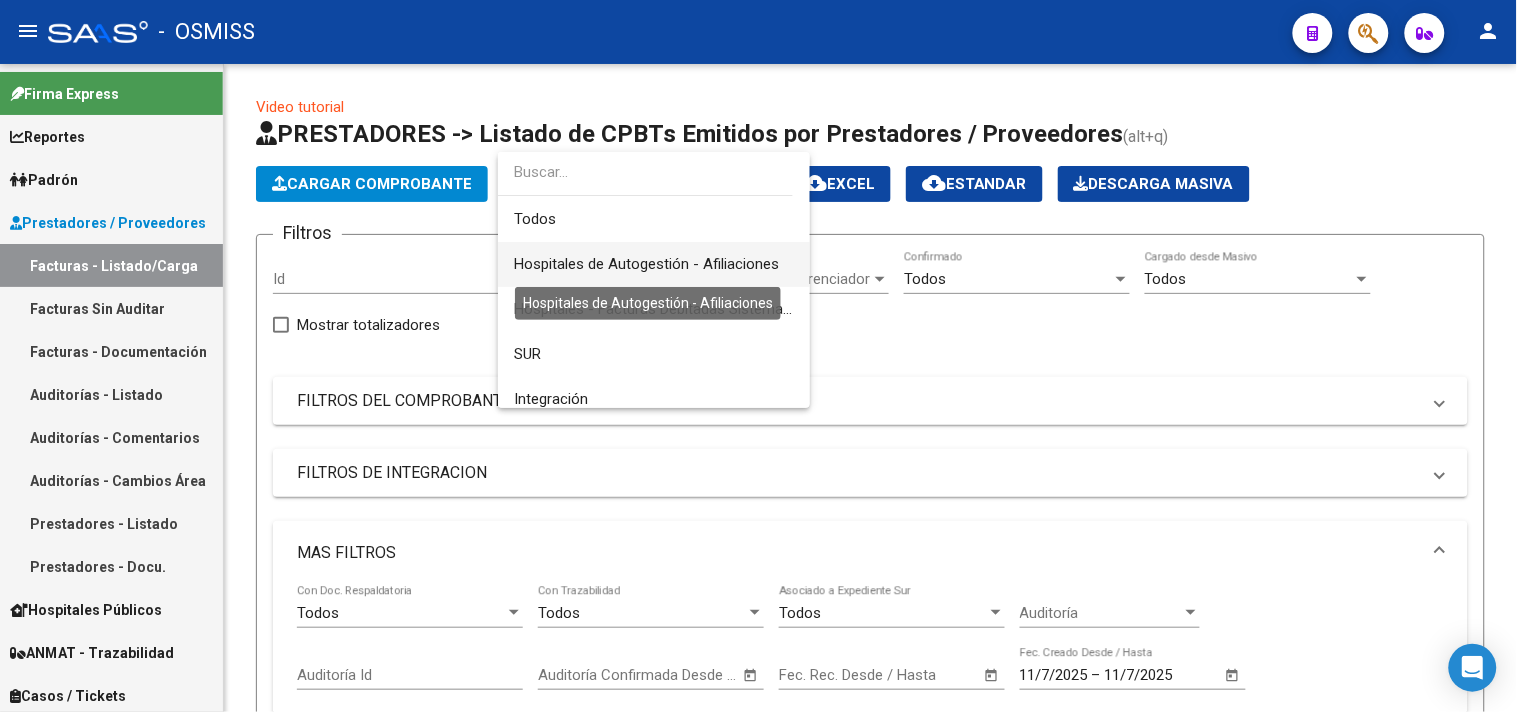 click on "Hospitales de Autogestión - Afiliaciones" at bounding box center (646, 264) 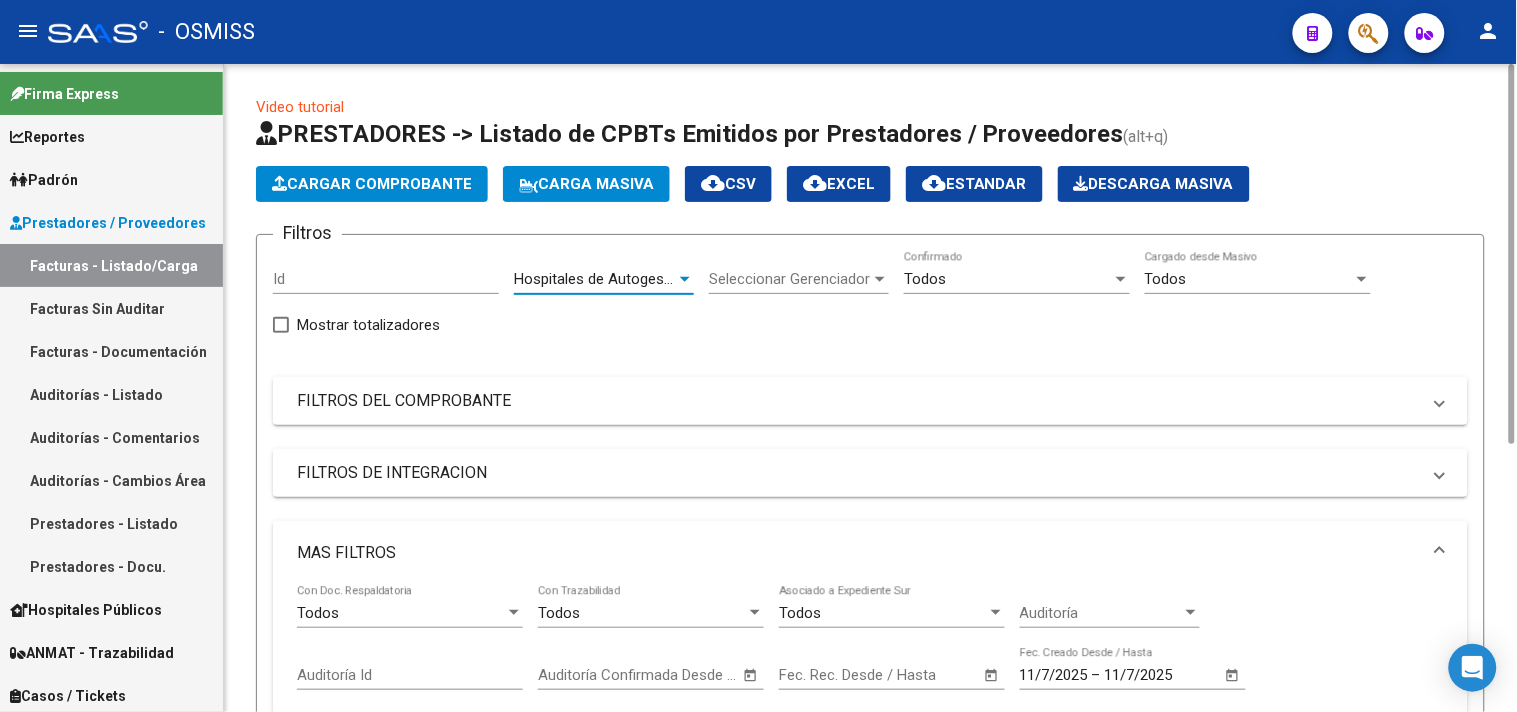 scroll, scrollTop: 444, scrollLeft: 0, axis: vertical 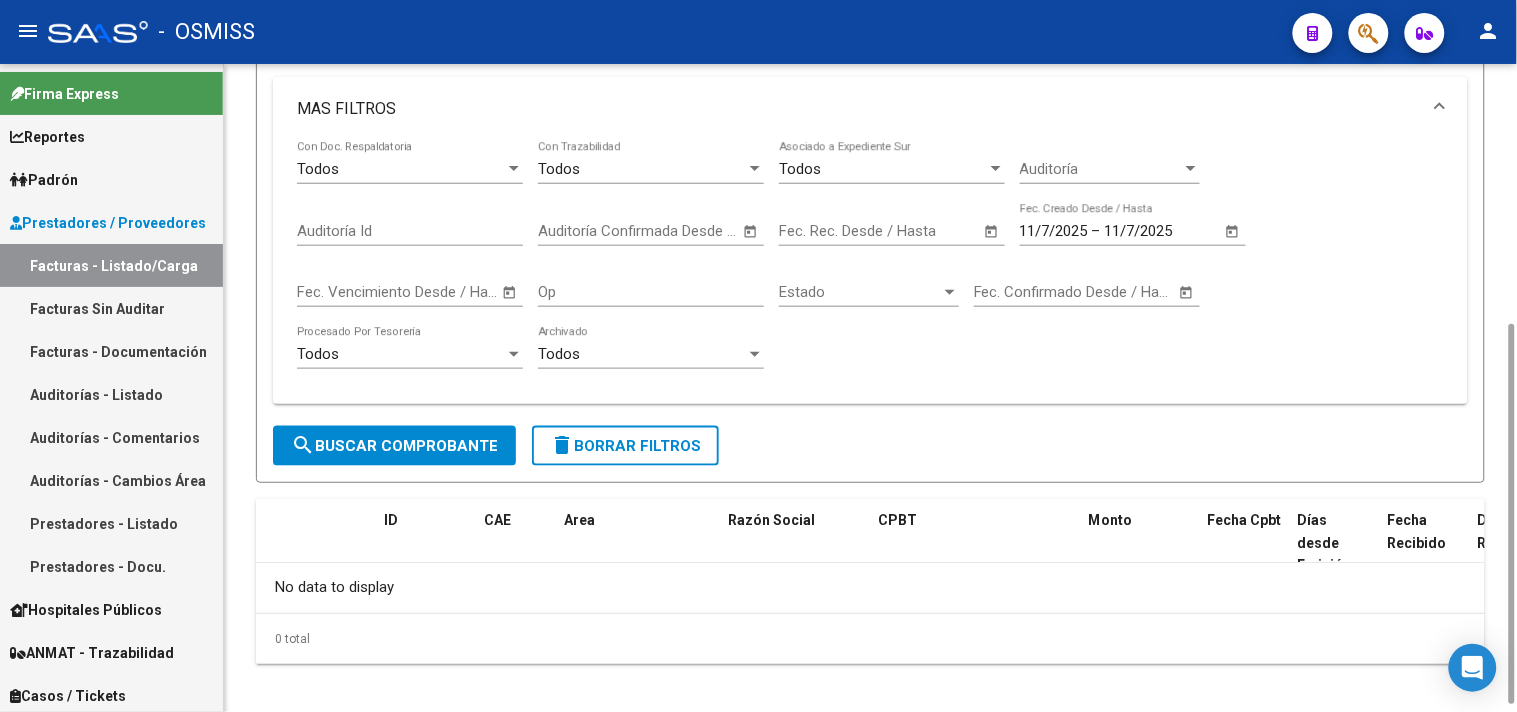 click on "search  Buscar Comprobante" 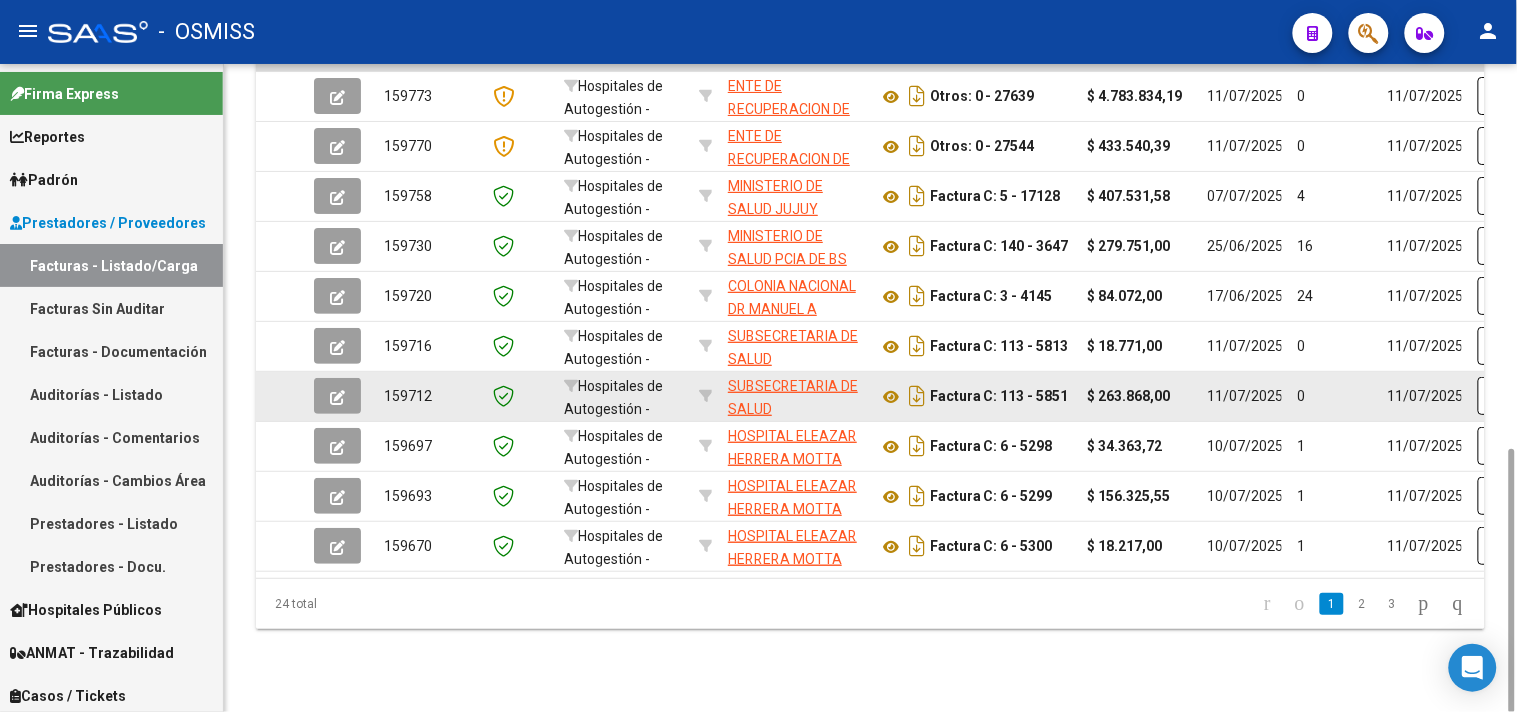 scroll, scrollTop: 946, scrollLeft: 0, axis: vertical 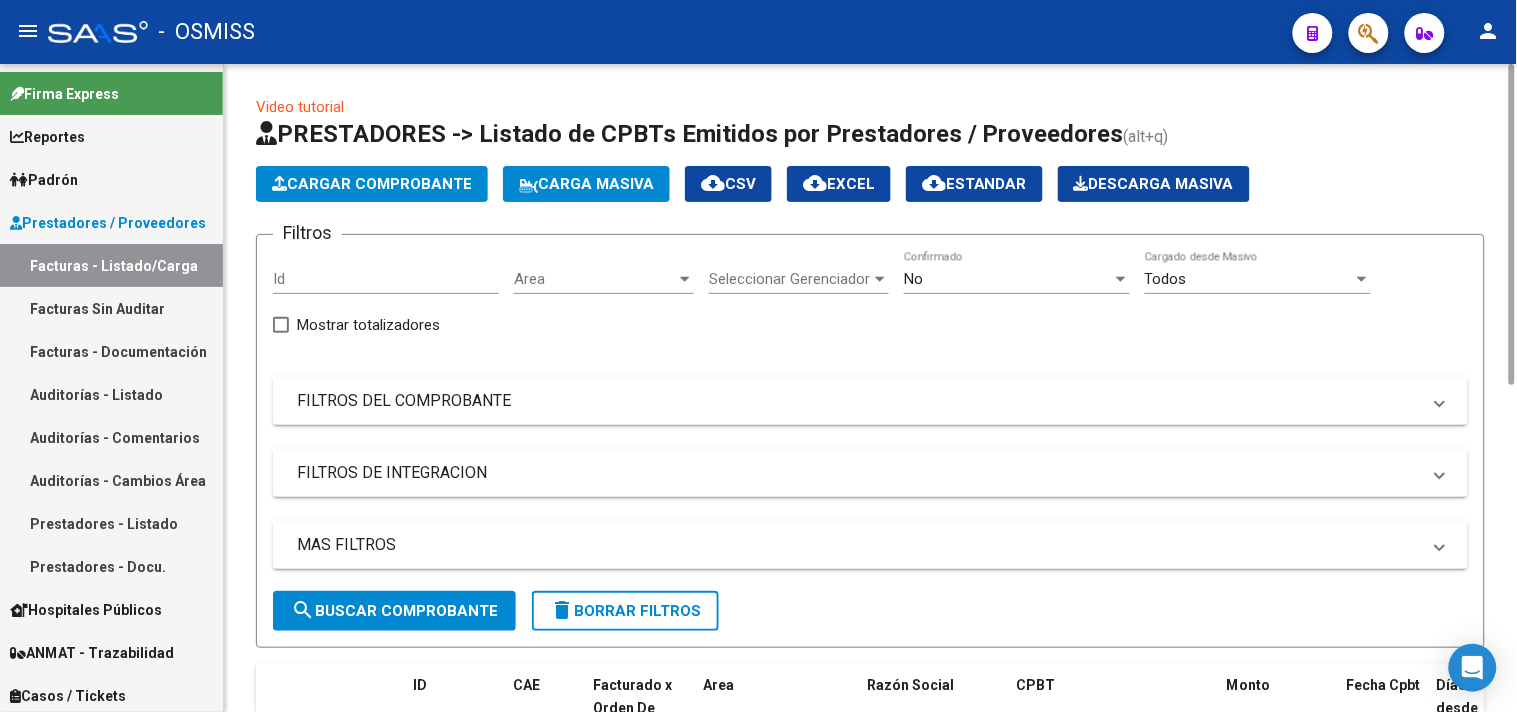 click on "Area Area" 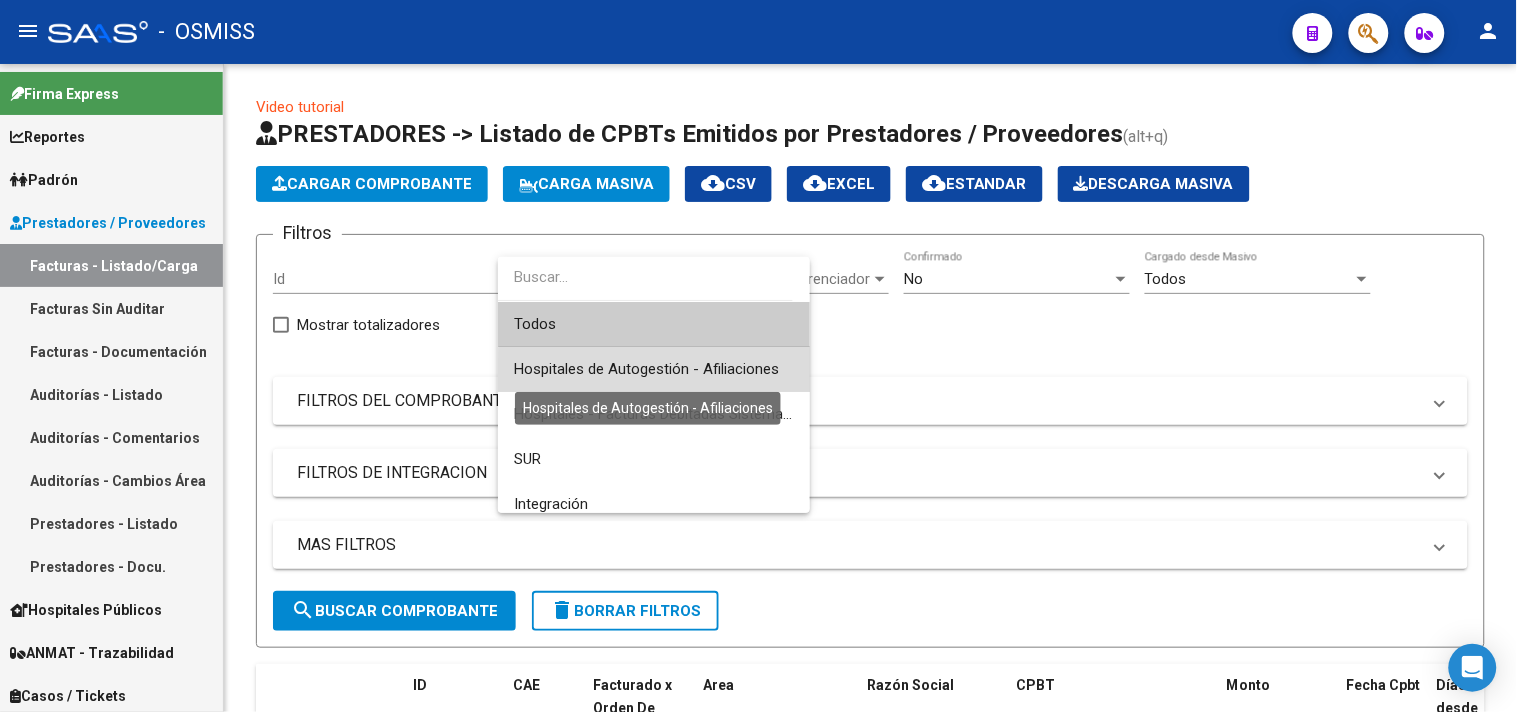 click on "Hospitales de Autogestión - Afiliaciones" at bounding box center [646, 369] 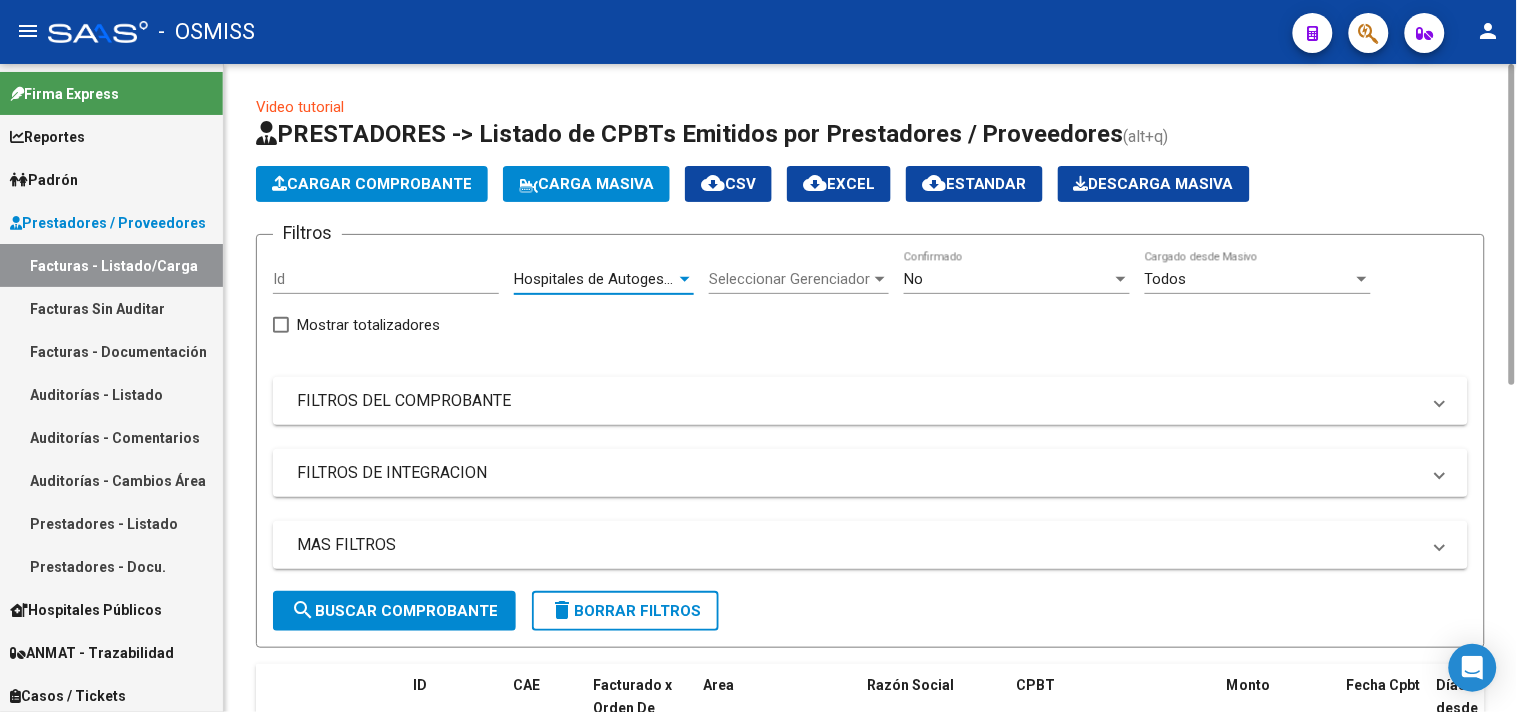 click on "No" at bounding box center (1008, 279) 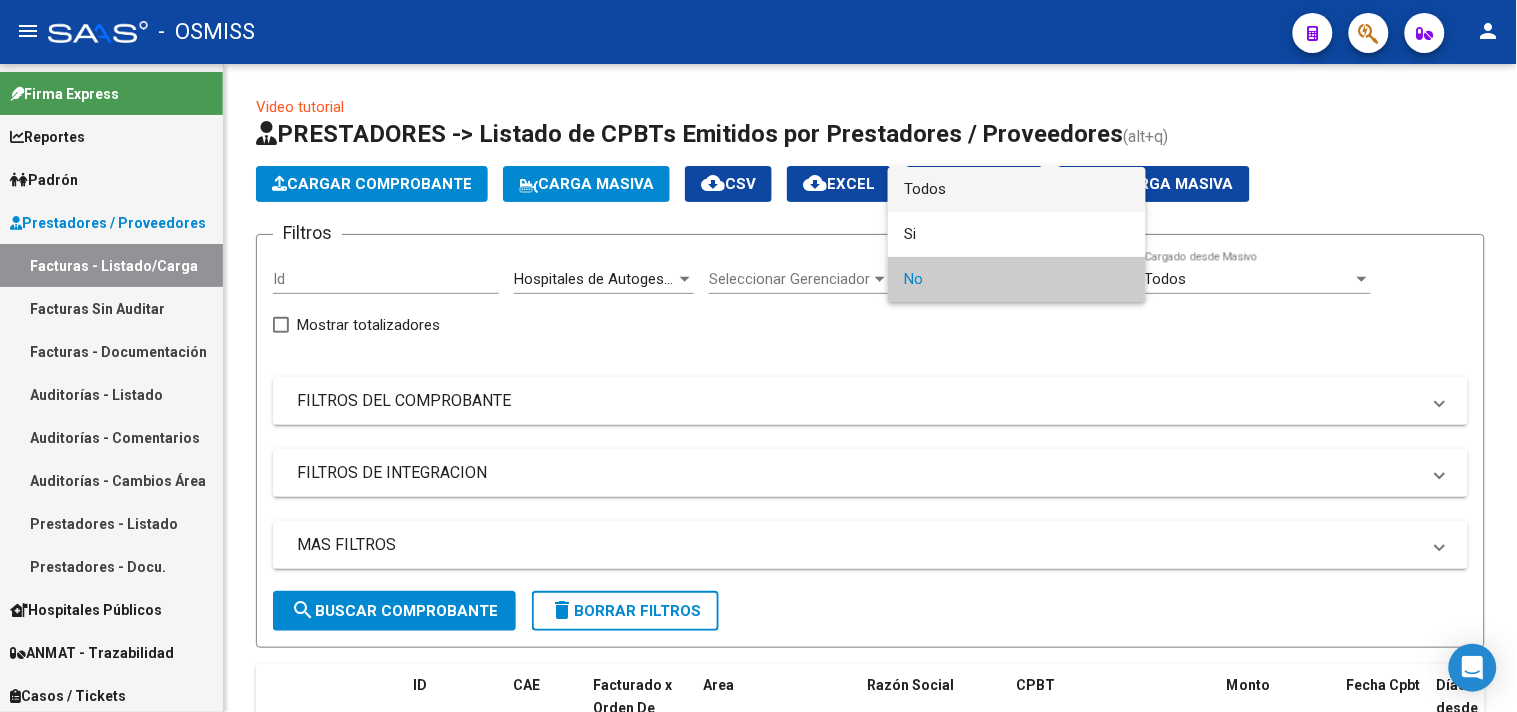 click on "Todos" at bounding box center [1017, 189] 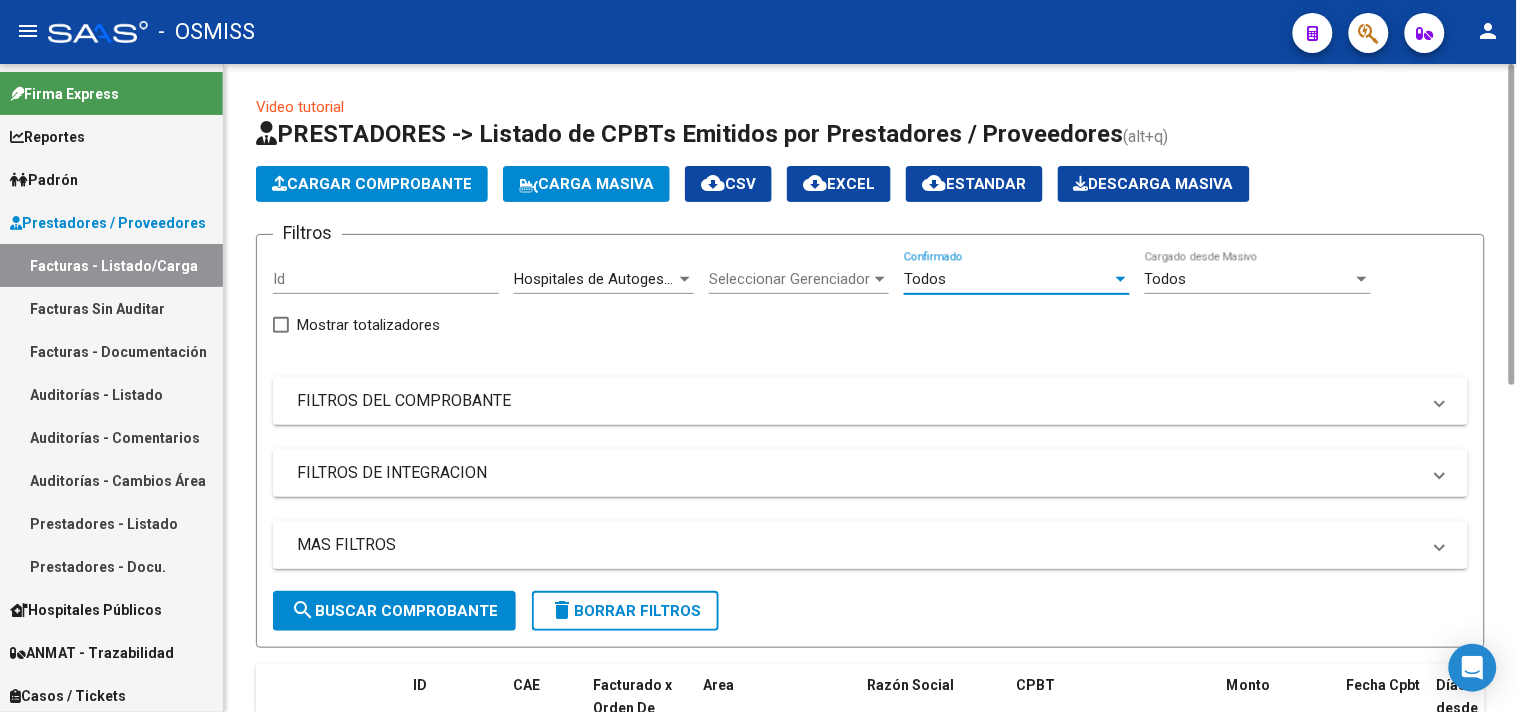 drag, startPoint x: 534, startPoint y: 551, endPoint x: 663, endPoint y: 545, distance: 129.13947 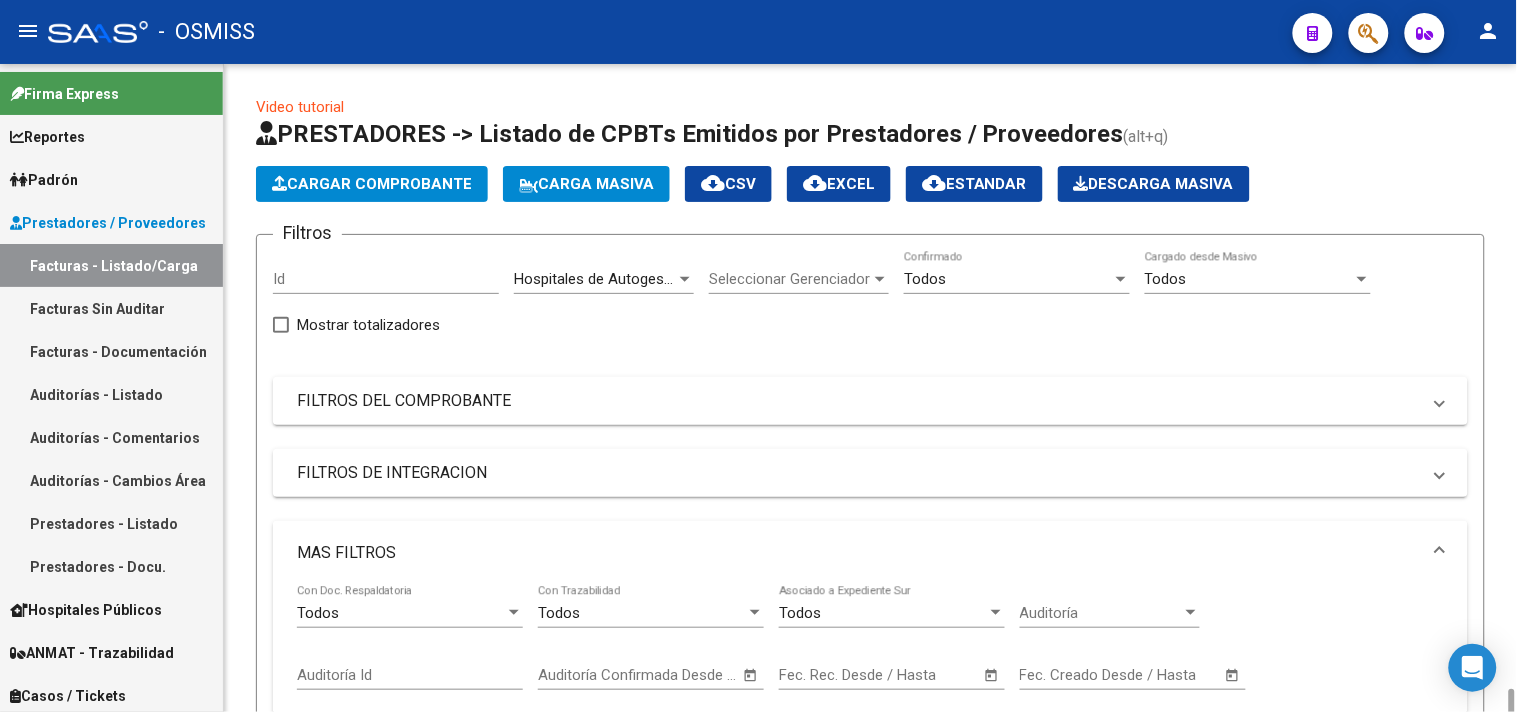 scroll, scrollTop: 444, scrollLeft: 0, axis: vertical 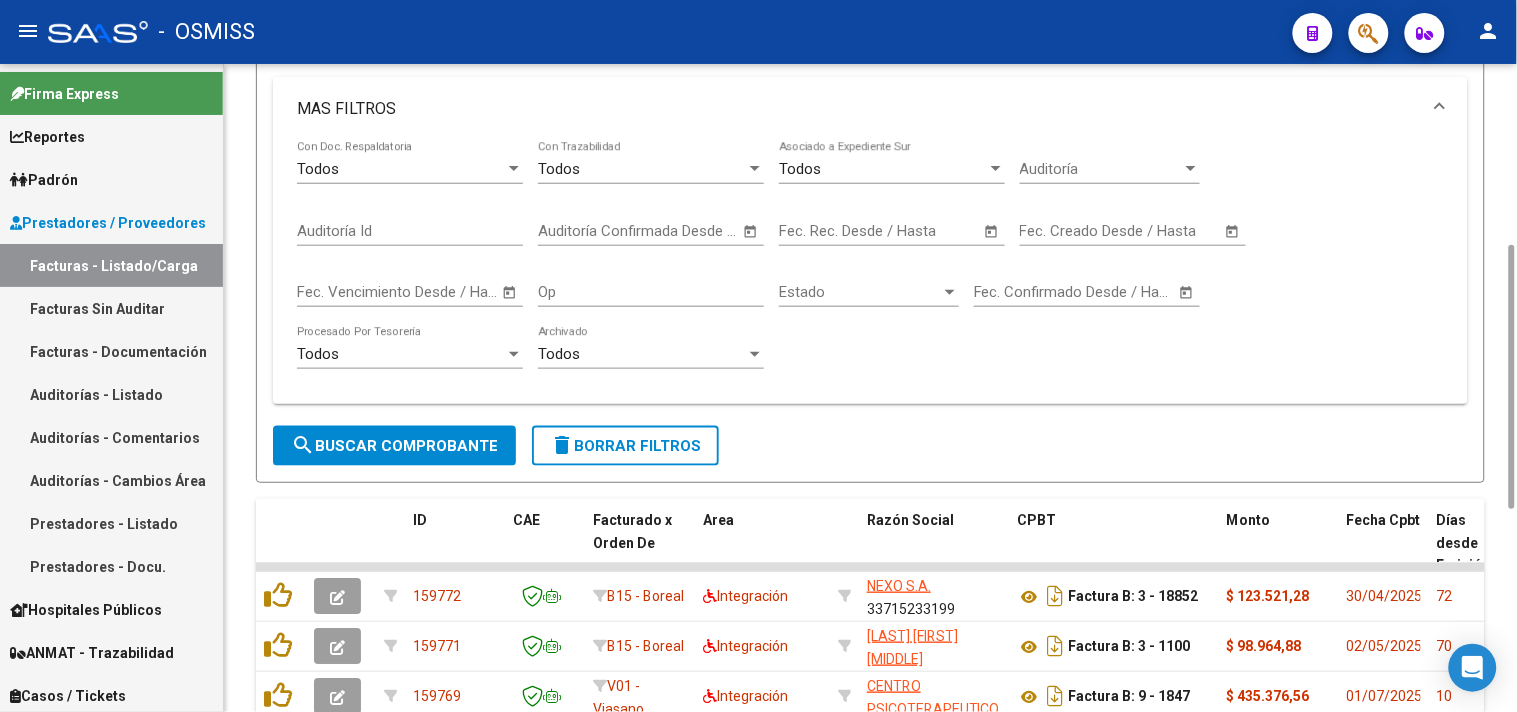 click on "Fec. Creado Desde / Hasta" at bounding box center (1052, 231) 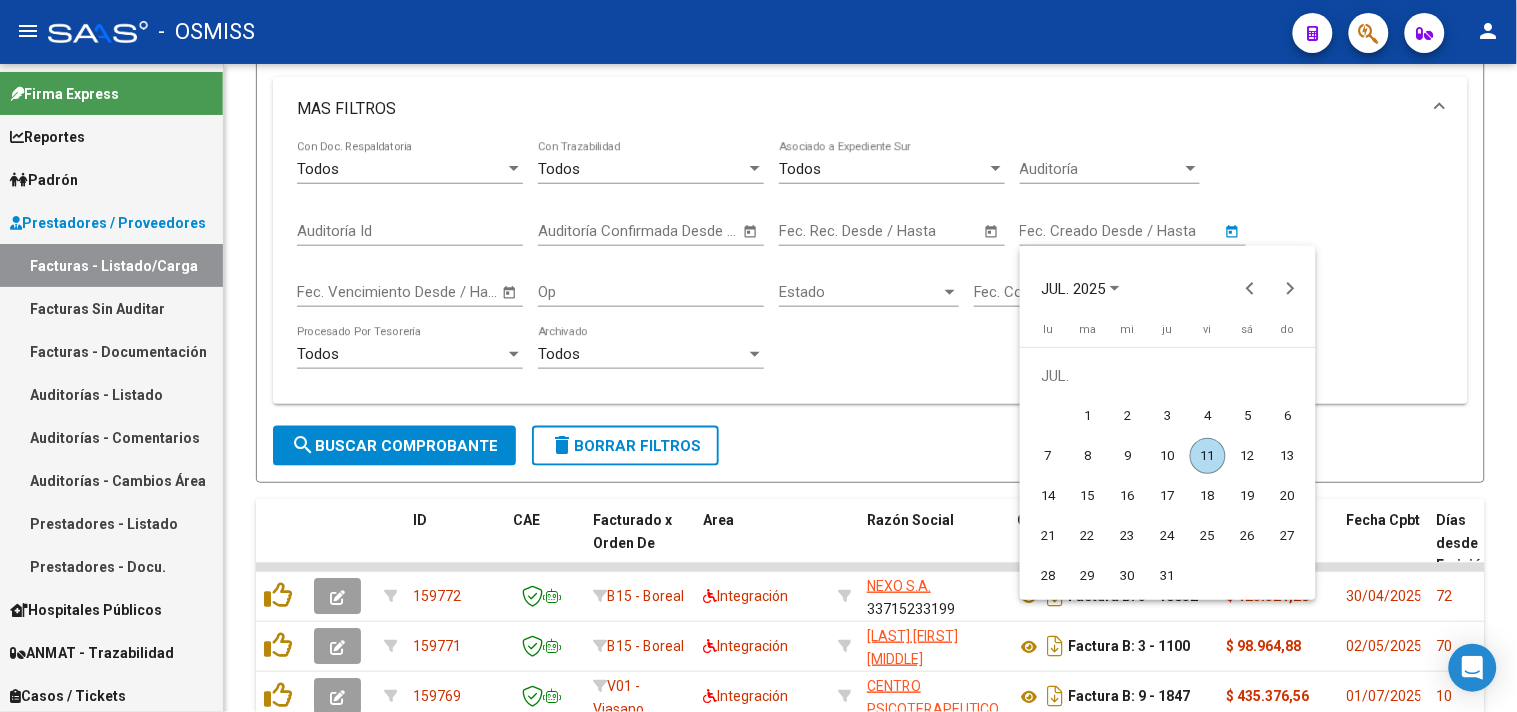 click on "11" at bounding box center (1208, 456) 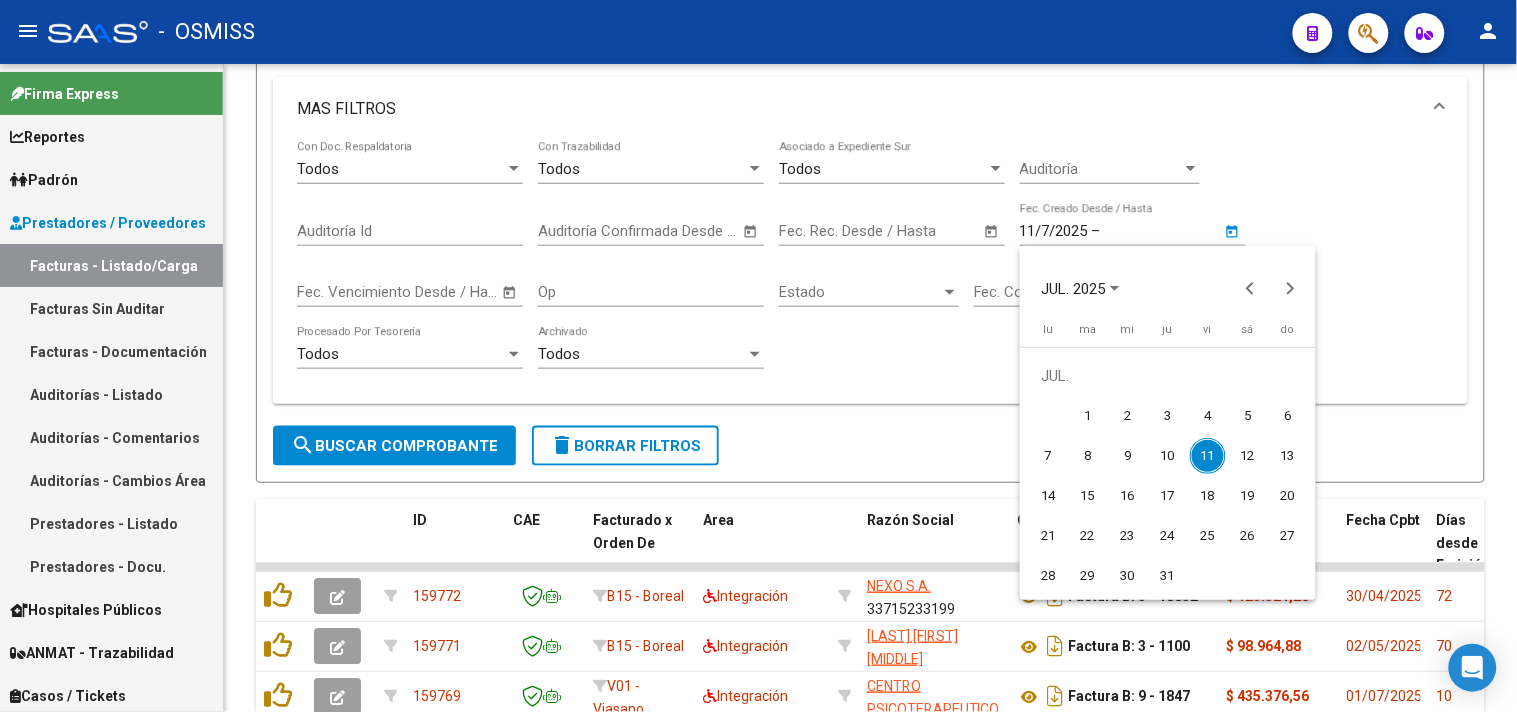 click on "11" at bounding box center [1208, 456] 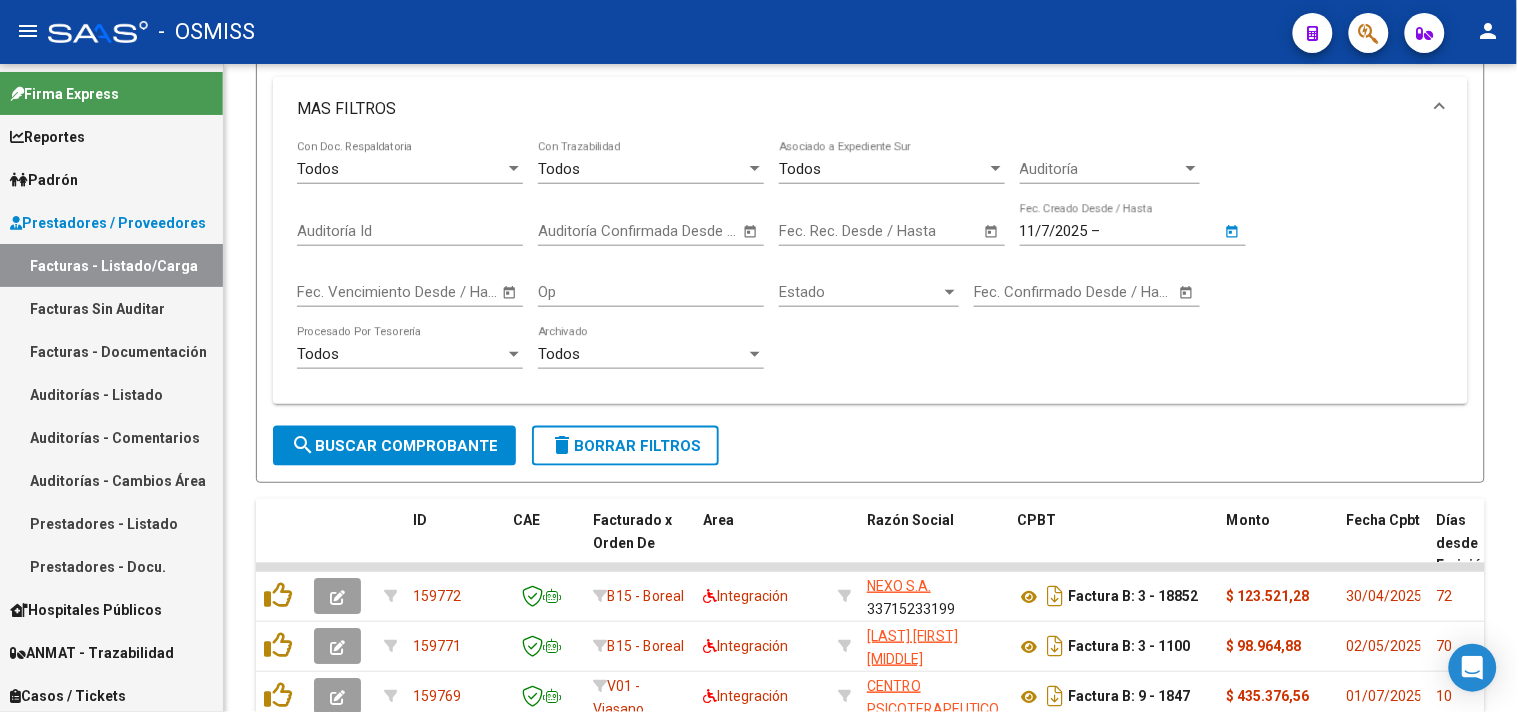 type on "11/7/2025" 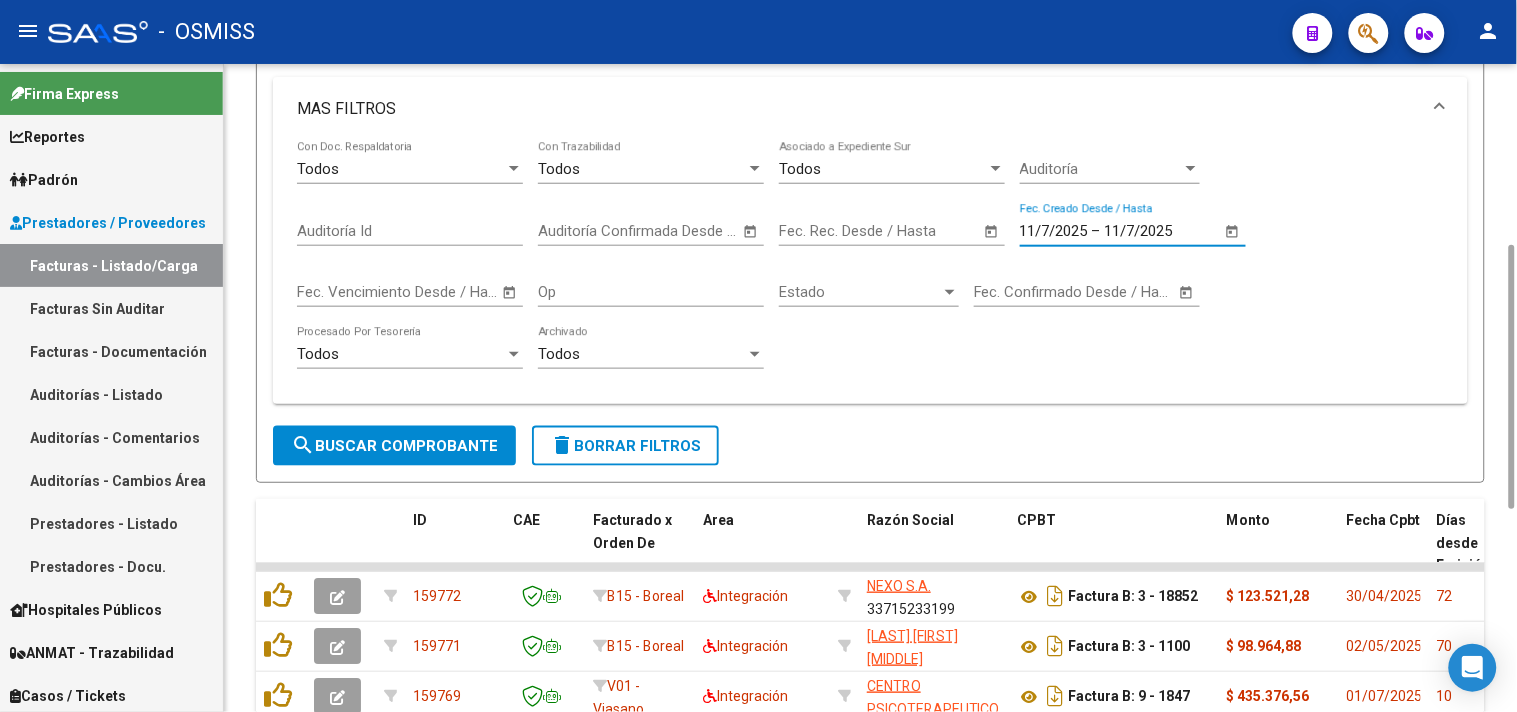 click on "search  Buscar Comprobante" 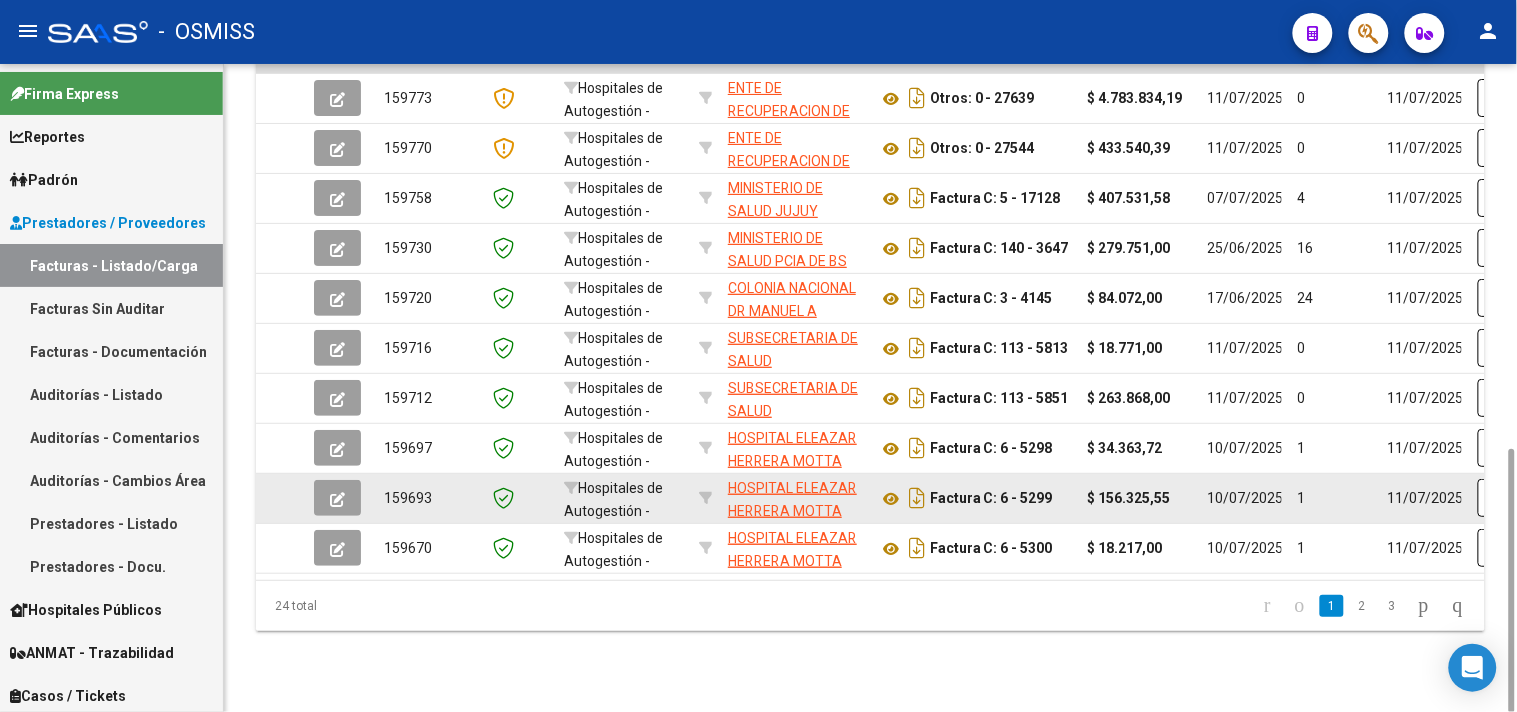 scroll, scrollTop: 943, scrollLeft: 0, axis: vertical 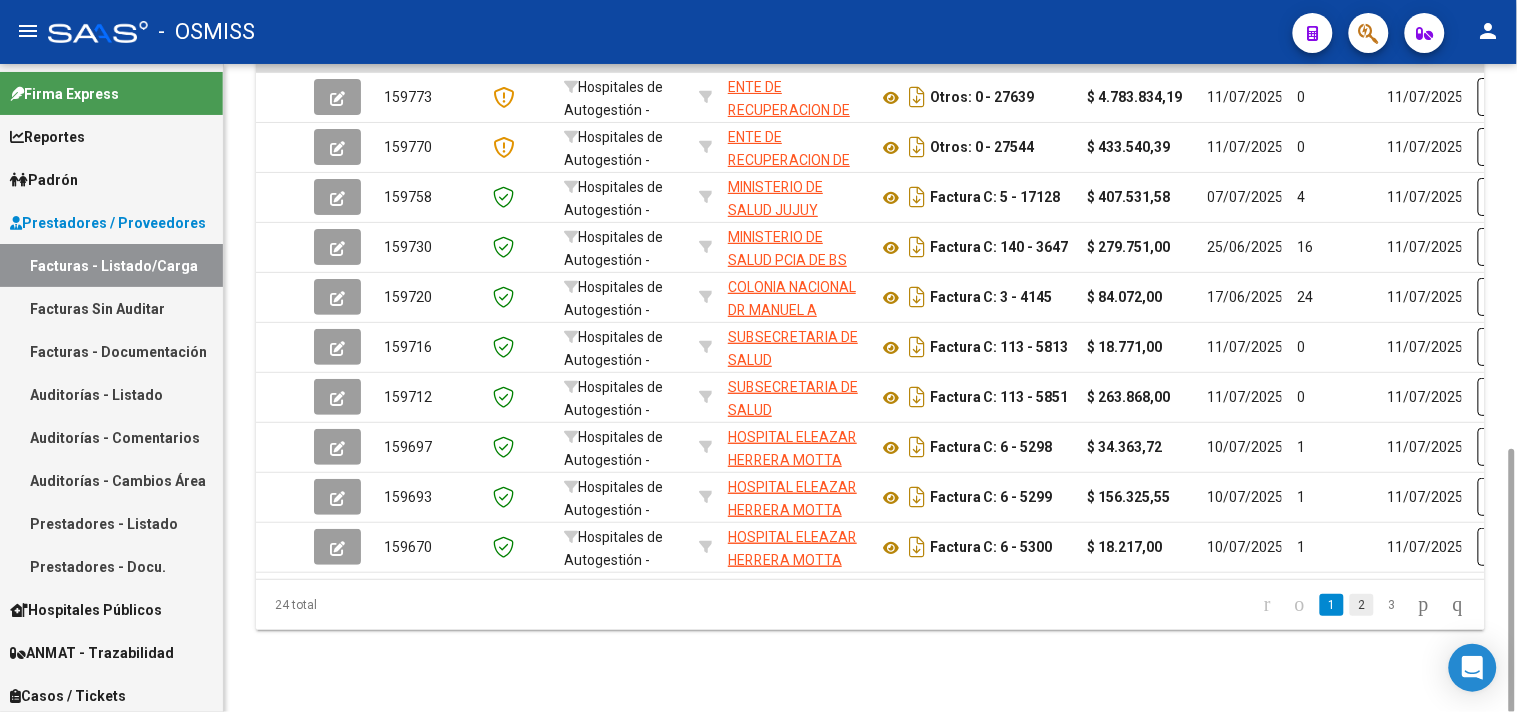 click on "2" 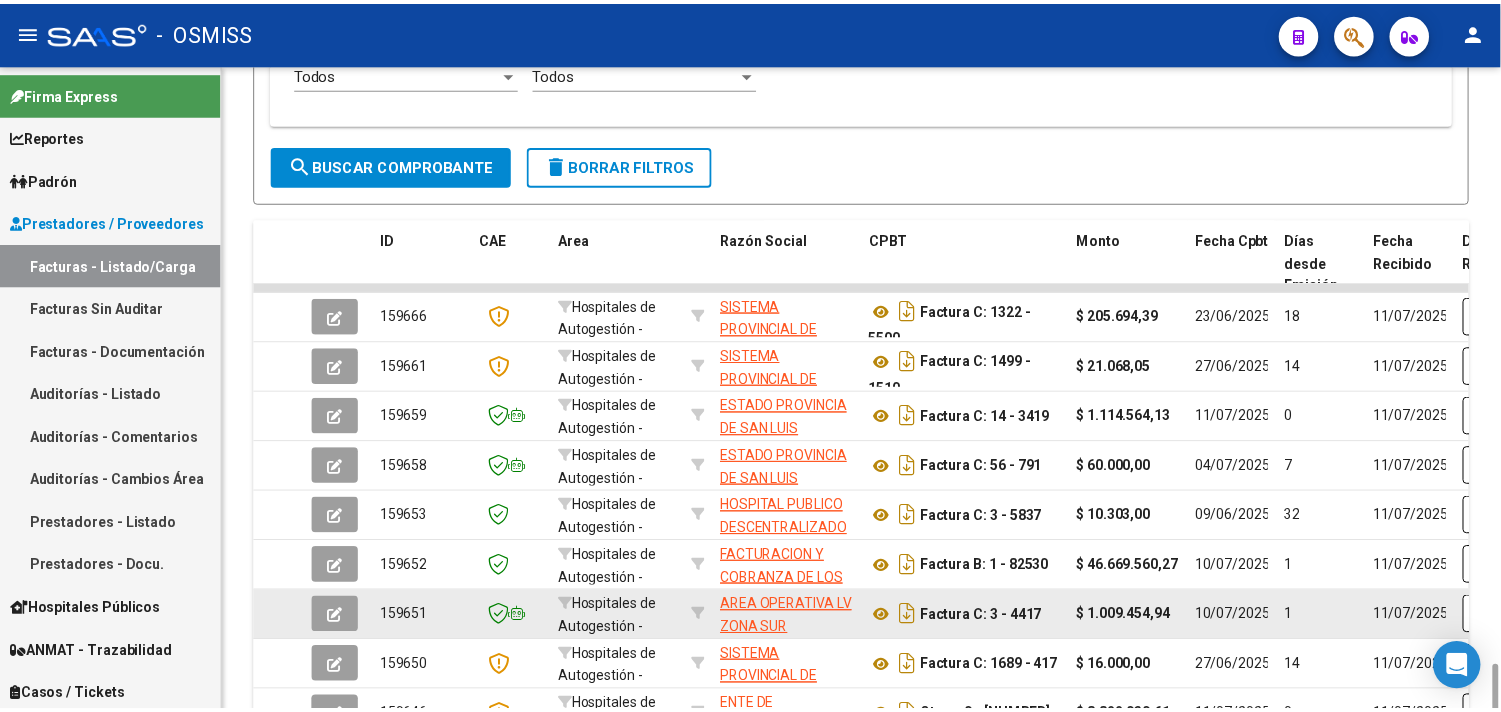 scroll, scrollTop: 943, scrollLeft: 0, axis: vertical 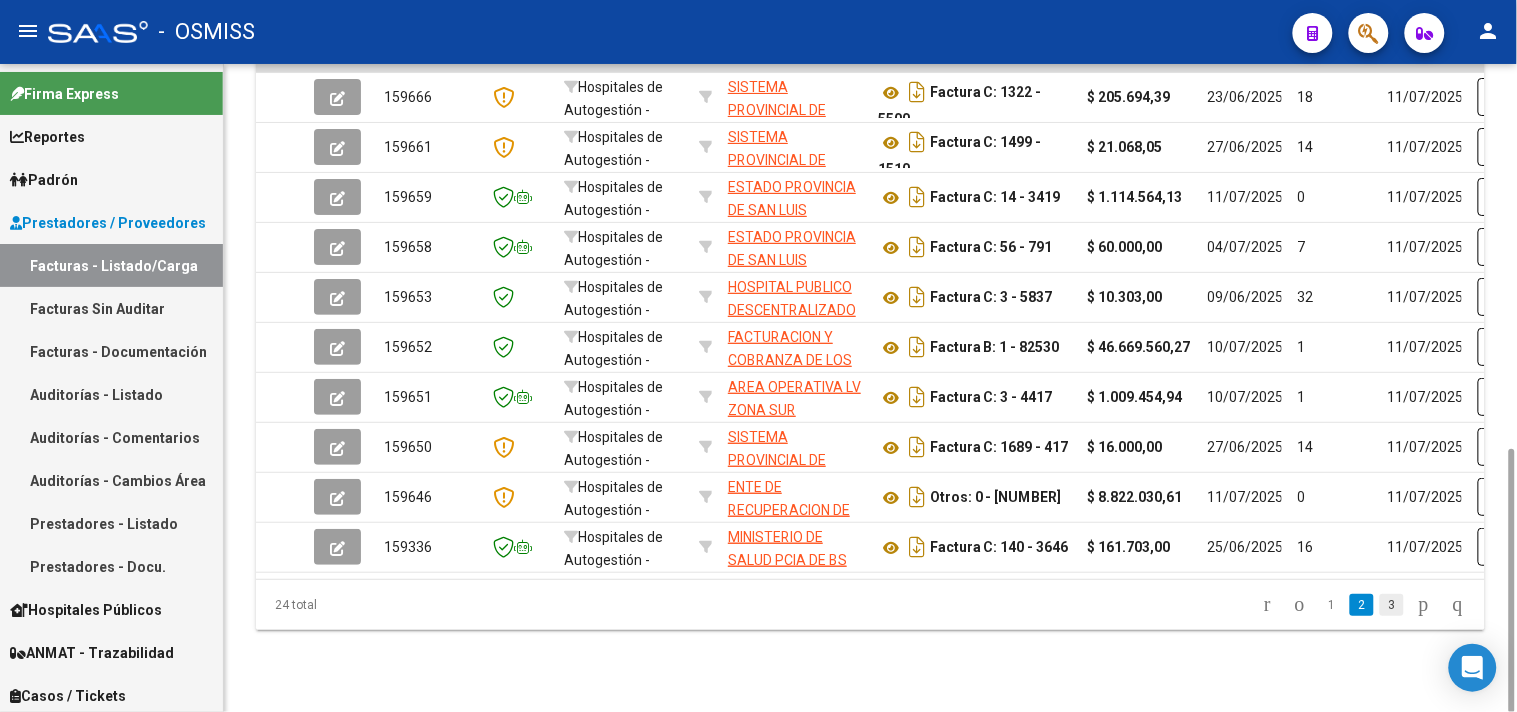 click on "3" 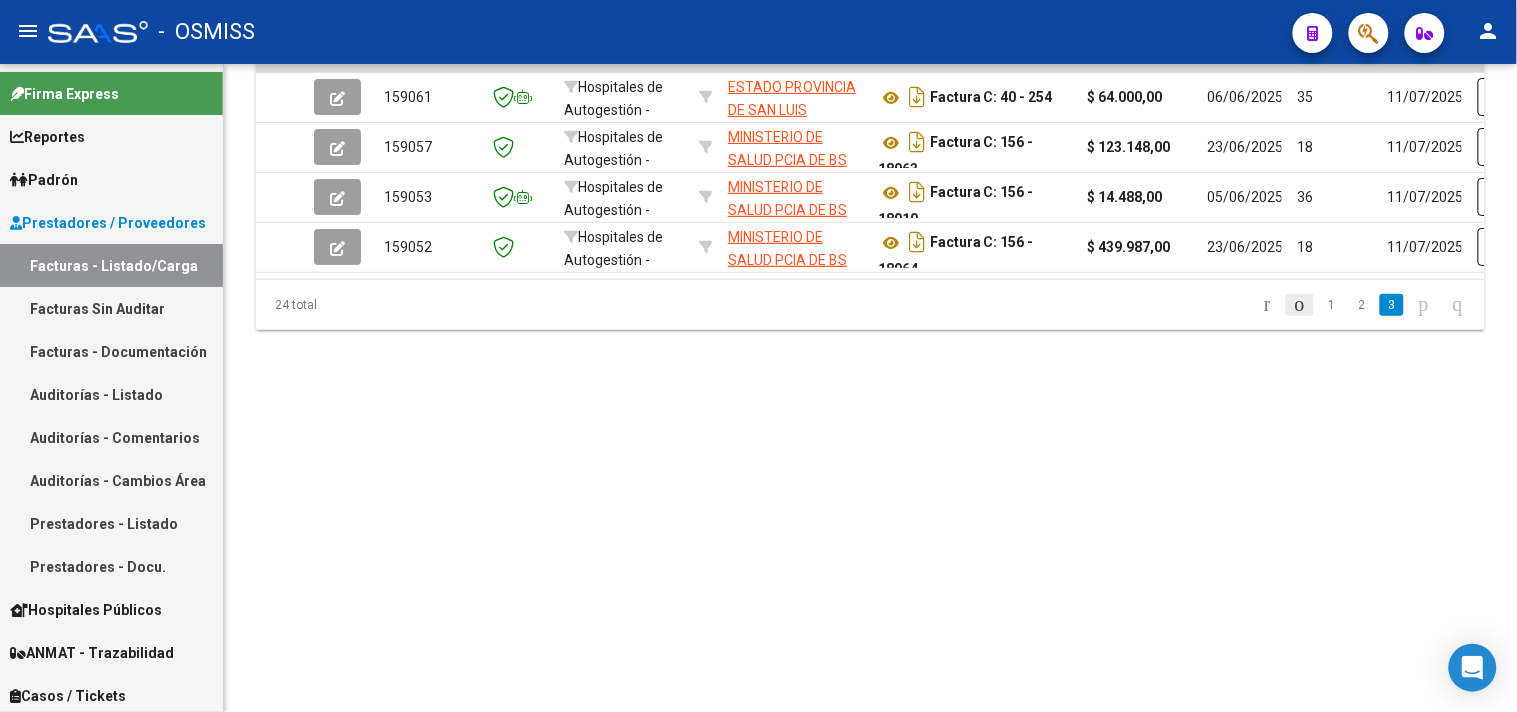 click 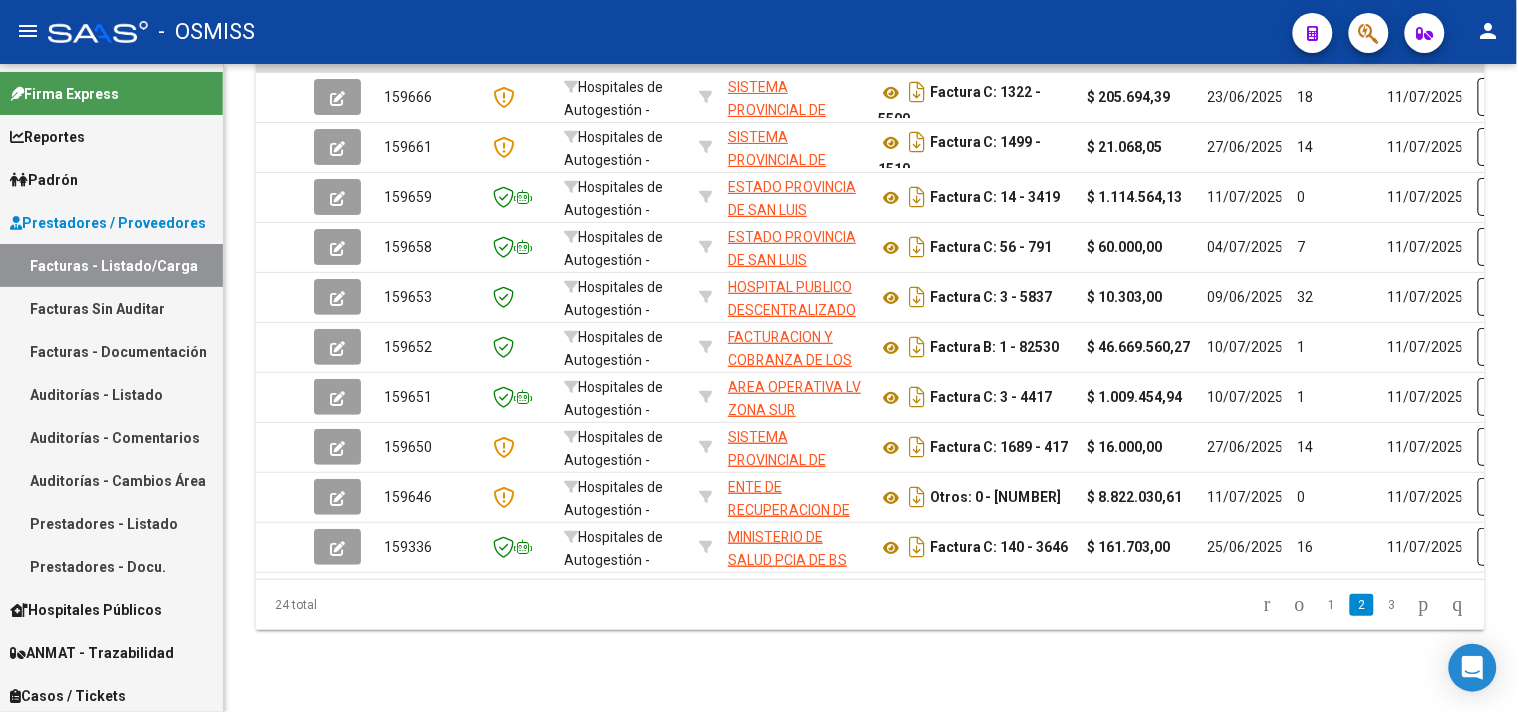 click on "10/07/2025" 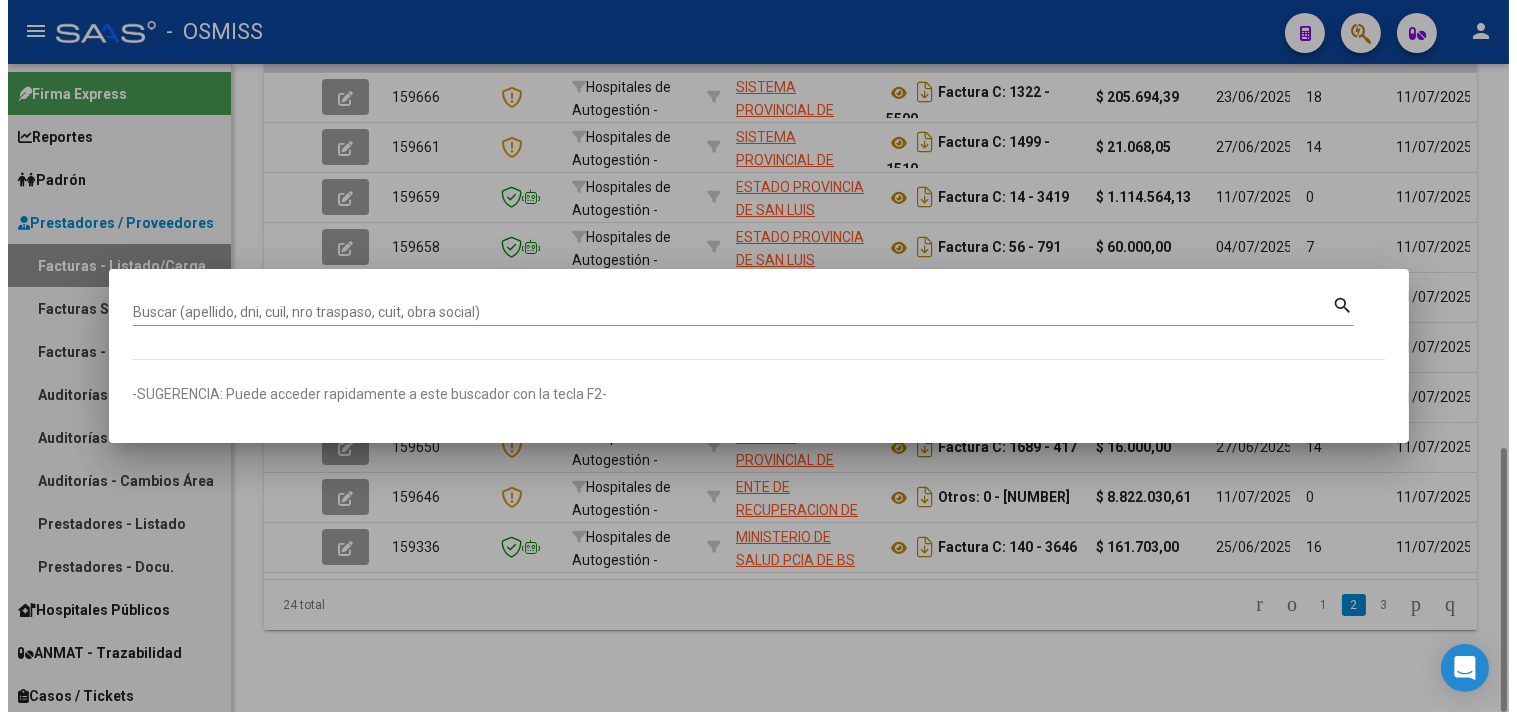 scroll, scrollTop: 942, scrollLeft: 0, axis: vertical 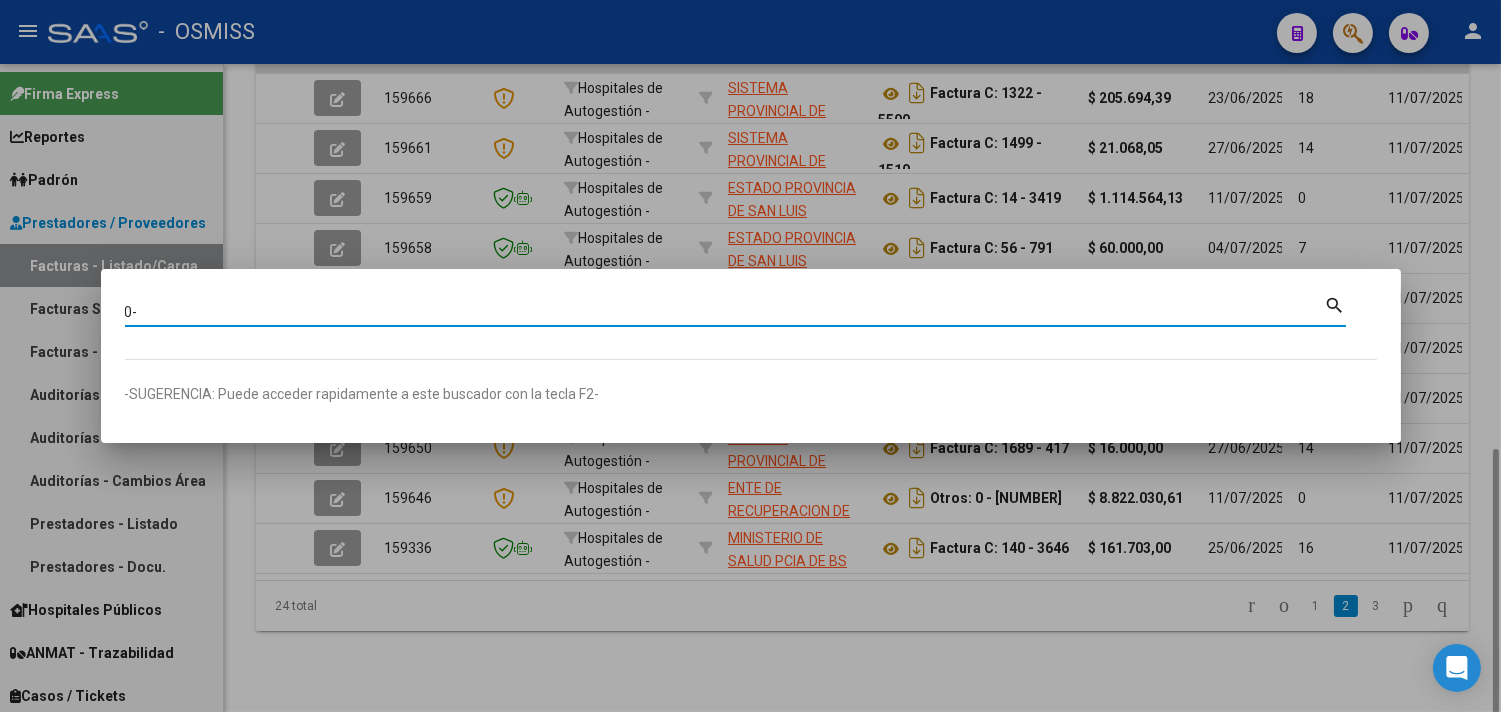 paste on "27318" 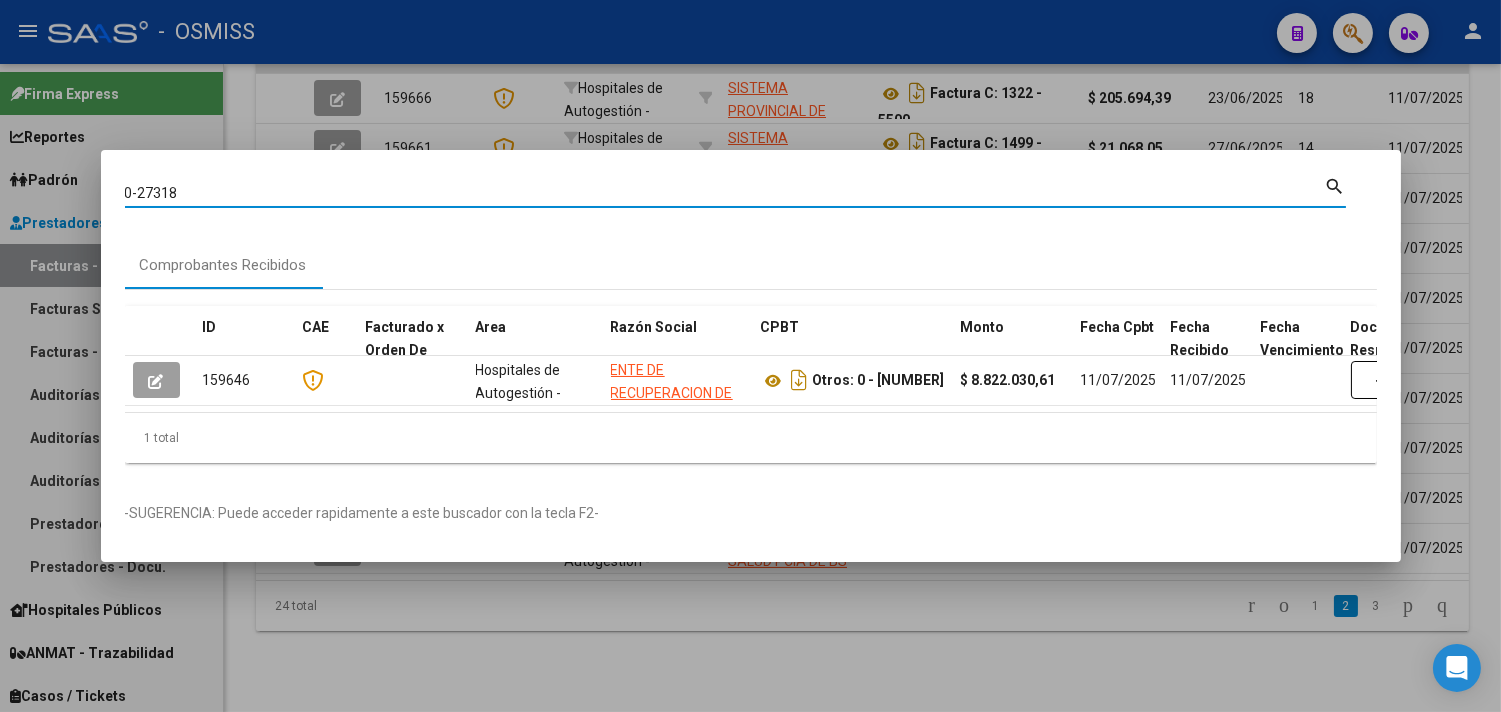 drag, startPoint x: 228, startPoint y: 185, endPoint x: 0, endPoint y: 175, distance: 228.2192 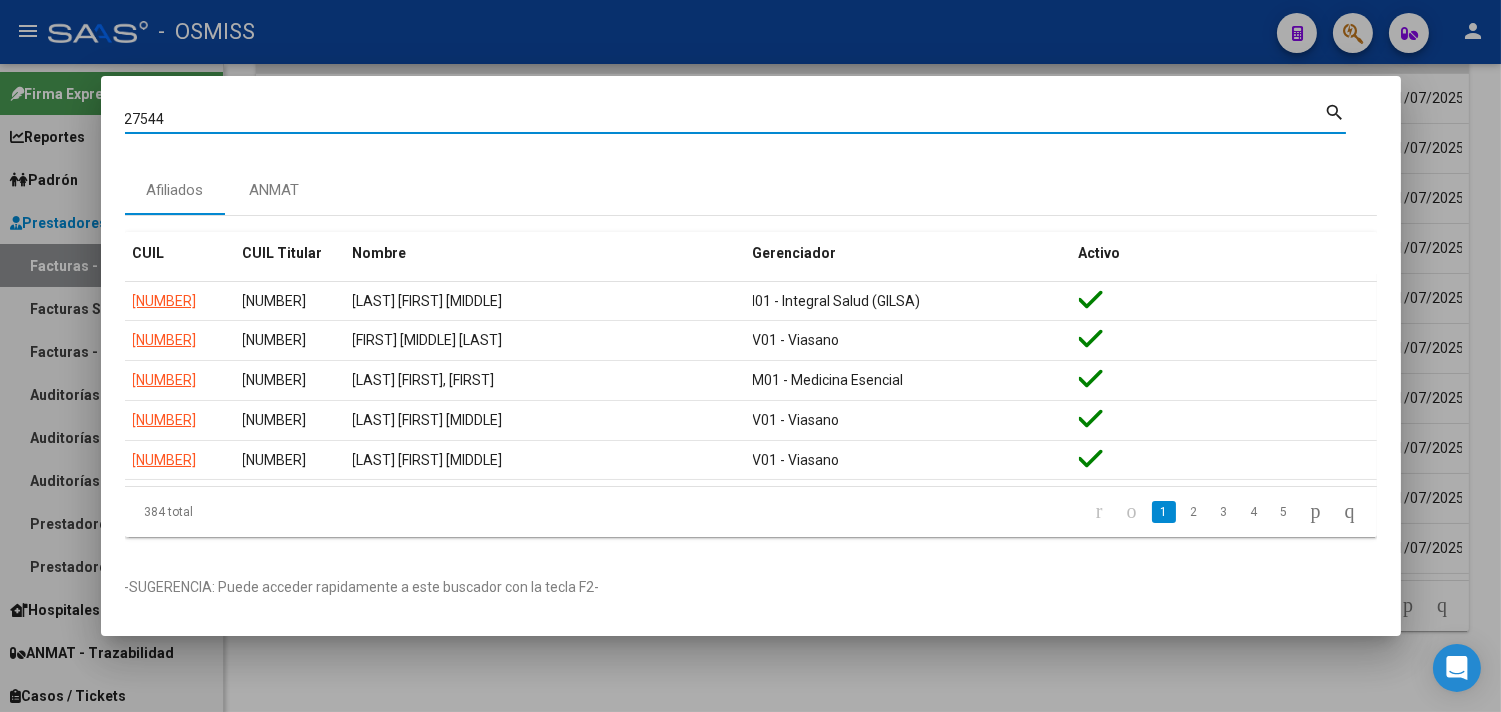 drag, startPoint x: 87, startPoint y: 110, endPoint x: 0, endPoint y: 93, distance: 88.64536 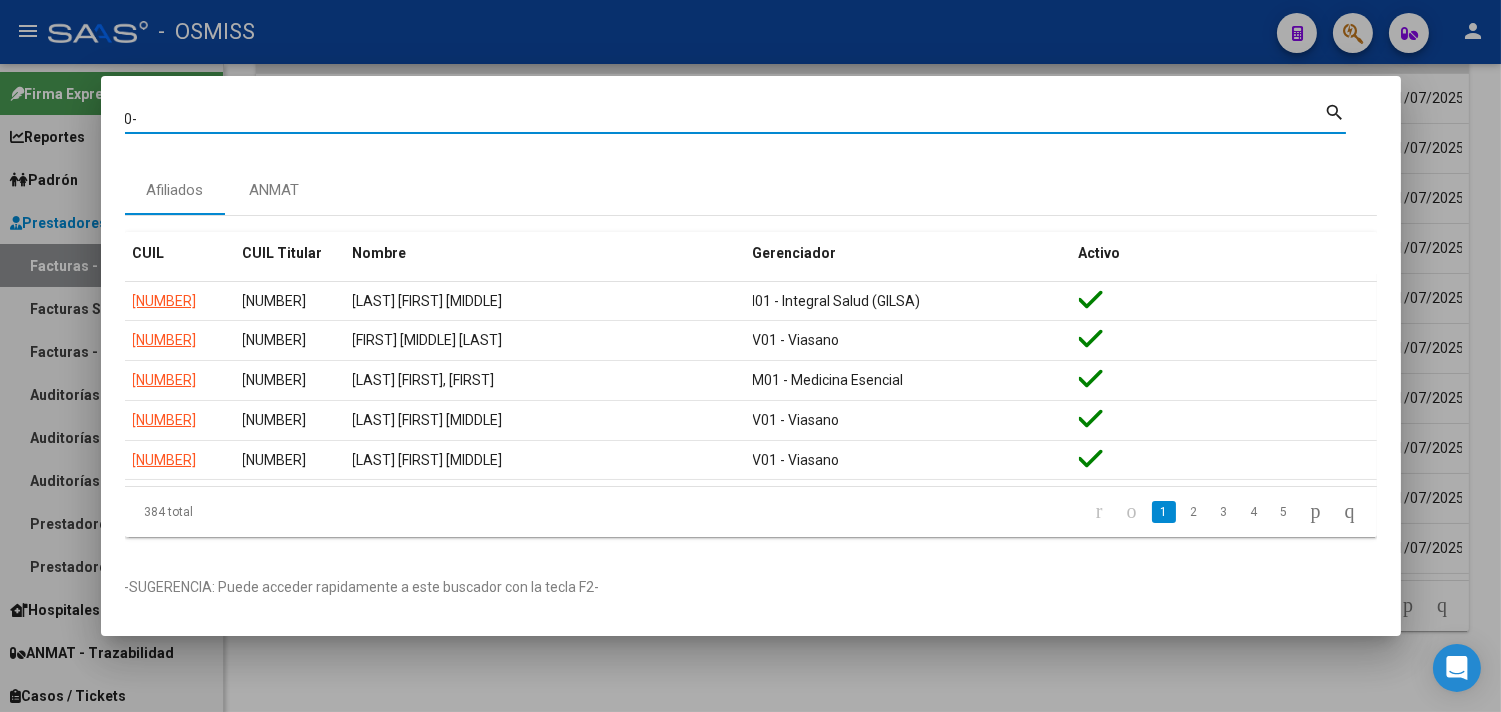 paste on "27544" 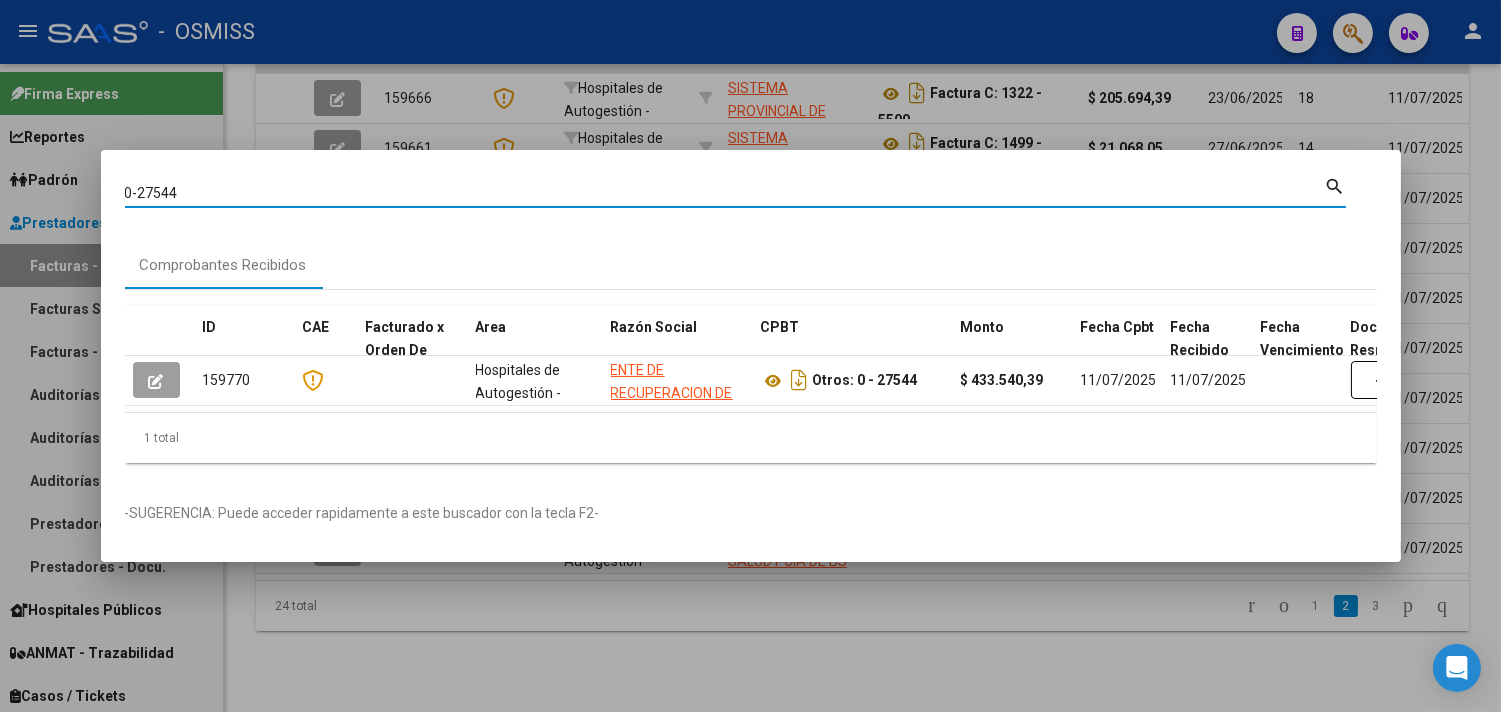 drag, startPoint x: 206, startPoint y: 178, endPoint x: 137, endPoint y: 182, distance: 69.115845 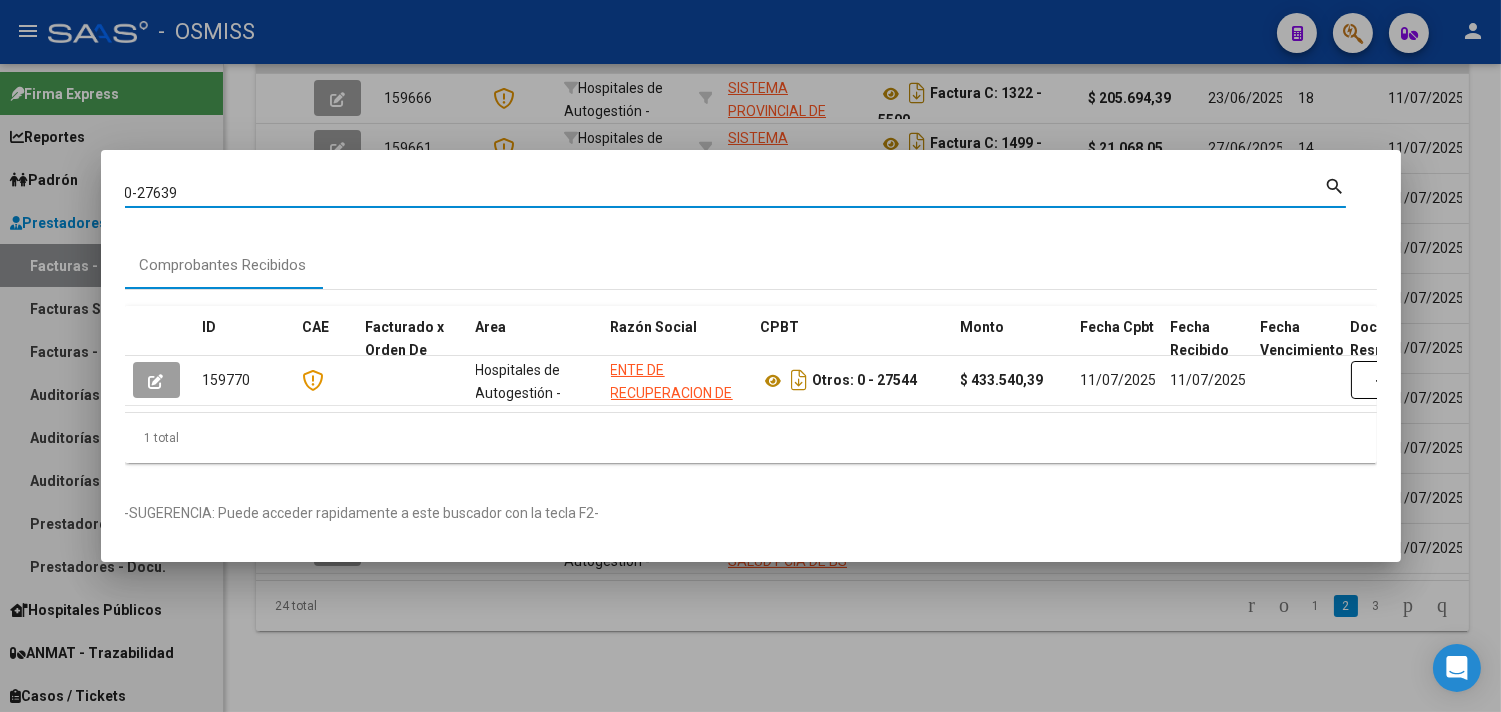 type on "0-27639" 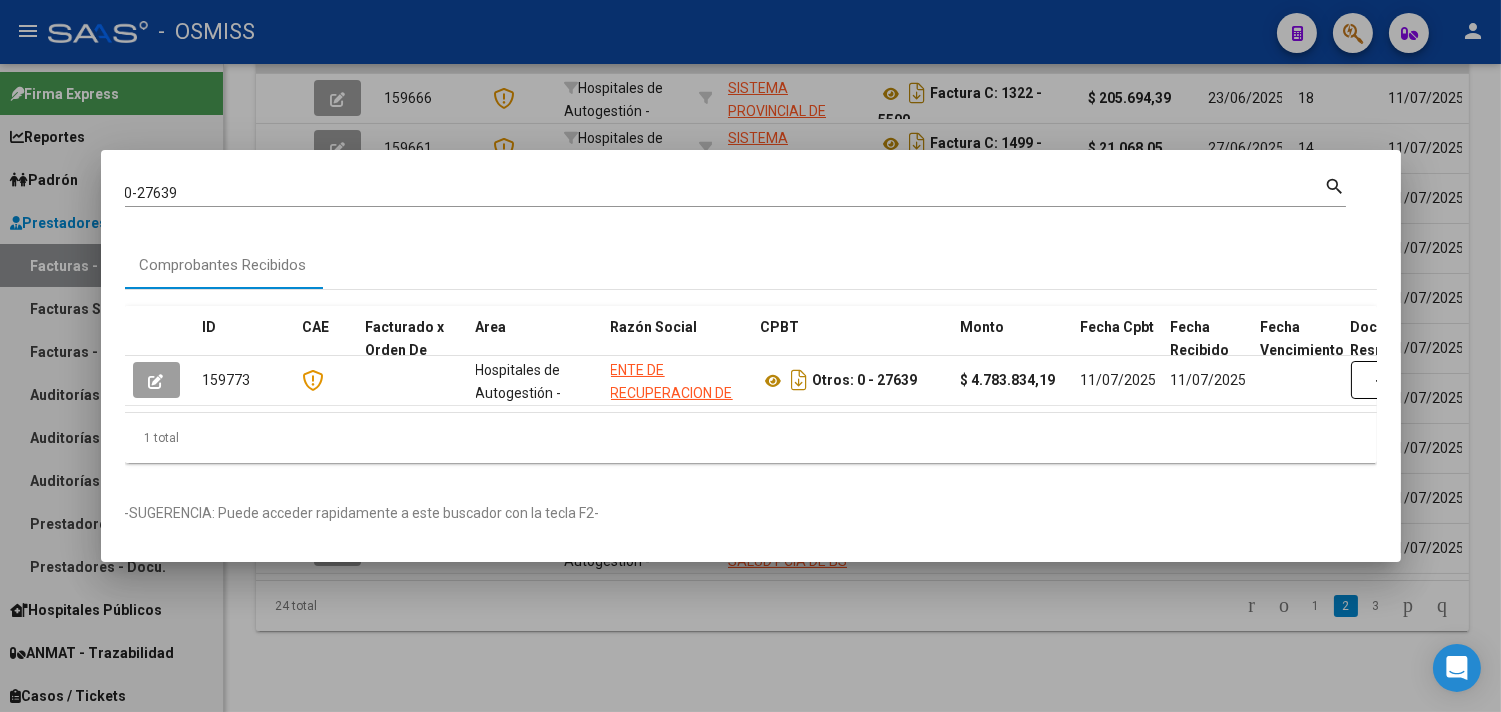 click at bounding box center [750, 356] 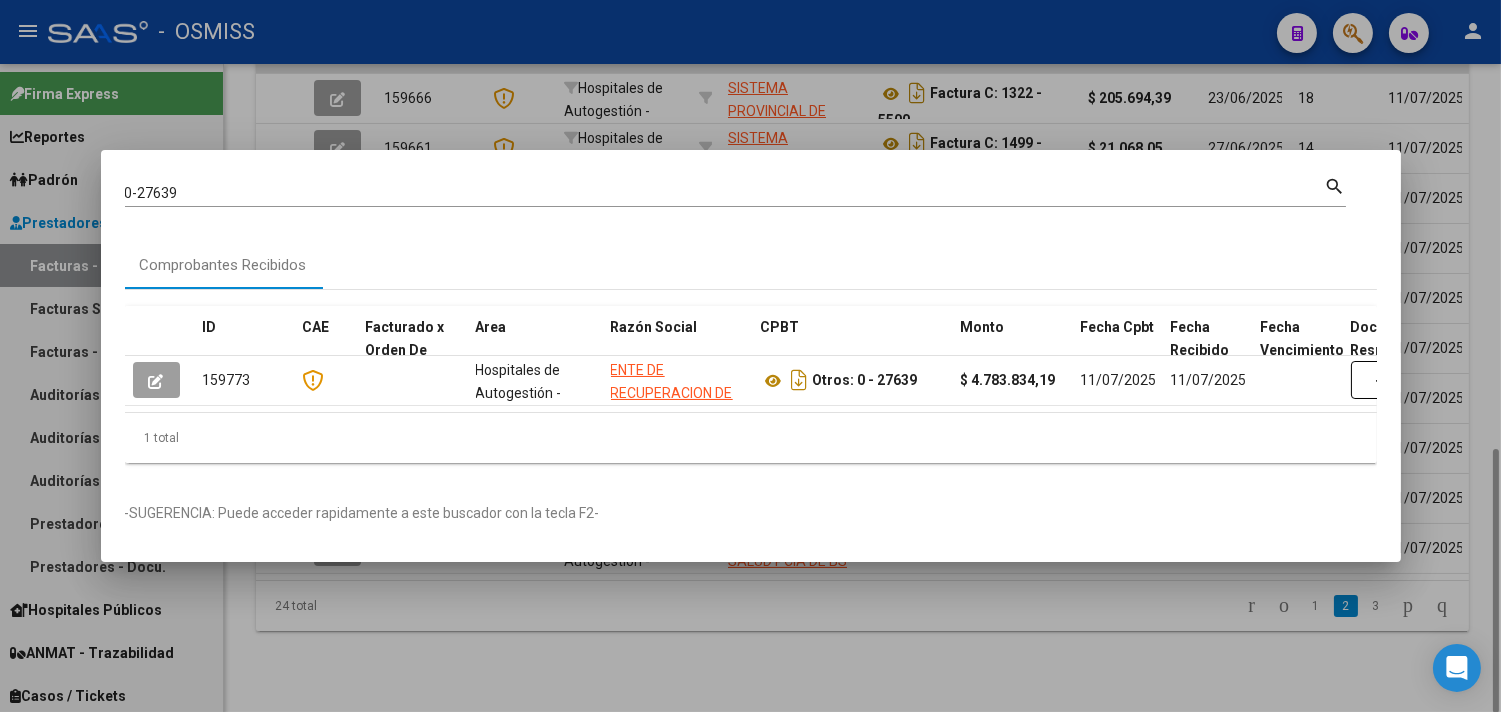 type 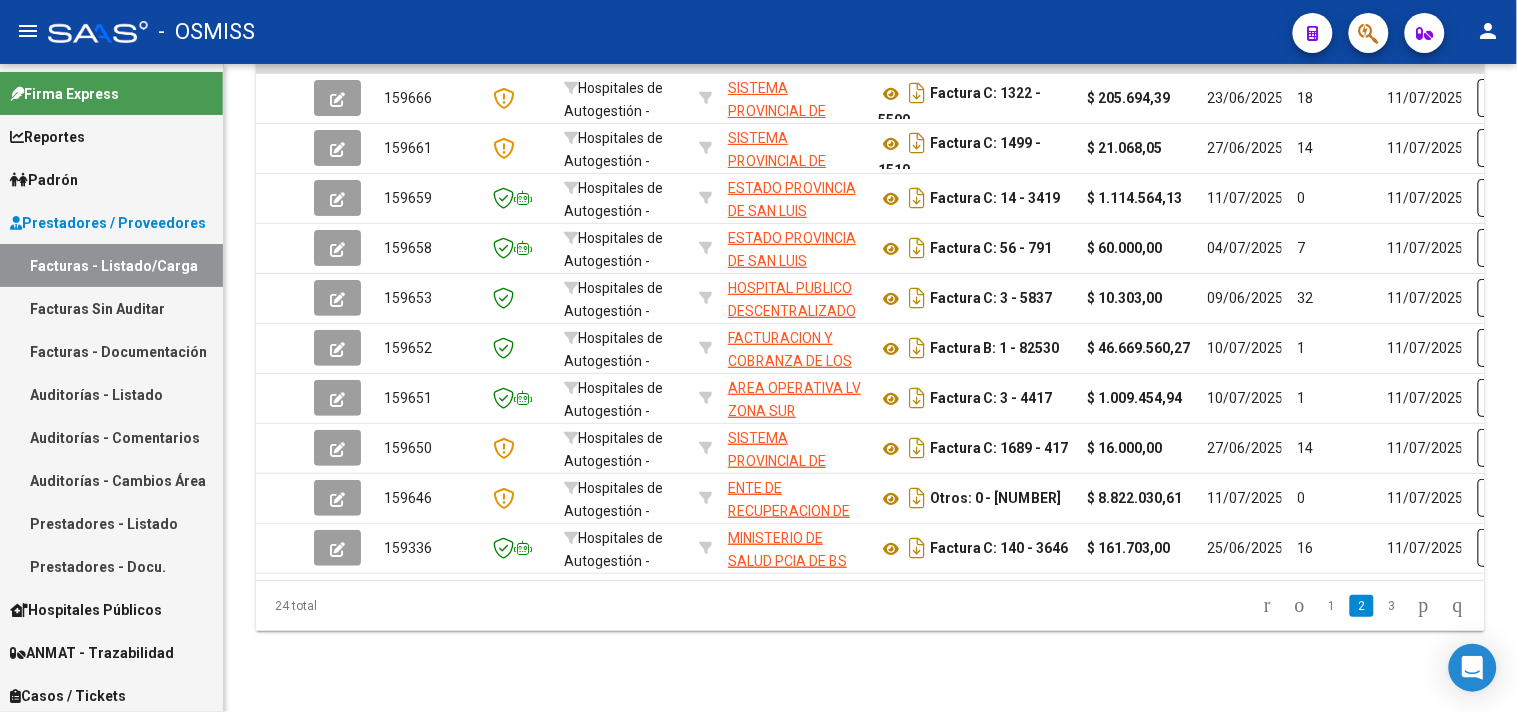 click on "Facturas - Listado/Carga" at bounding box center (111, 265) 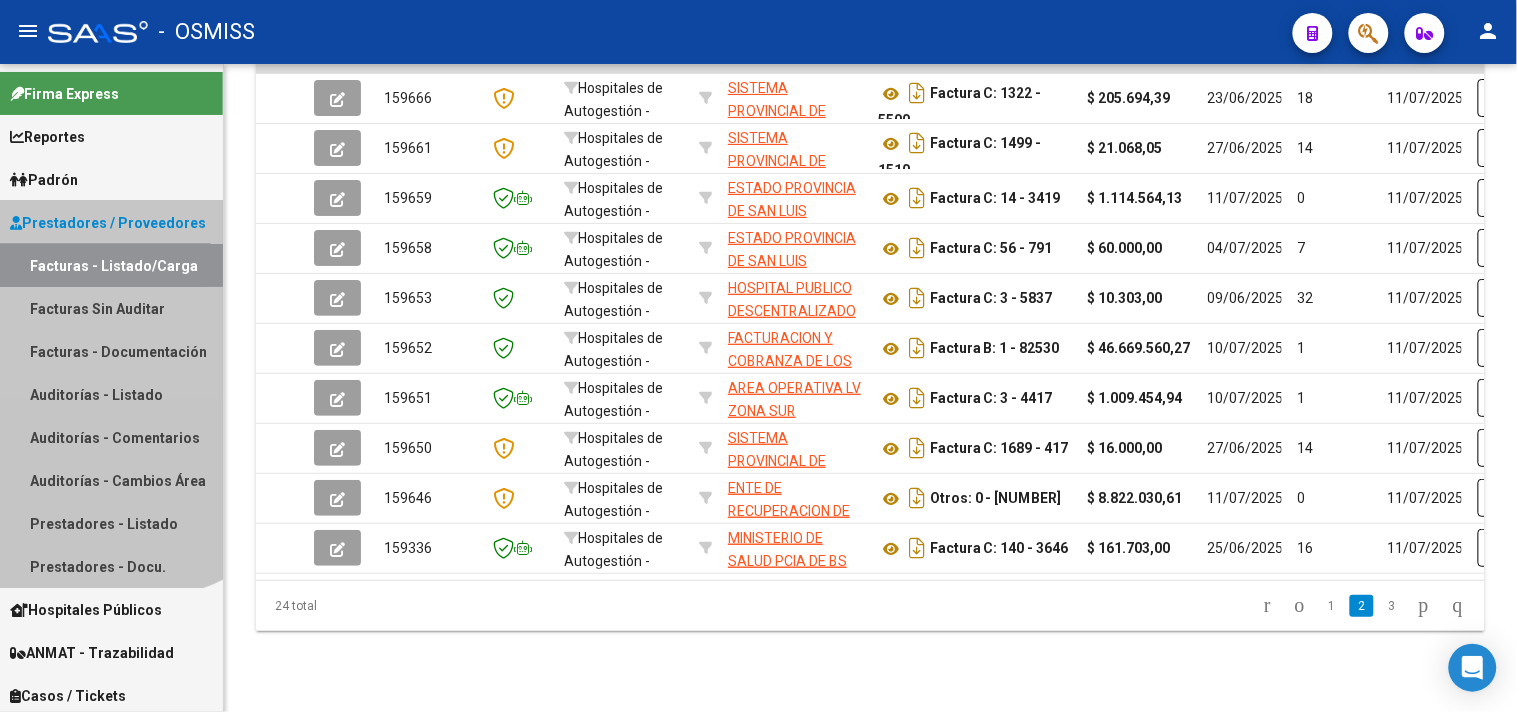 click on "Facturas - Listado/Carga" at bounding box center [111, 265] 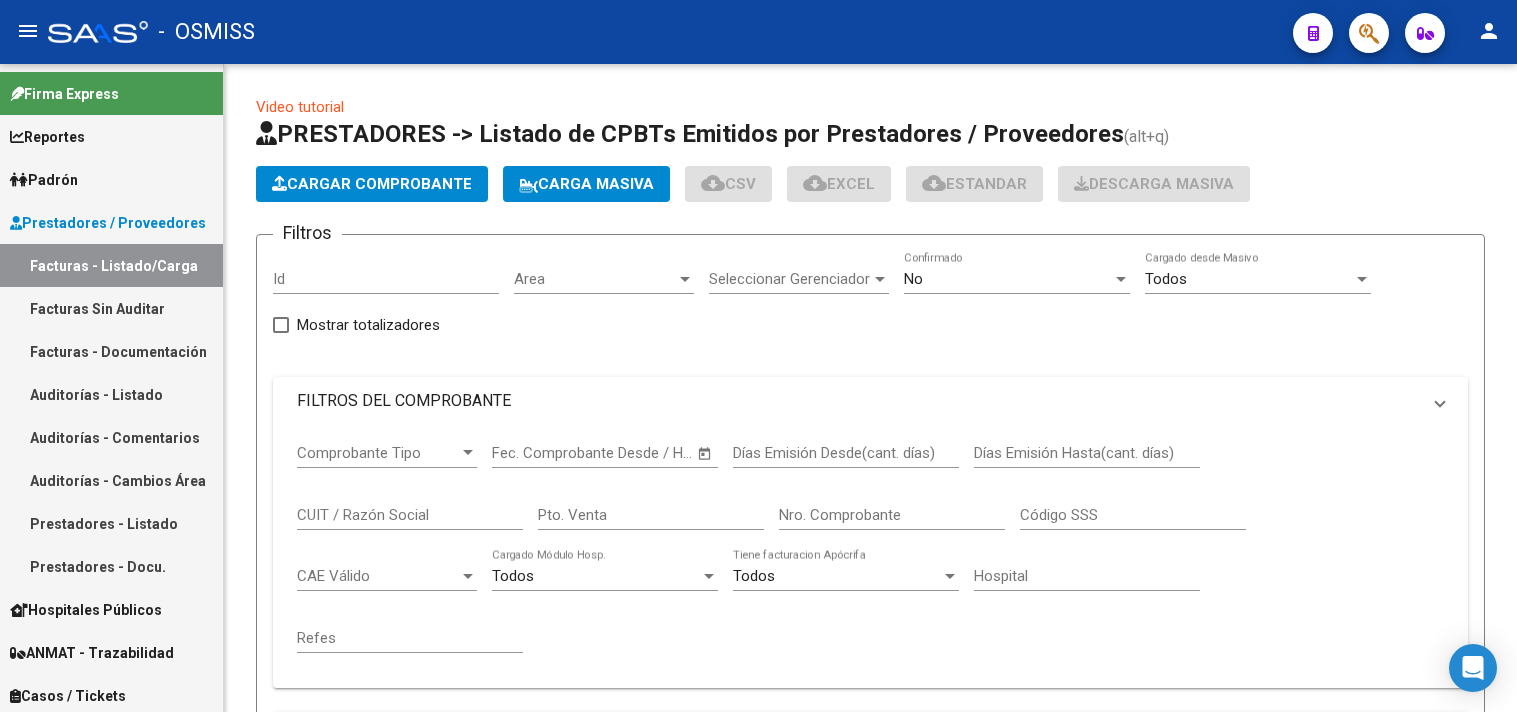 scroll, scrollTop: 0, scrollLeft: 0, axis: both 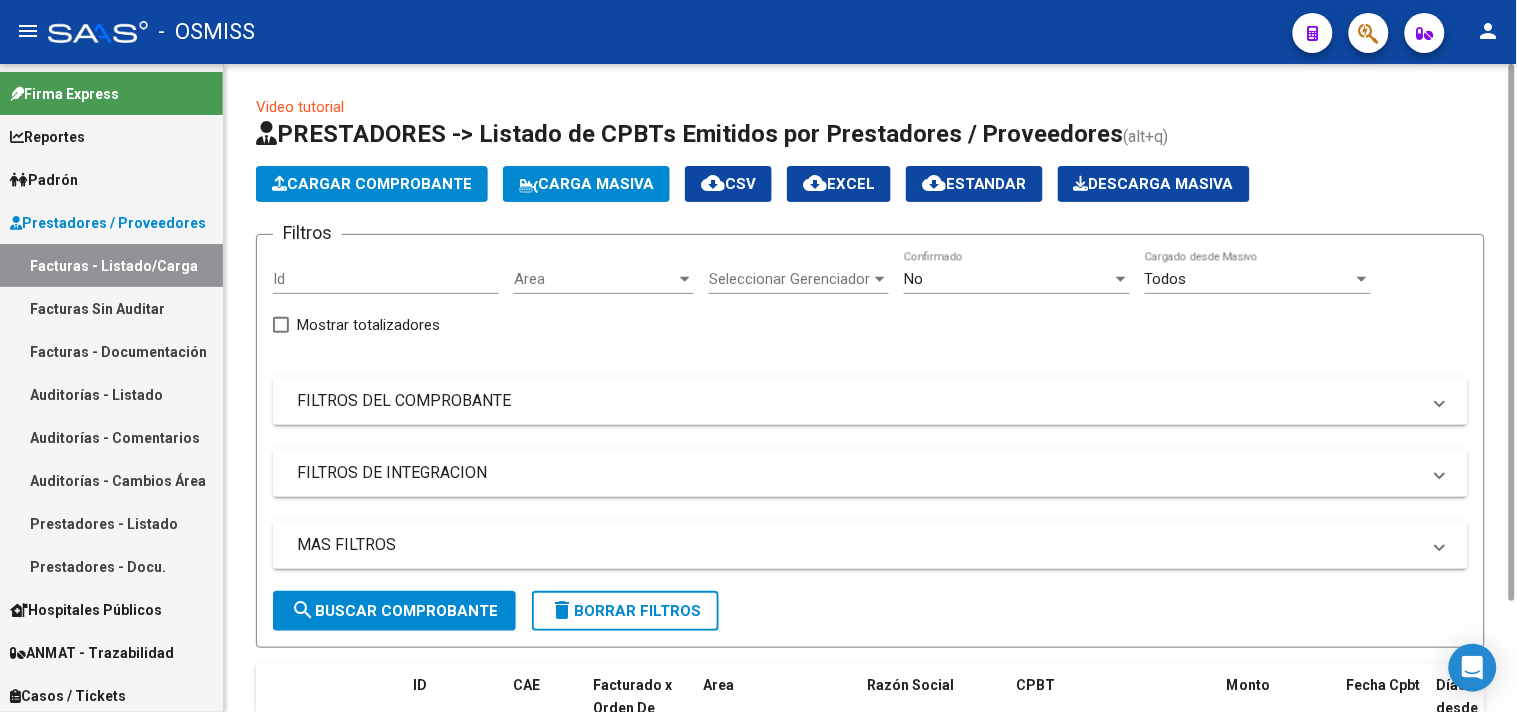 click on "Area" at bounding box center (595, 279) 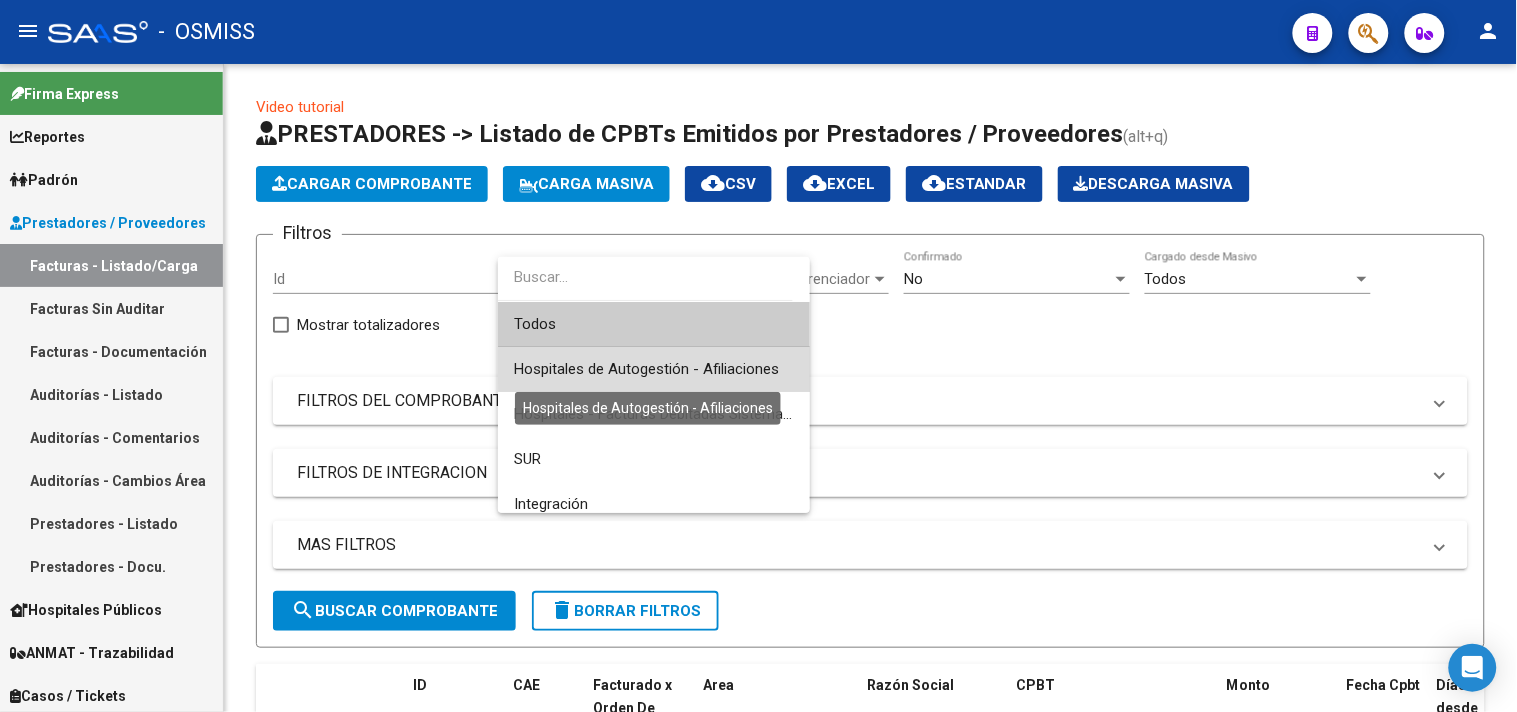 click on "Hospitales de Autogestión - Afiliaciones" at bounding box center (646, 369) 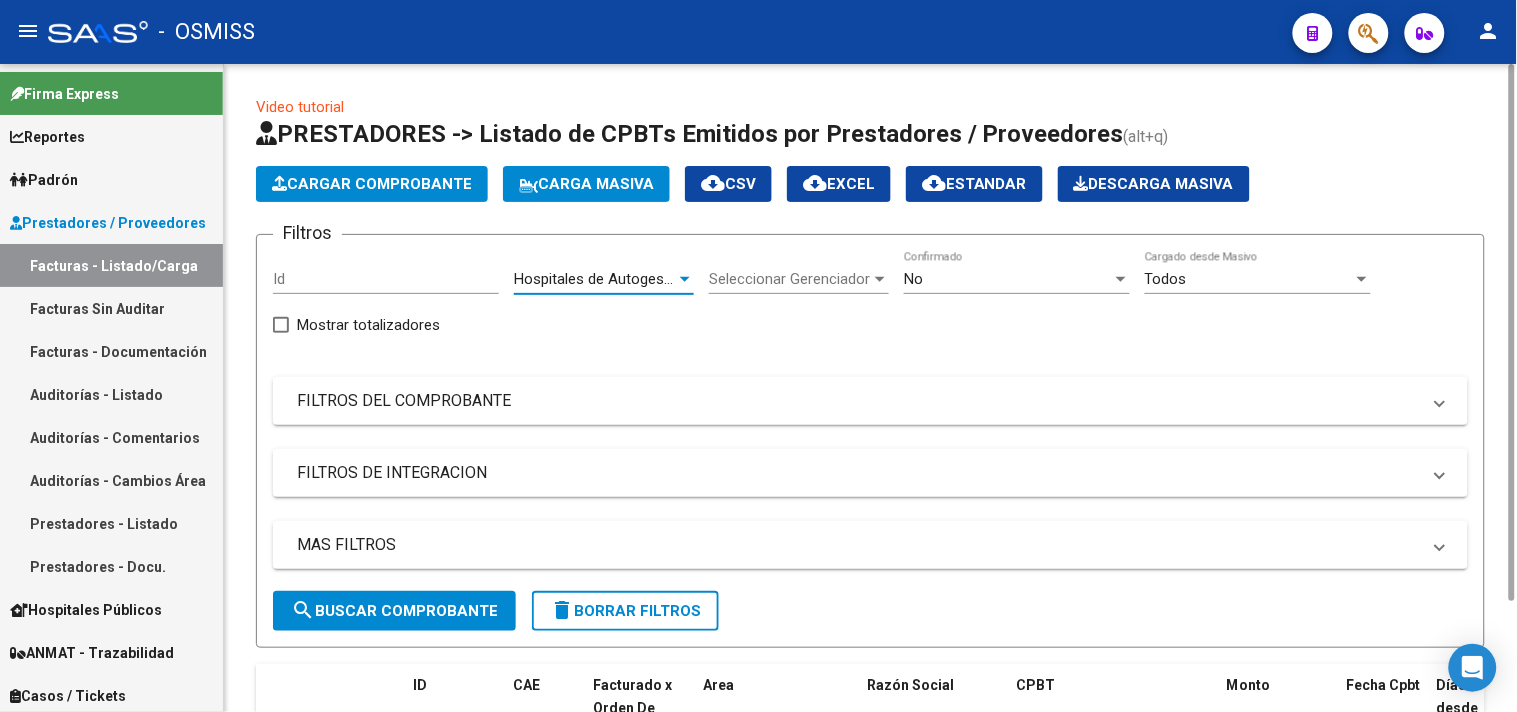 click on "No" at bounding box center [1008, 279] 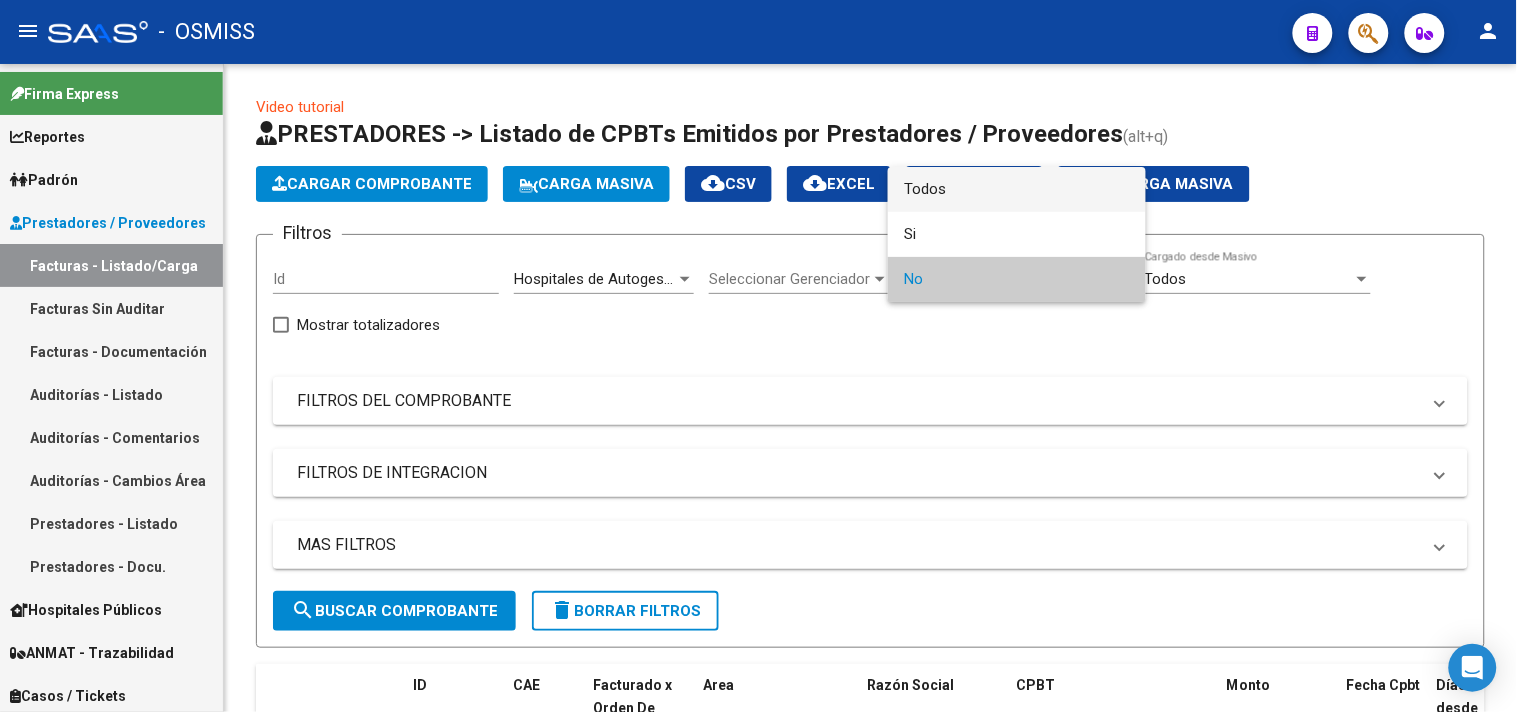 click on "Todos" at bounding box center (1017, 189) 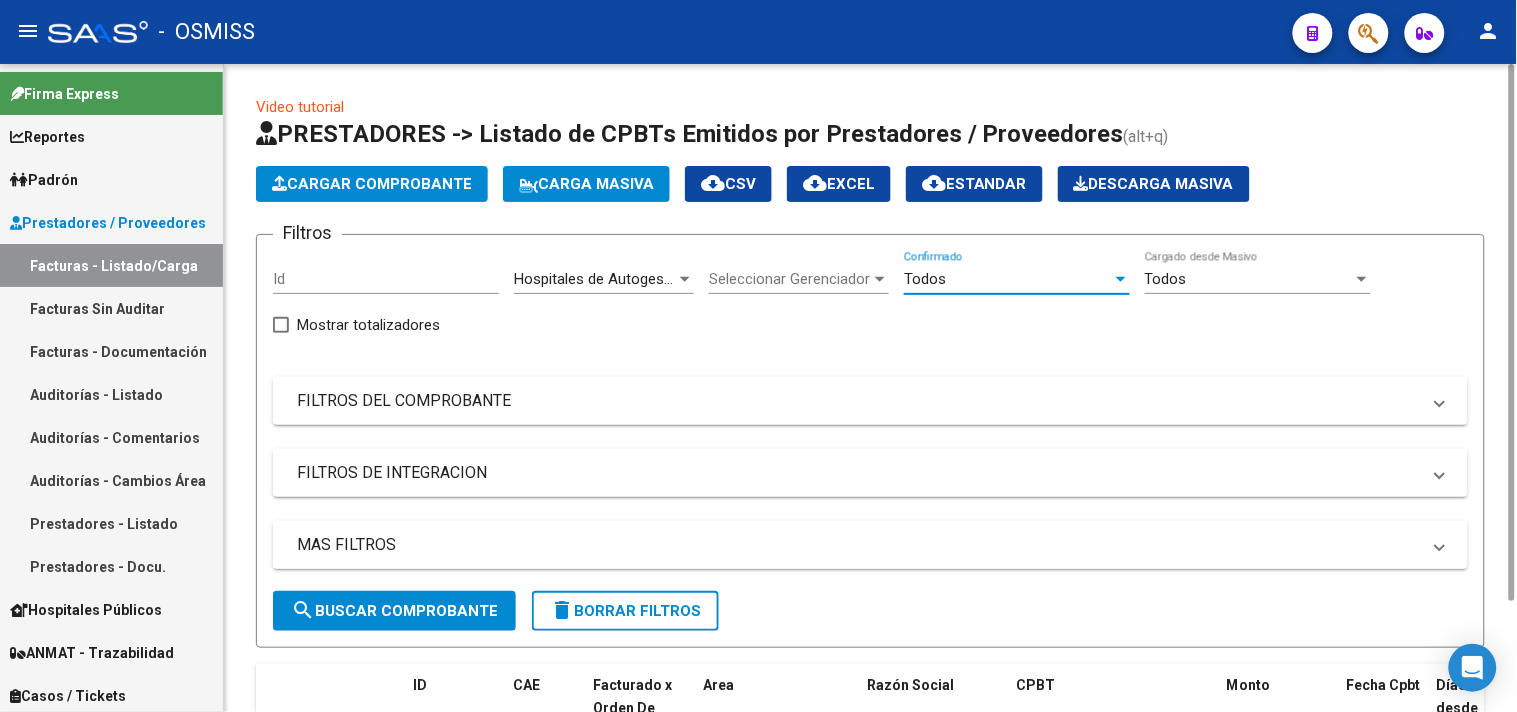 click on "MAS FILTROS" at bounding box center [858, 545] 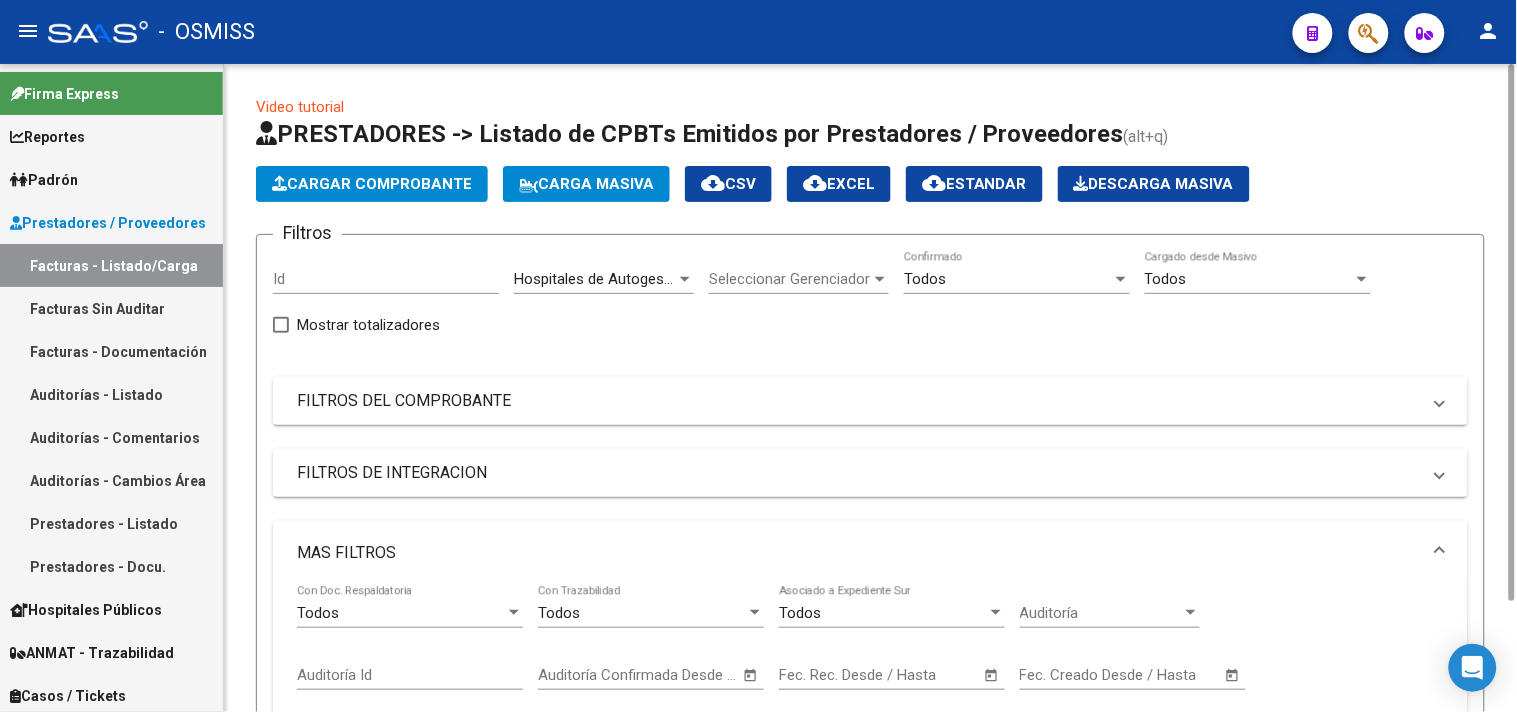 scroll, scrollTop: 444, scrollLeft: 0, axis: vertical 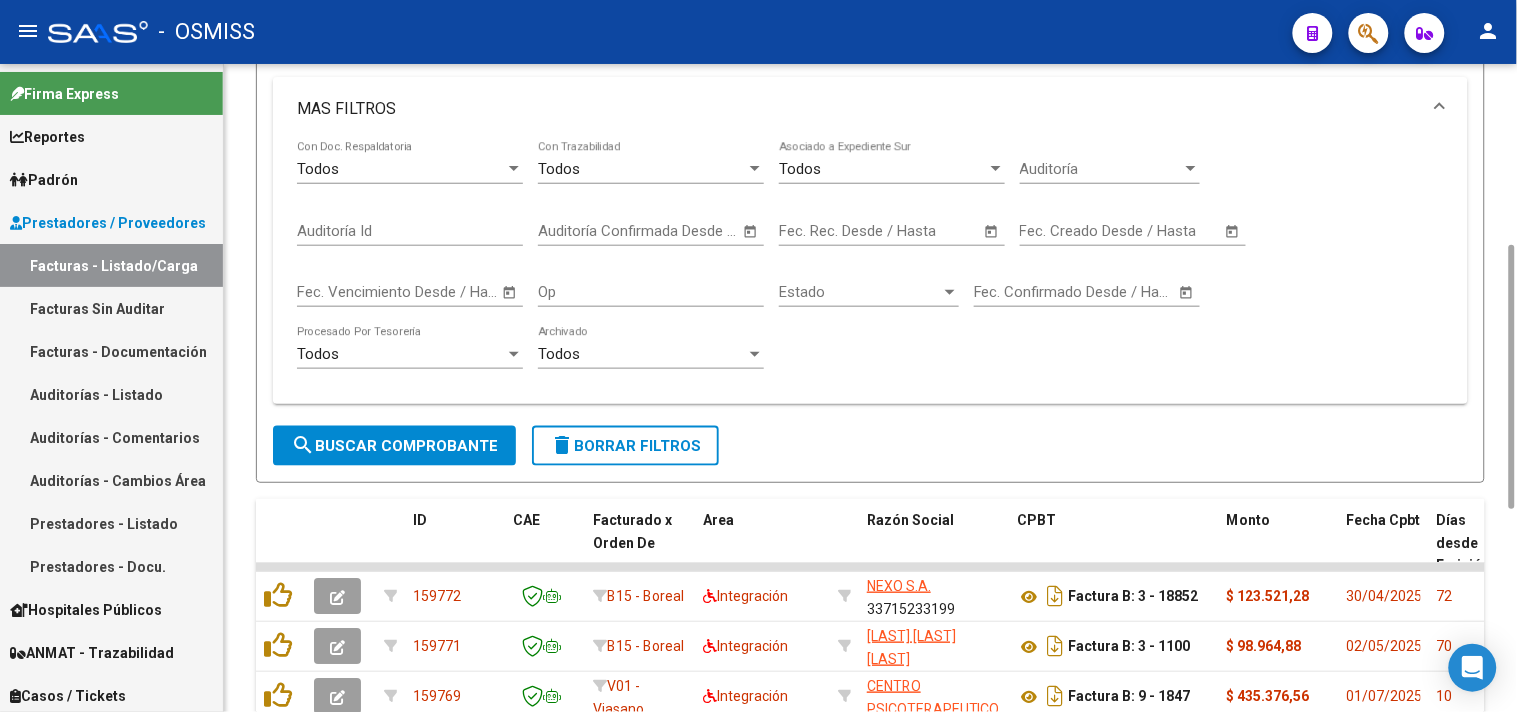 click on "Fec. Creado Desde / Hasta" at bounding box center [1052, 231] 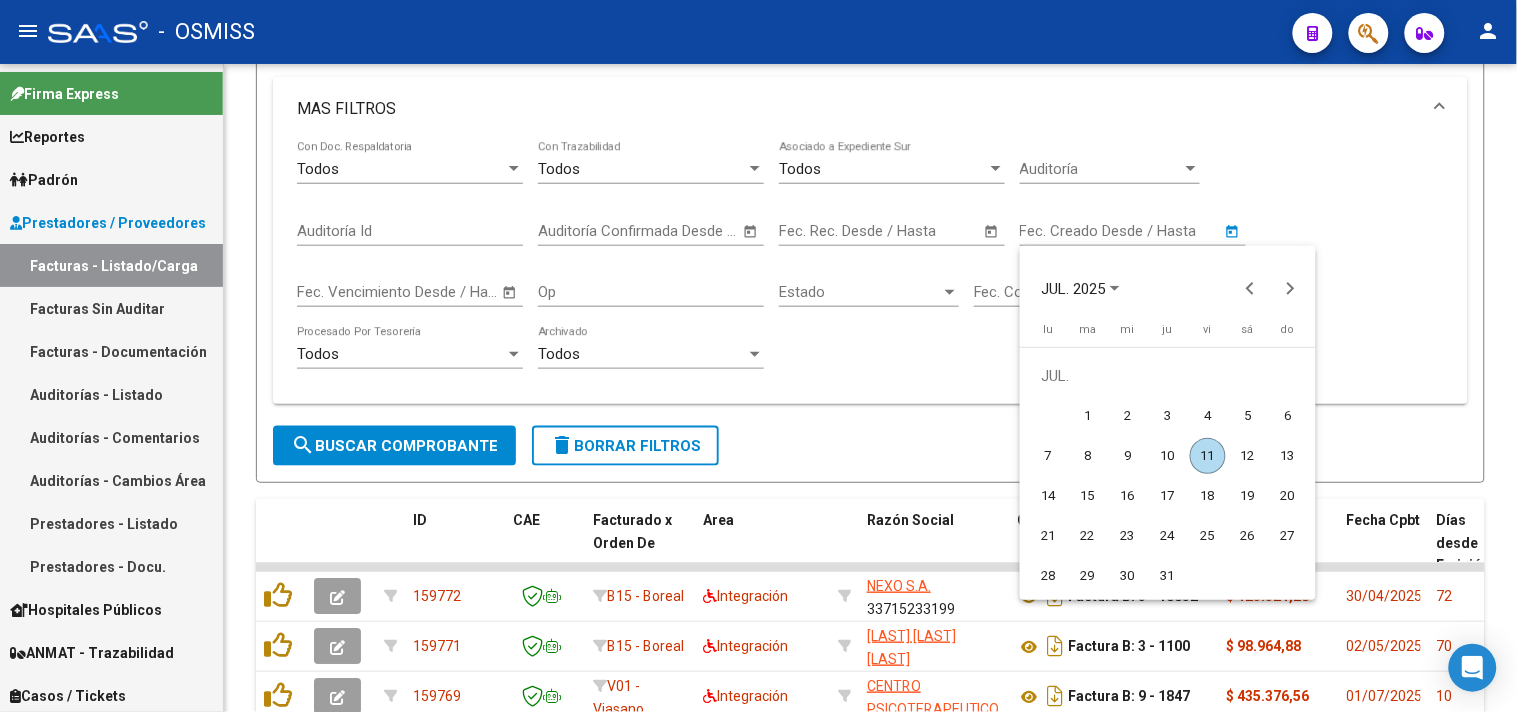 click on "11" at bounding box center [1208, 456] 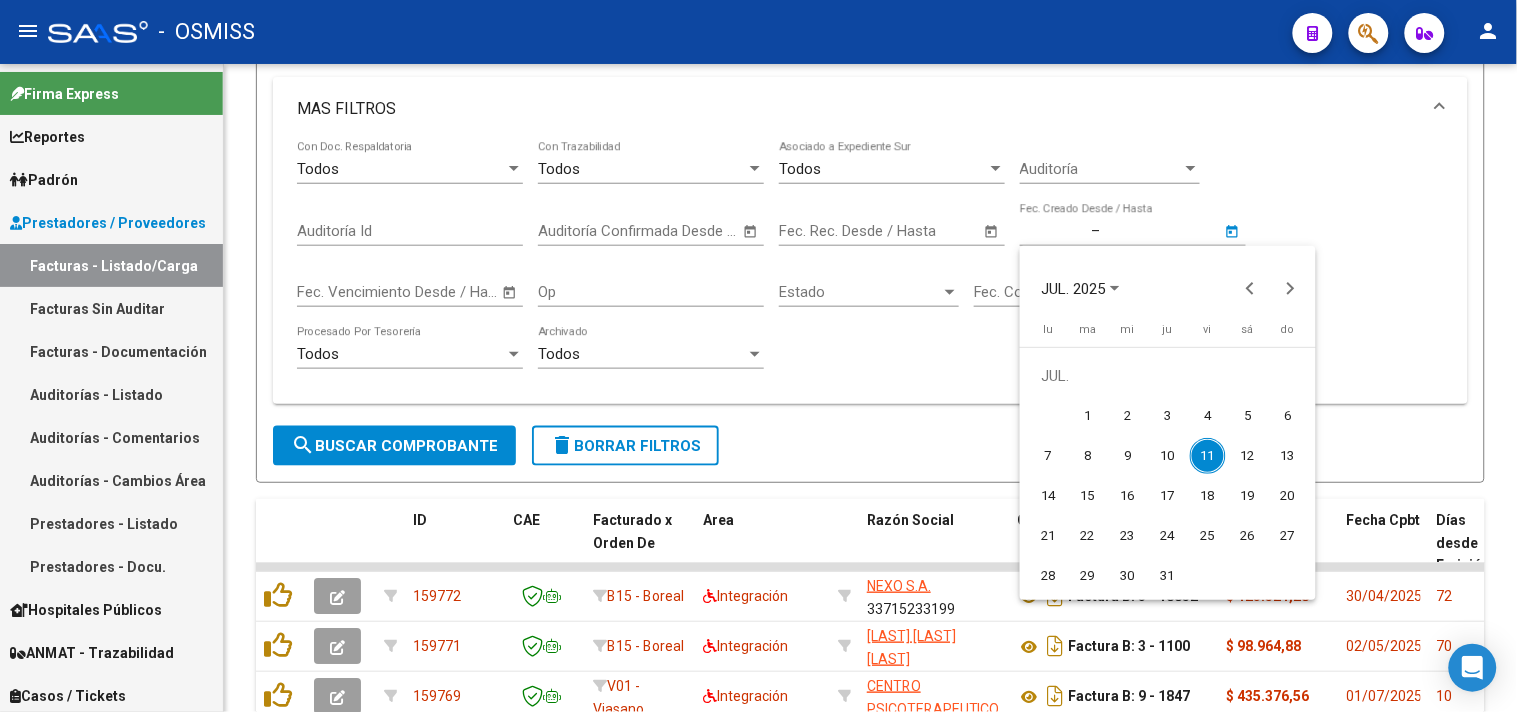 type on "11/7/2025" 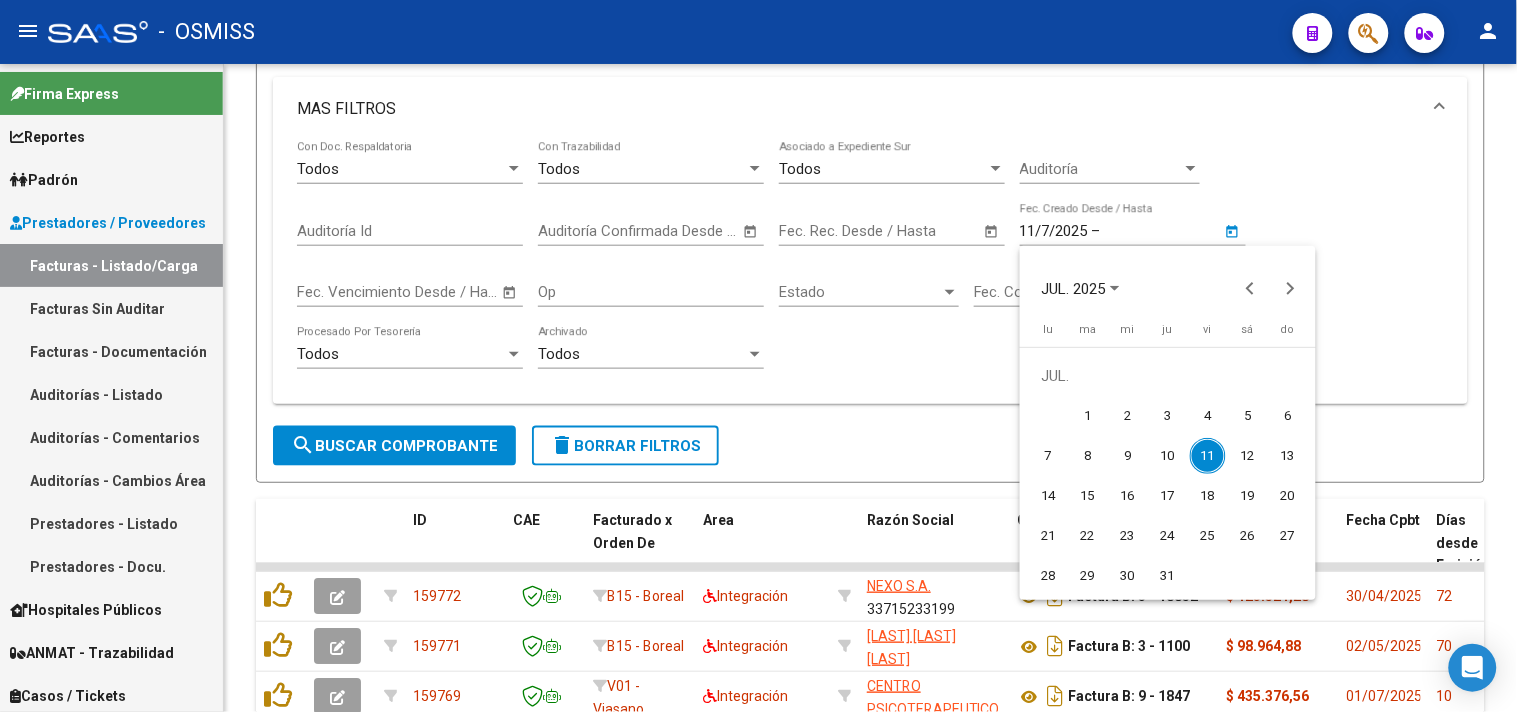 click on "11" at bounding box center [1208, 456] 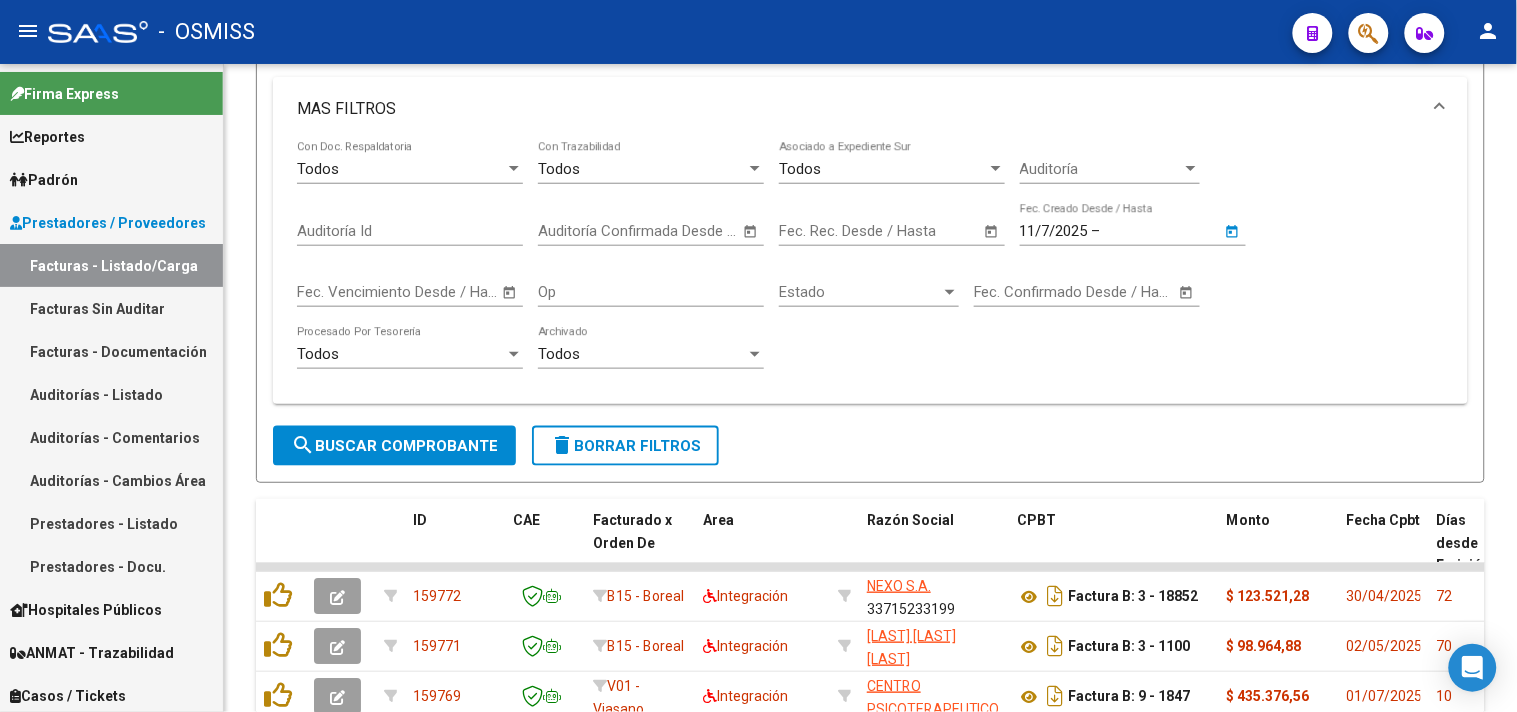 type on "11/7/2025" 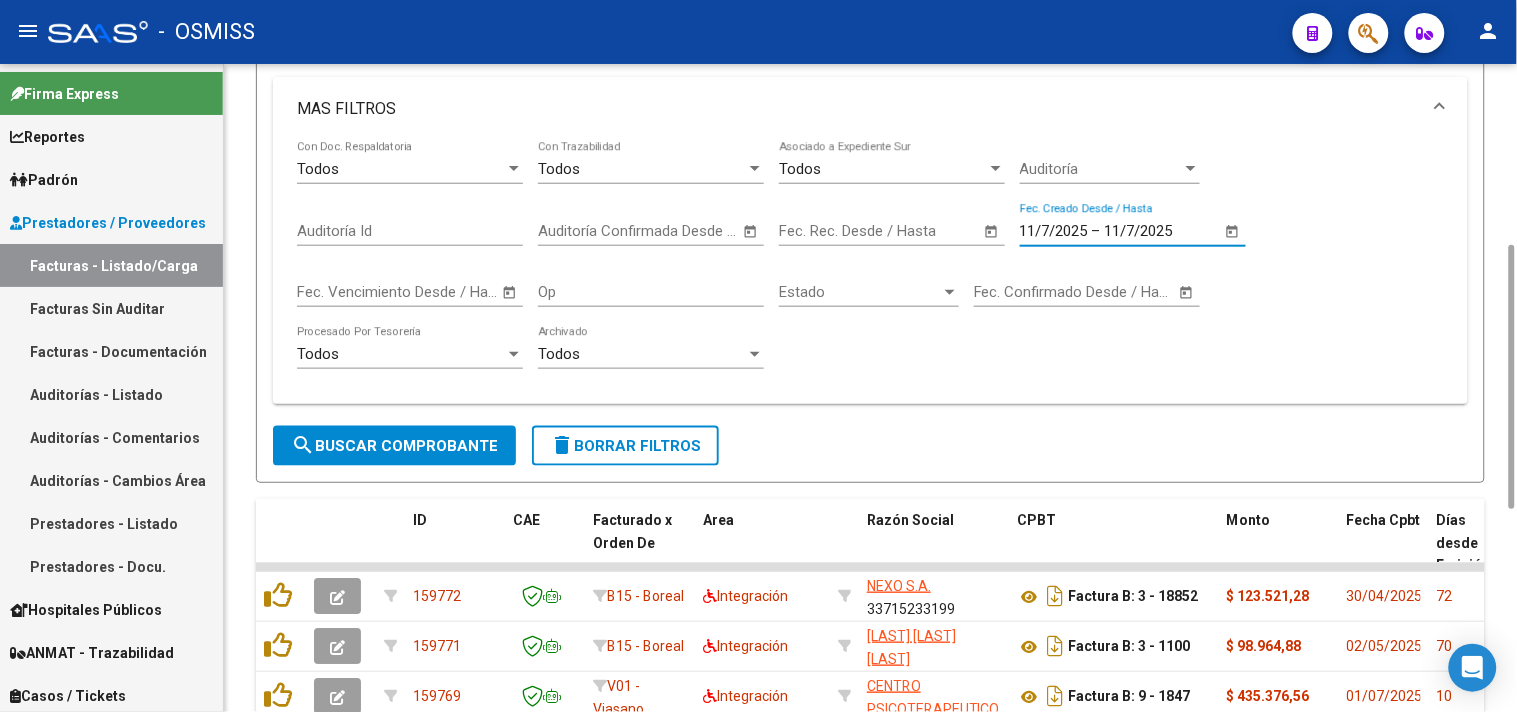 click on "search  Buscar Comprobante" 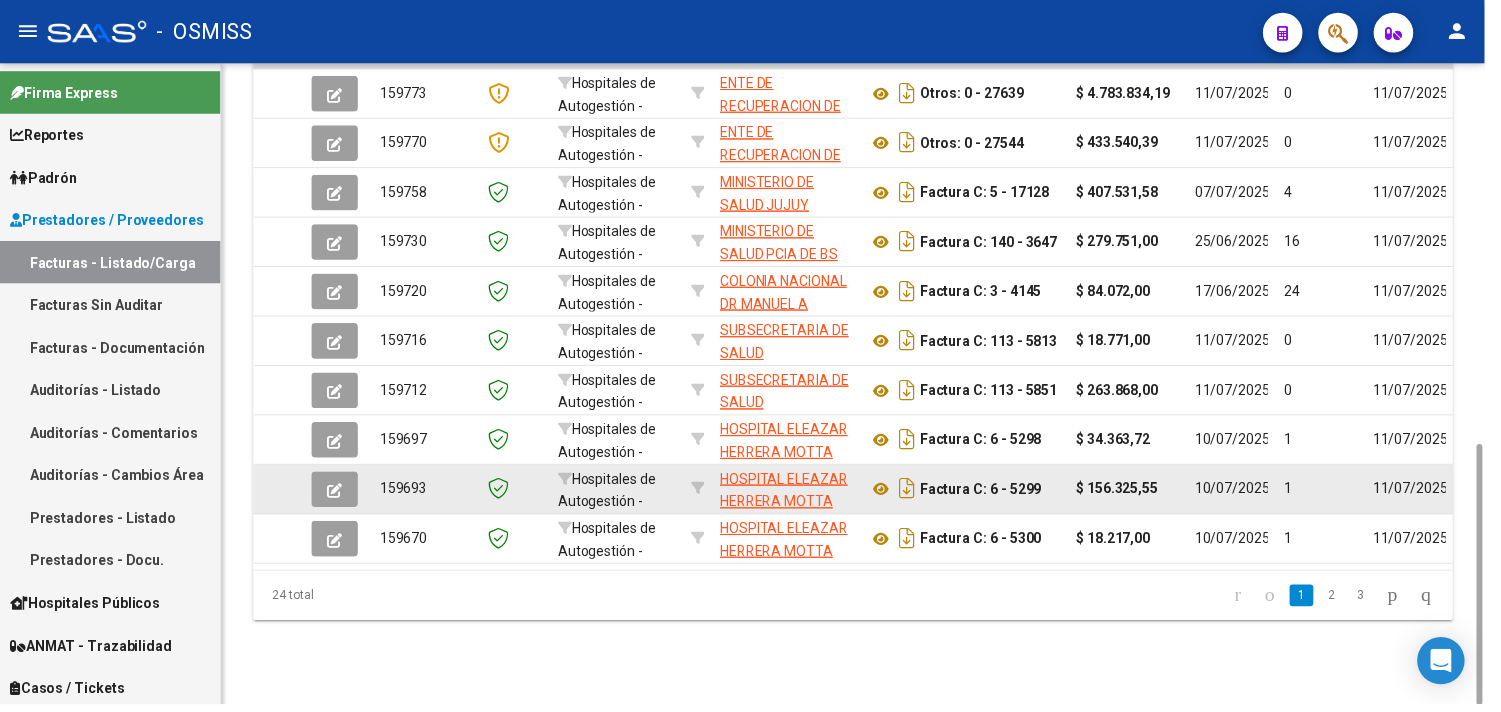 scroll, scrollTop: 942, scrollLeft: 0, axis: vertical 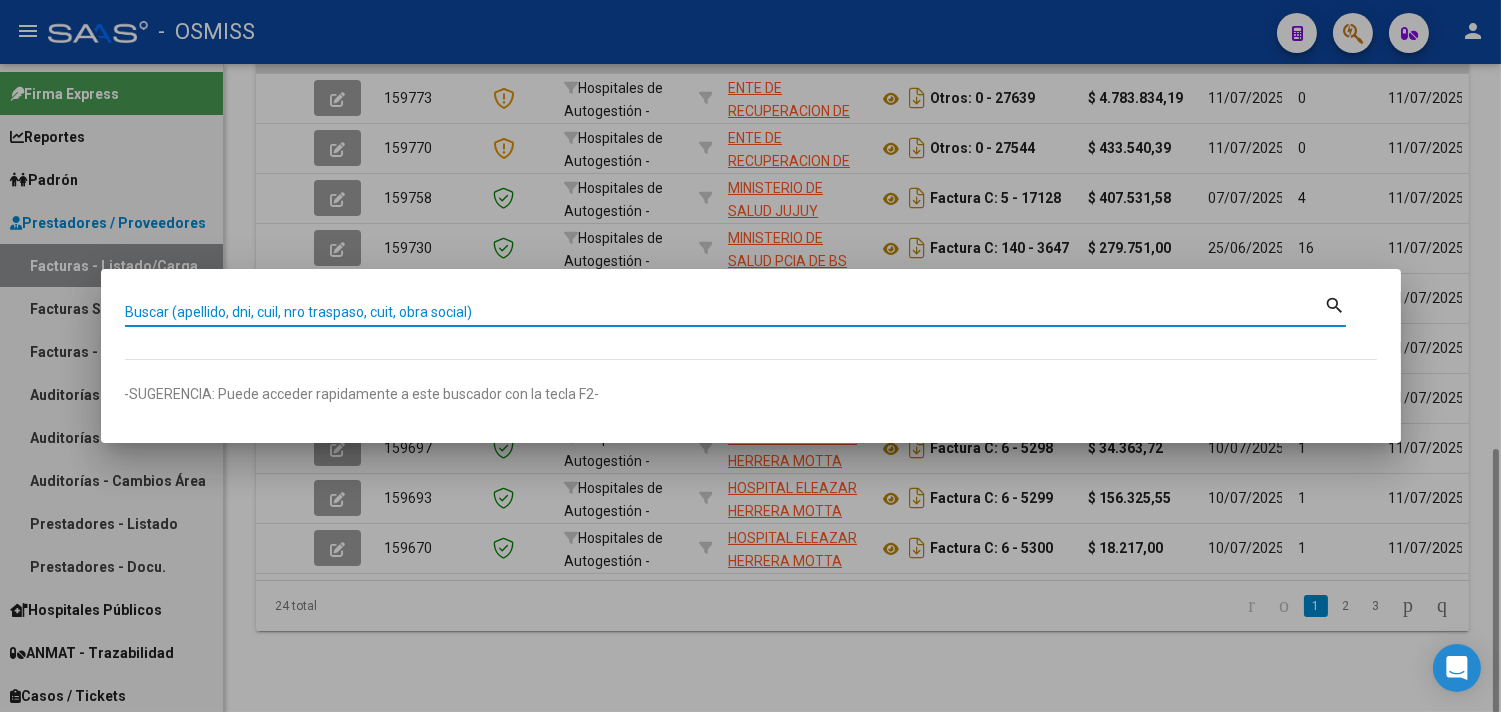 paste on "[NUMBER]" 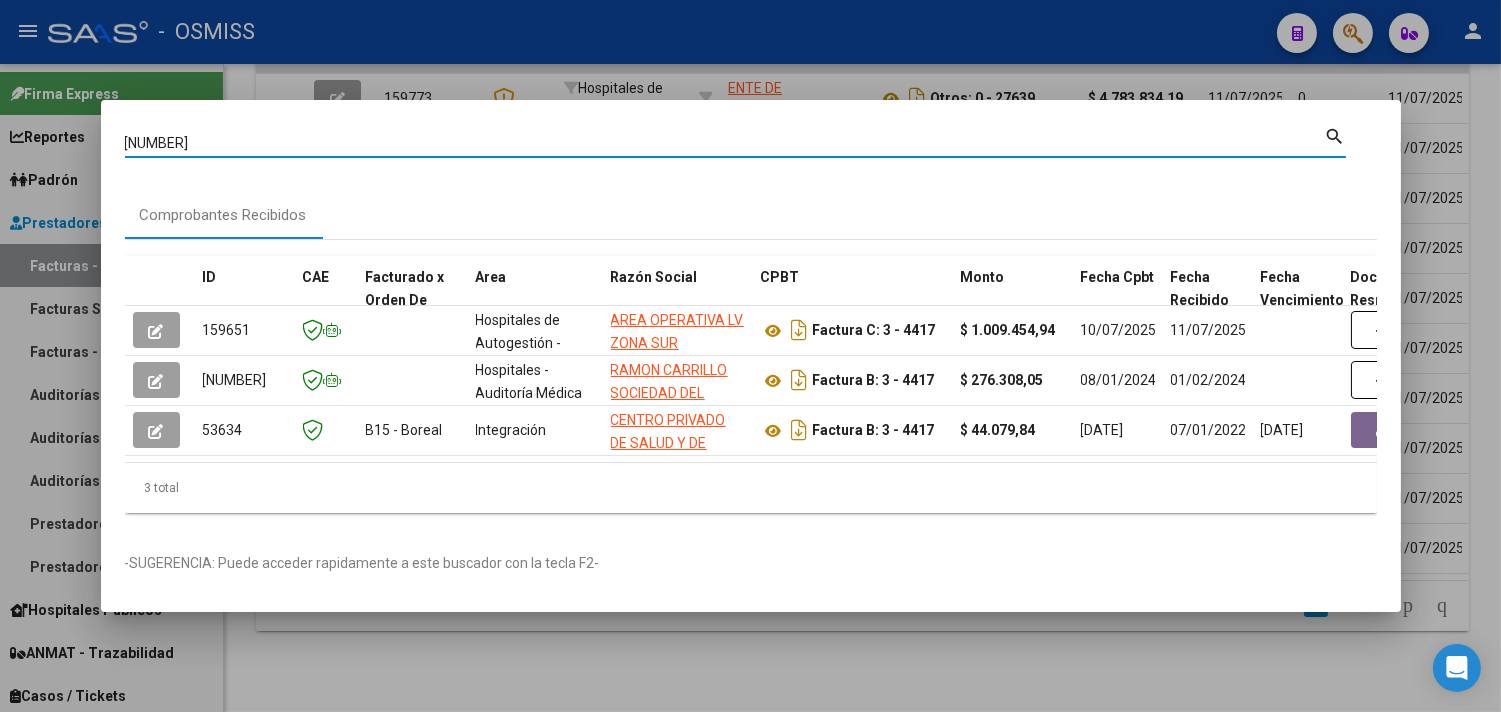 drag, startPoint x: 226, startPoint y: 128, endPoint x: 0, endPoint y: 117, distance: 226.26755 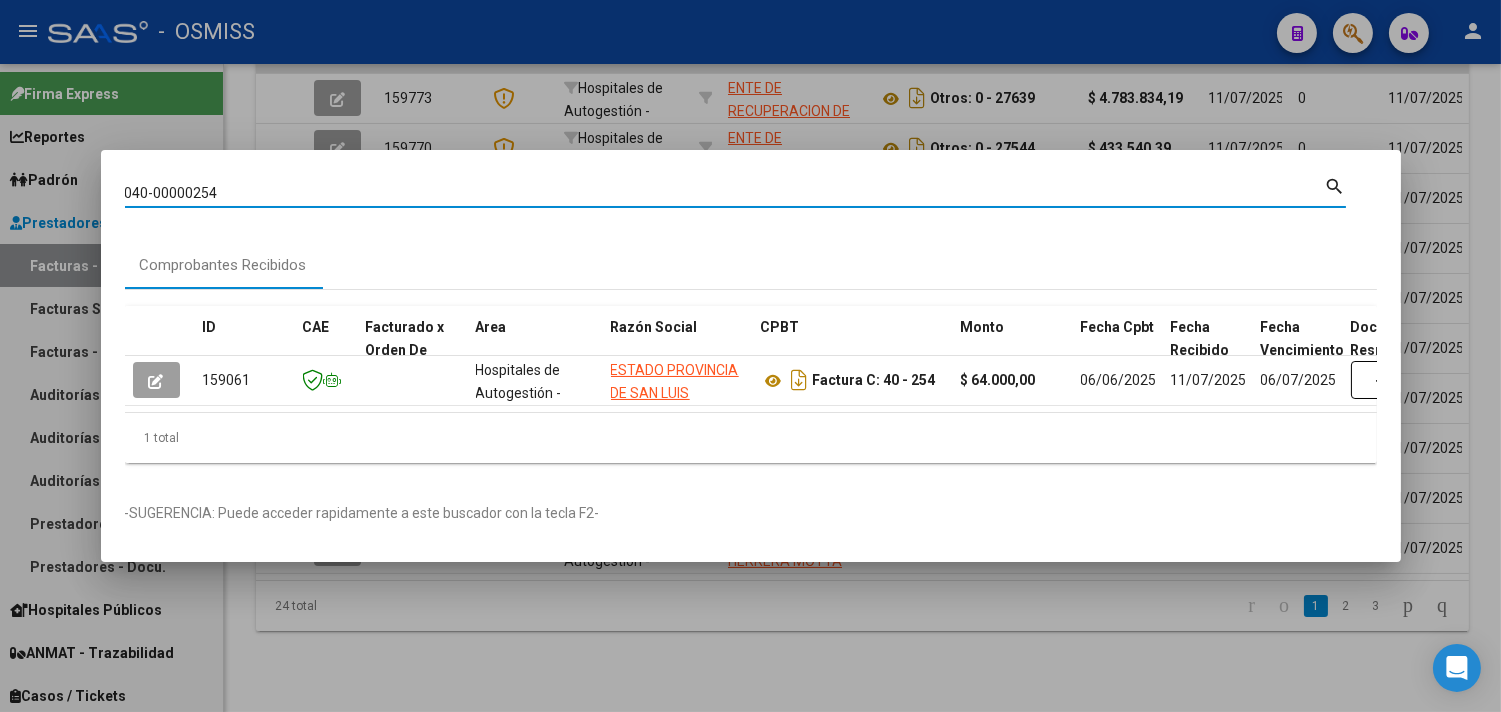 drag, startPoint x: 221, startPoint y: 176, endPoint x: 0, endPoint y: 182, distance: 221.08144 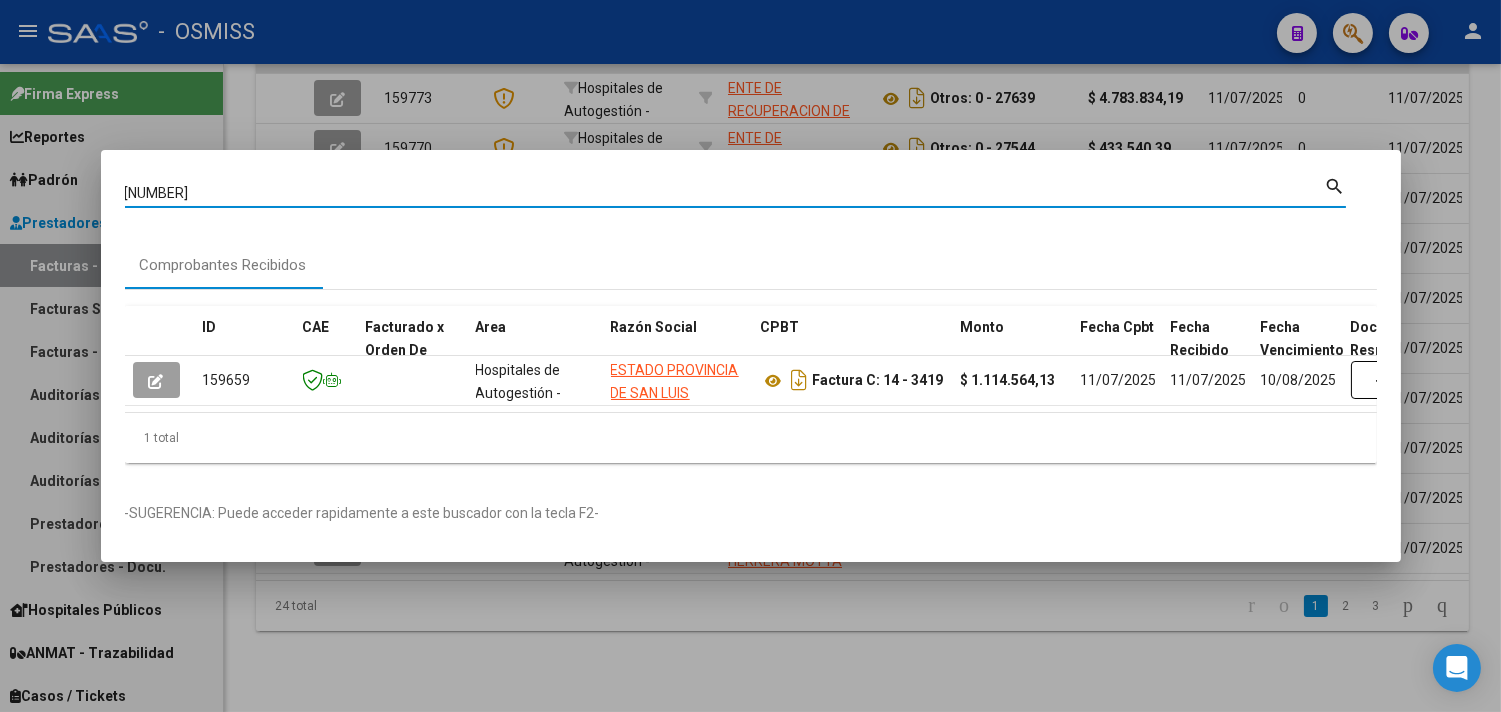 drag, startPoint x: 262, startPoint y: 188, endPoint x: 0, endPoint y: 183, distance: 262.0477 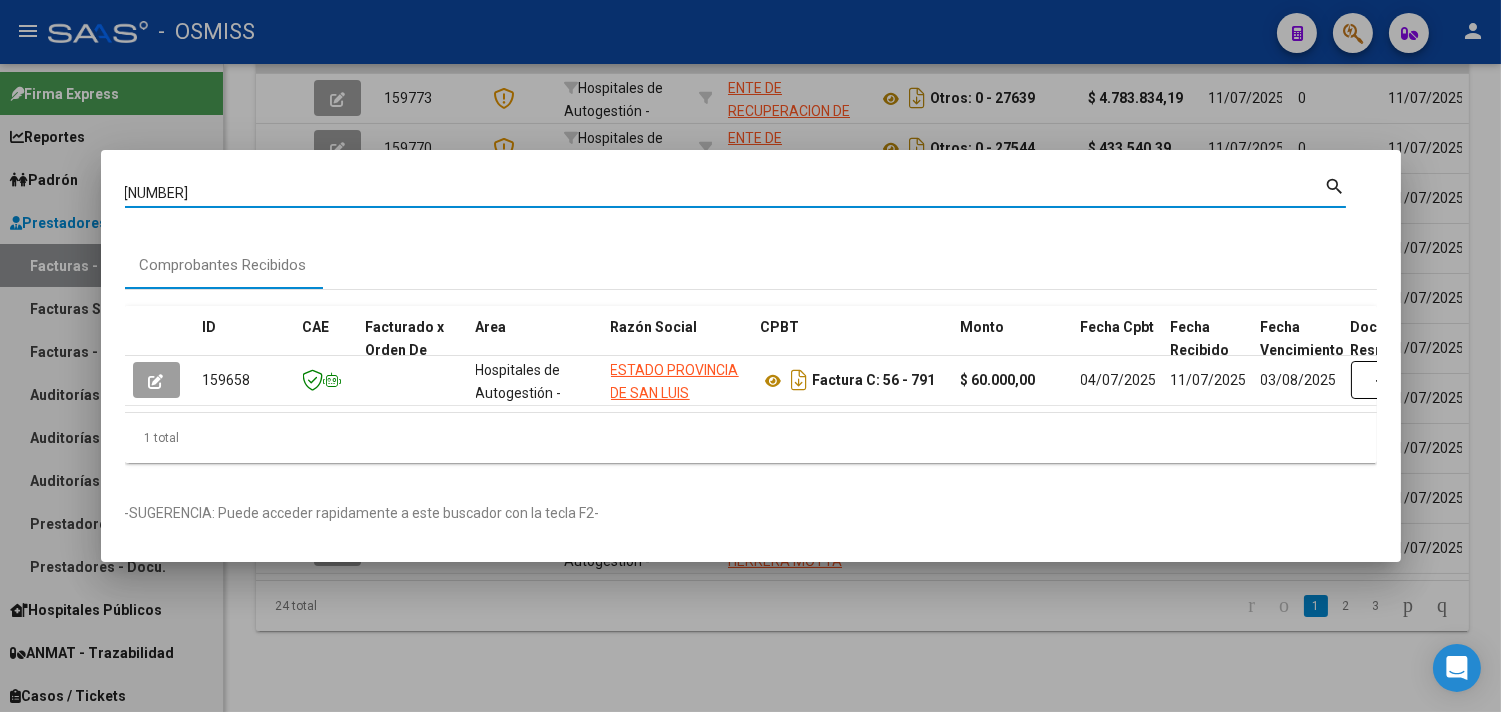 drag, startPoint x: 116, startPoint y: 184, endPoint x: 0, endPoint y: 177, distance: 116.21101 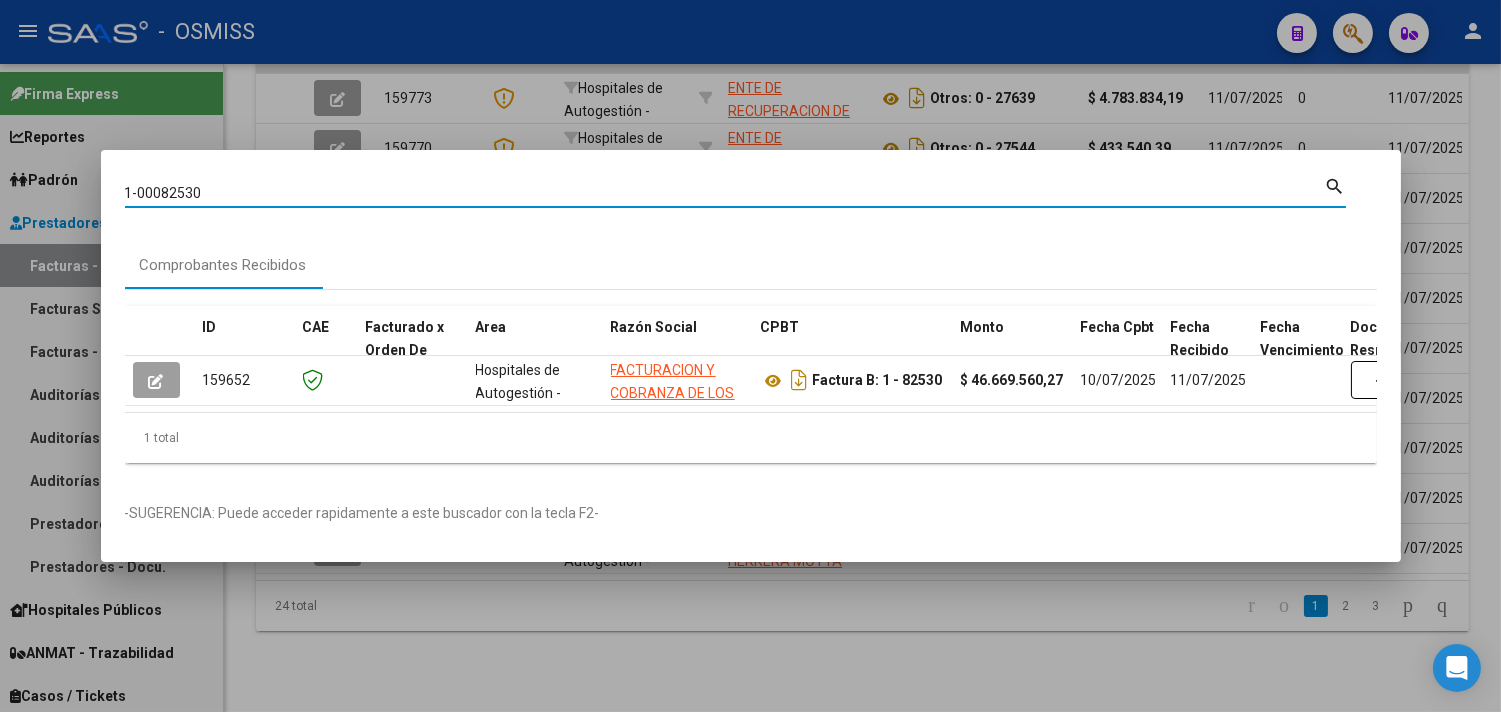drag, startPoint x: 212, startPoint y: 190, endPoint x: 0, endPoint y: 188, distance: 212.00943 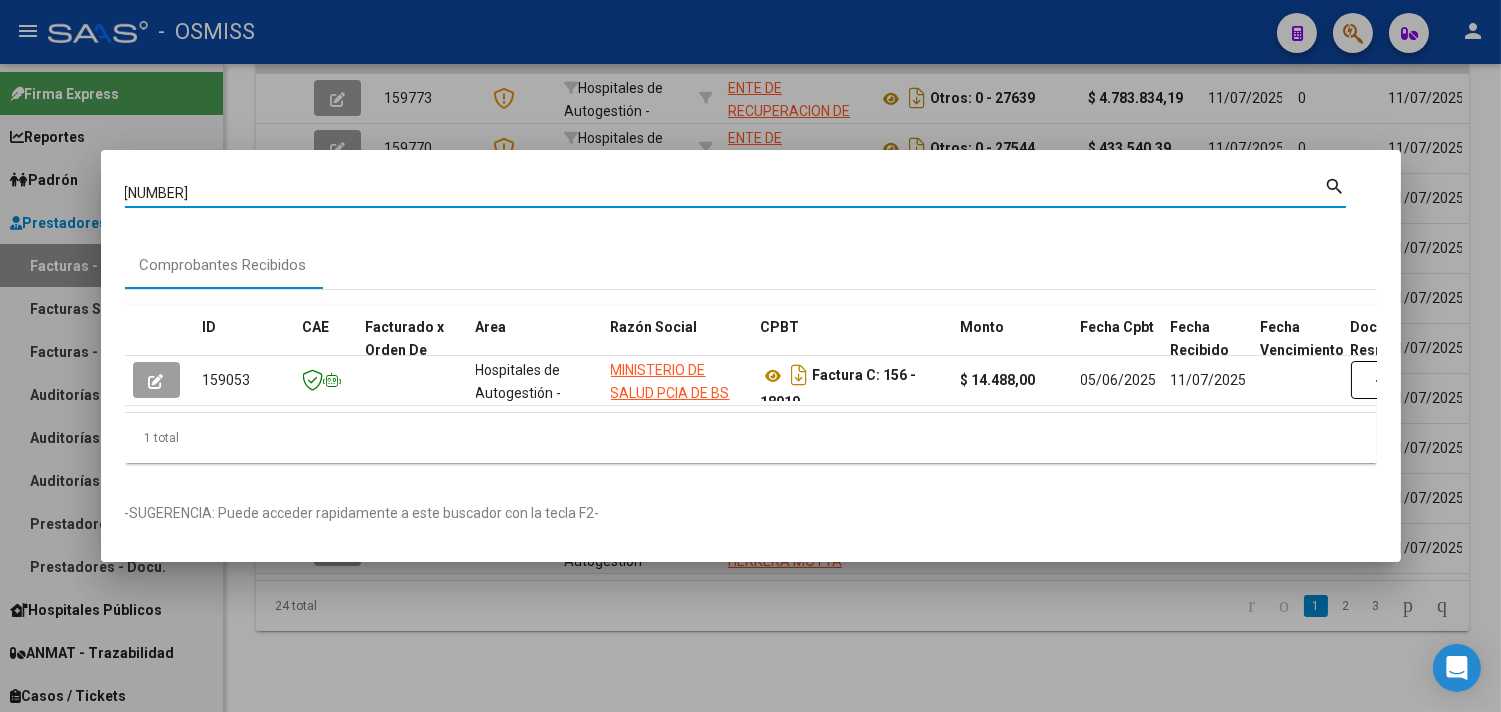 drag, startPoint x: 223, startPoint y: 185, endPoint x: 0, endPoint y: 182, distance: 223.02017 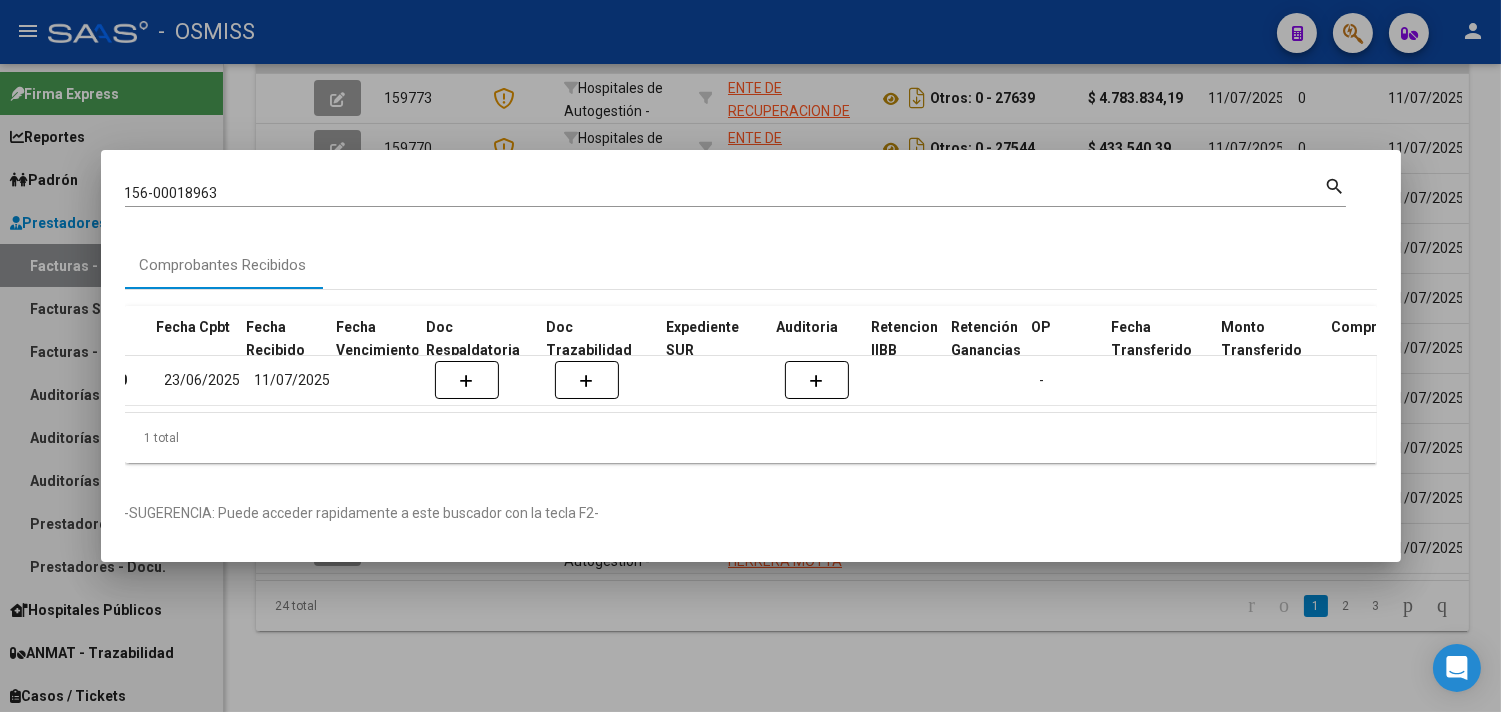 scroll, scrollTop: 0, scrollLeft: 924, axis: horizontal 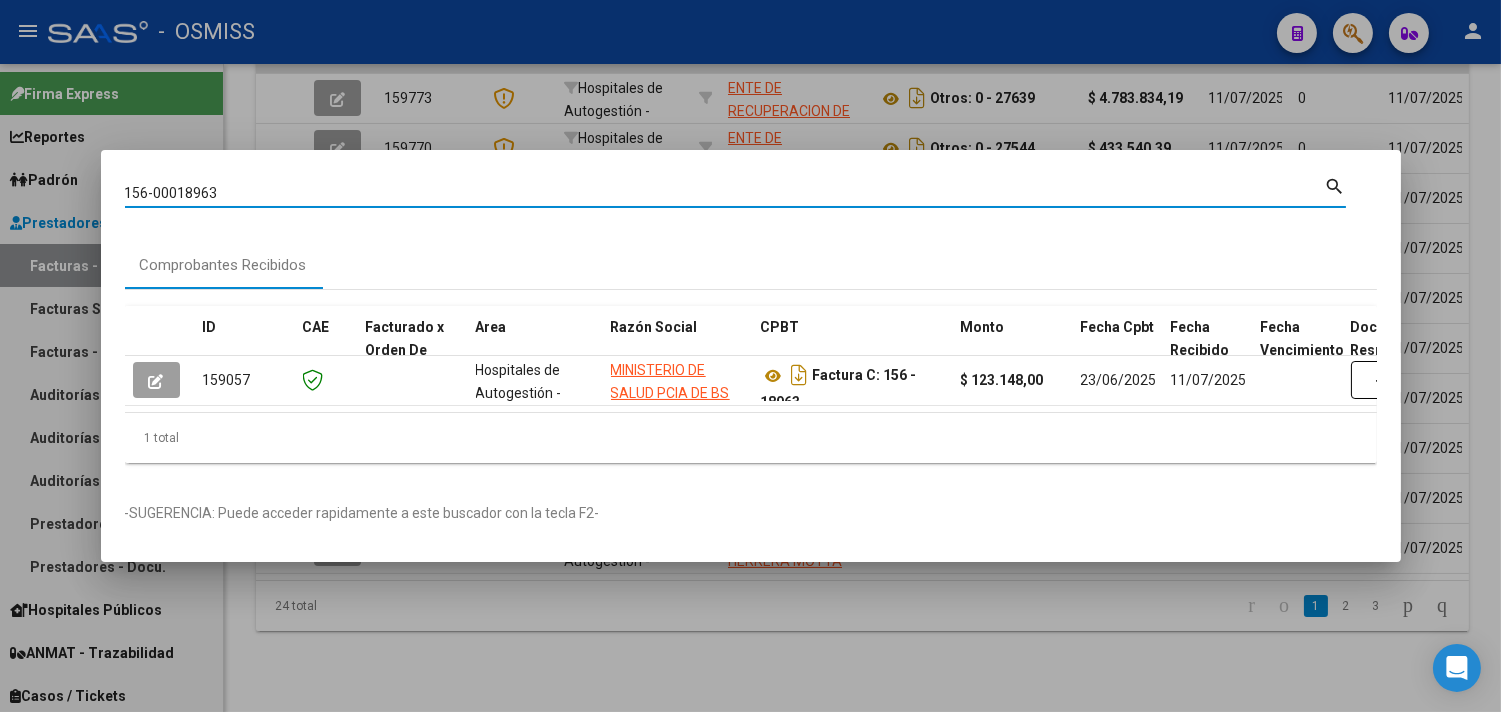 drag, startPoint x: 153, startPoint y: 194, endPoint x: 0, endPoint y: 177, distance: 153.94154 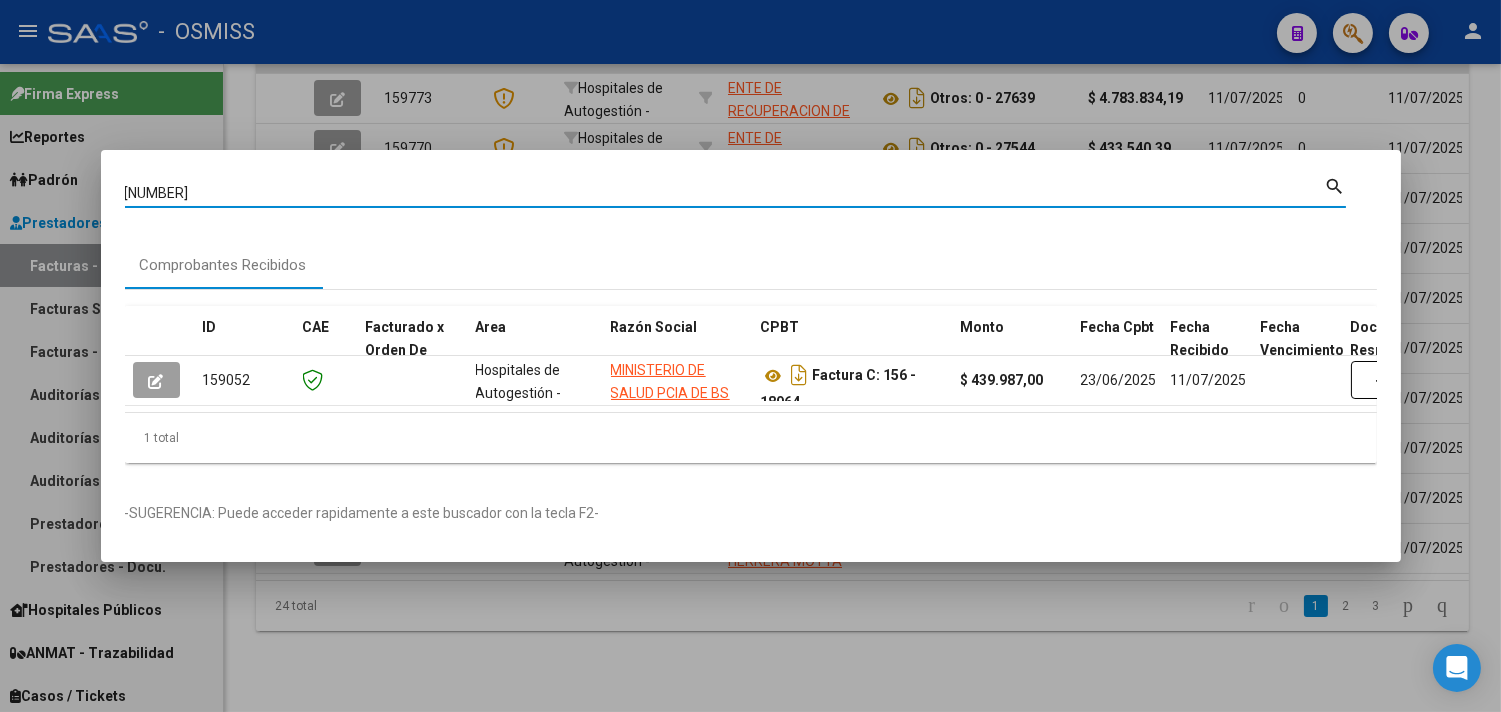 drag, startPoint x: 38, startPoint y: 177, endPoint x: 0, endPoint y: 171, distance: 38.470768 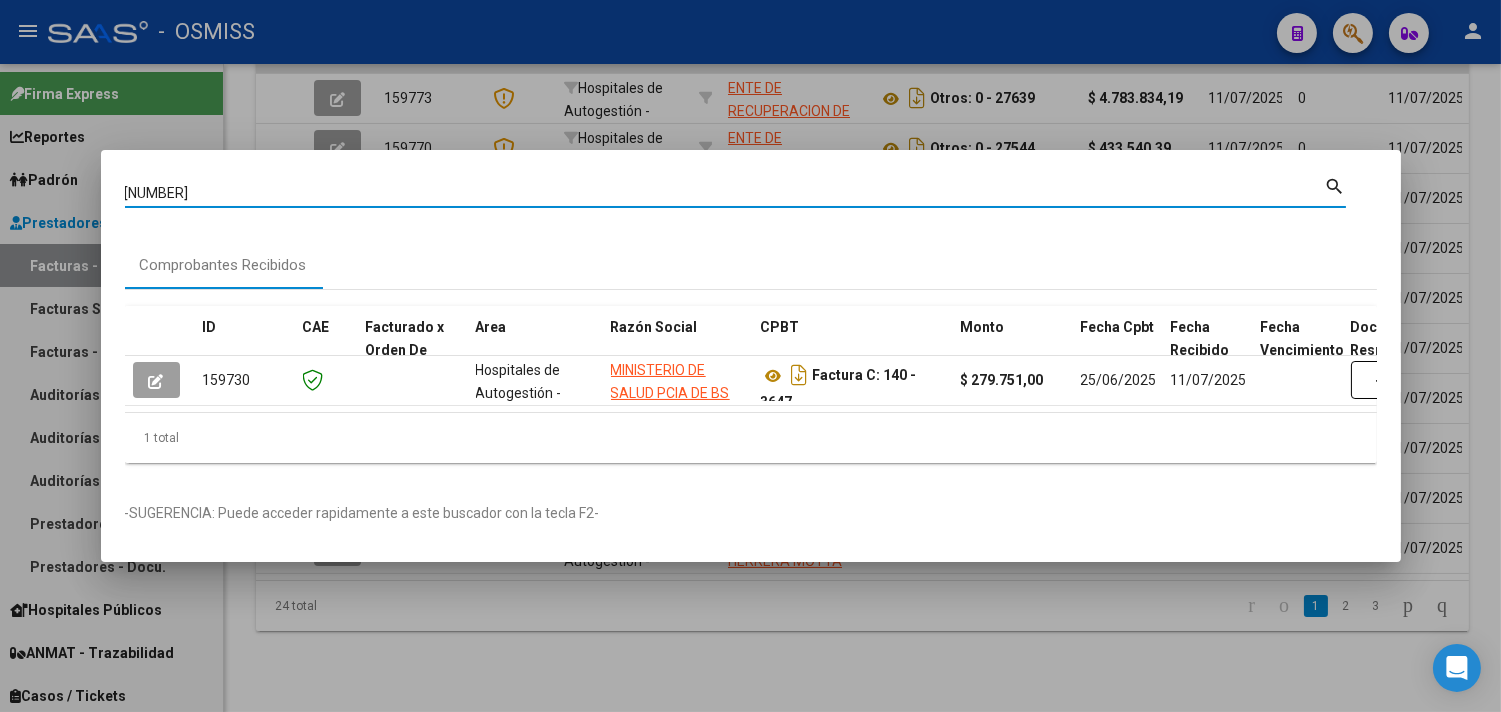 drag, startPoint x: 231, startPoint y: 183, endPoint x: 0, endPoint y: 182, distance: 231.00217 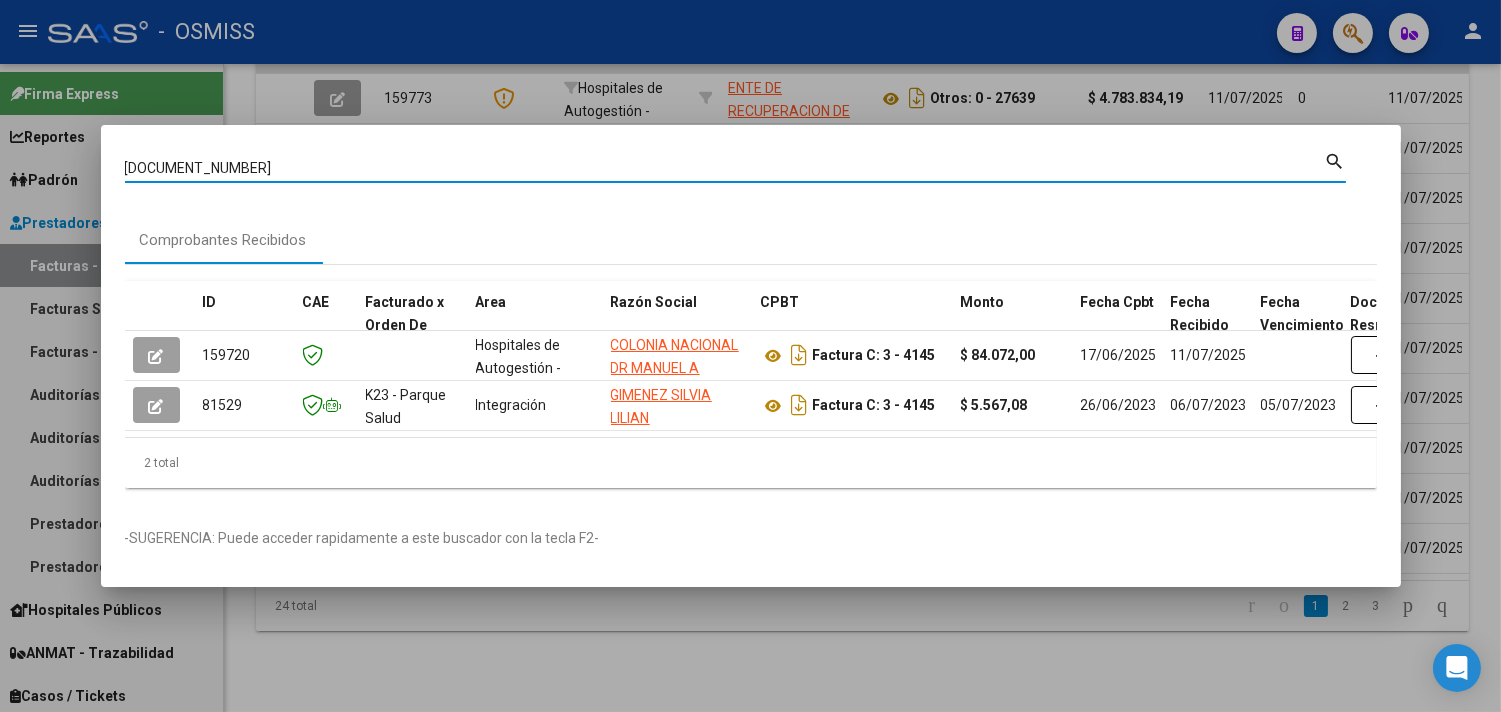 drag, startPoint x: 221, startPoint y: 162, endPoint x: 0, endPoint y: 163, distance: 221.00226 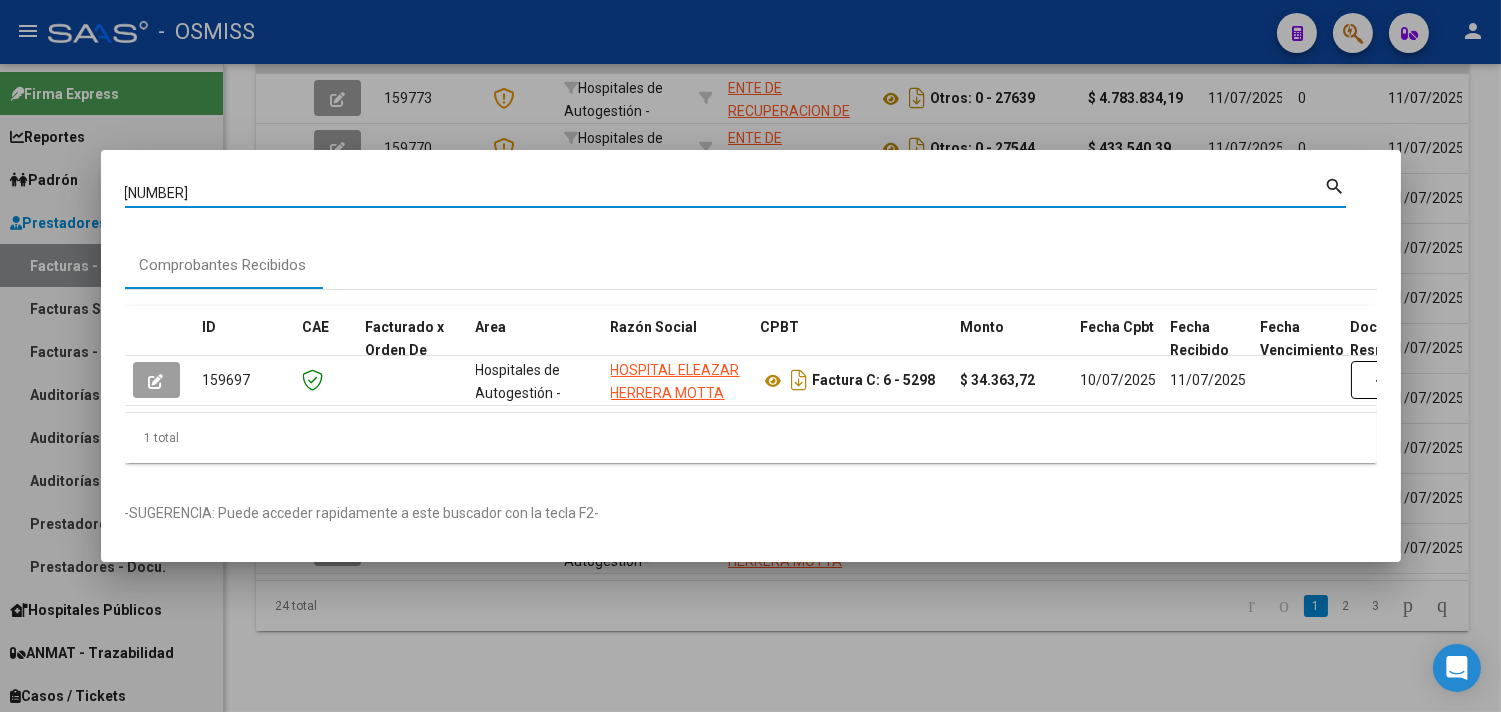 drag, startPoint x: 166, startPoint y: 178, endPoint x: 0, endPoint y: 168, distance: 166.30093 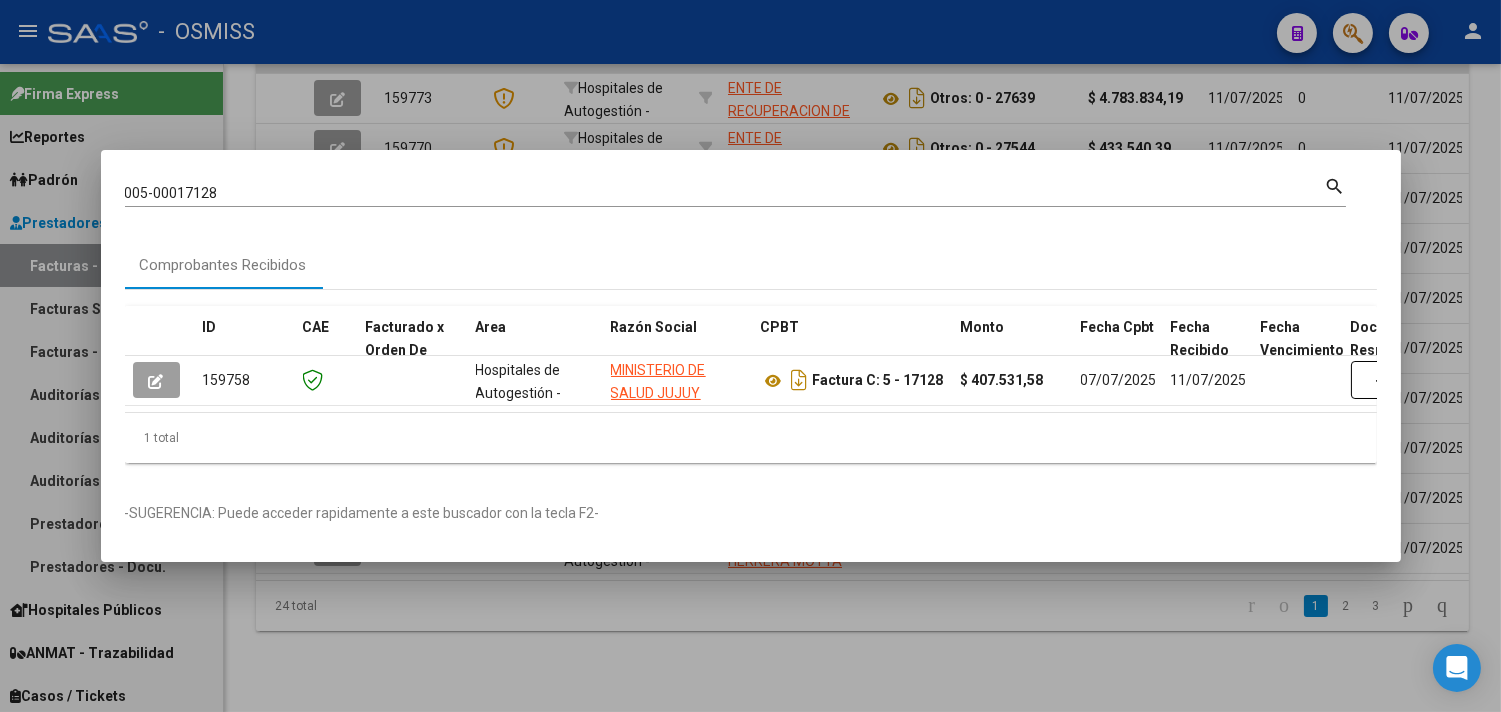 drag, startPoint x: 95, startPoint y: 193, endPoint x: 14, endPoint y: 193, distance: 81 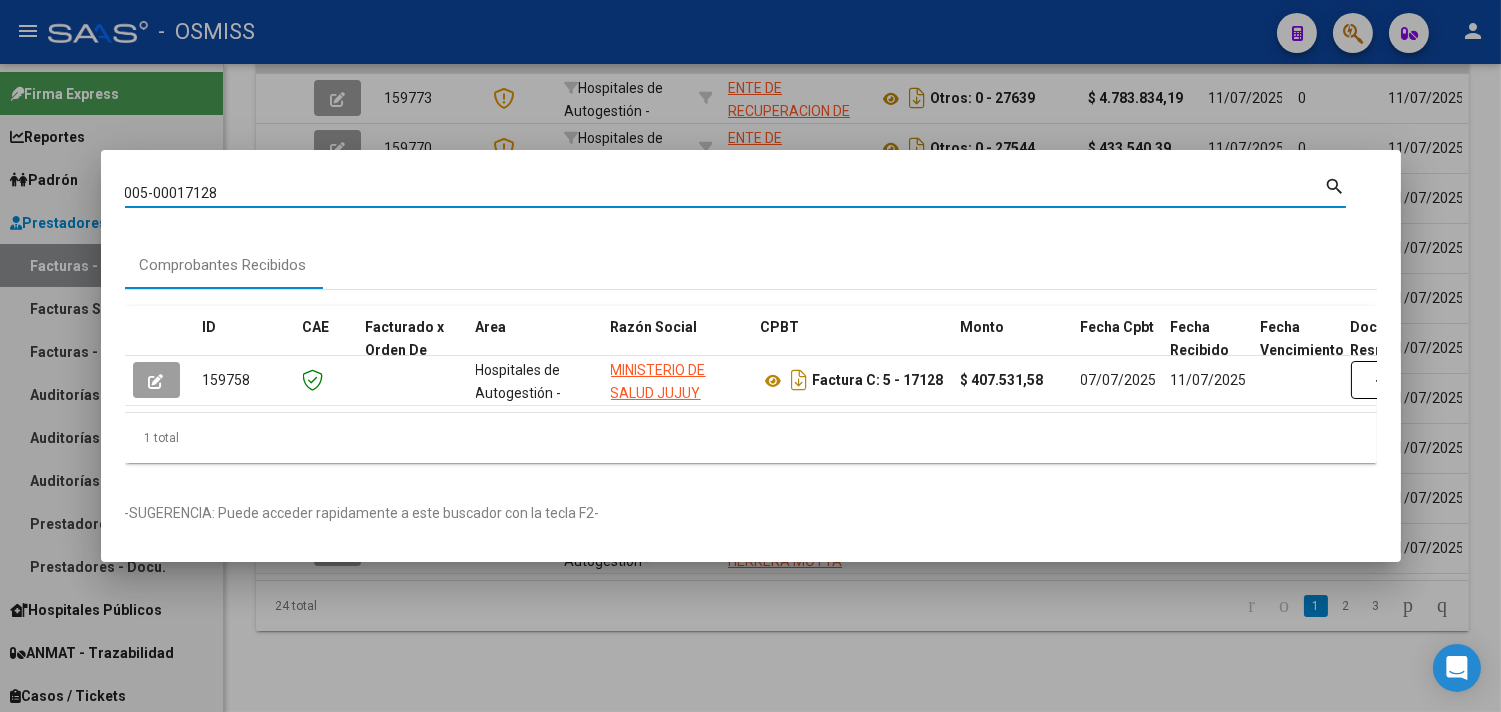 drag, startPoint x: 247, startPoint y: 185, endPoint x: 0, endPoint y: 178, distance: 247.09917 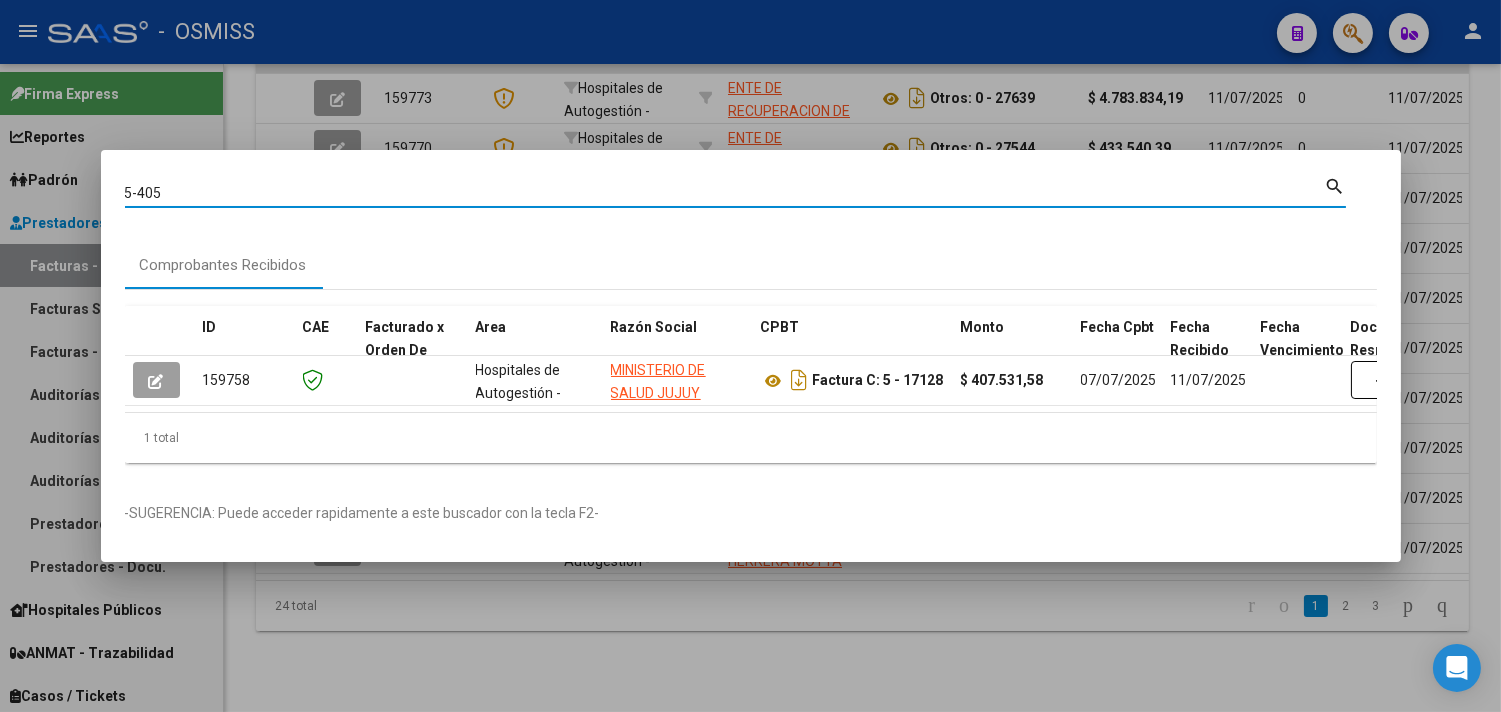 type on "5-405" 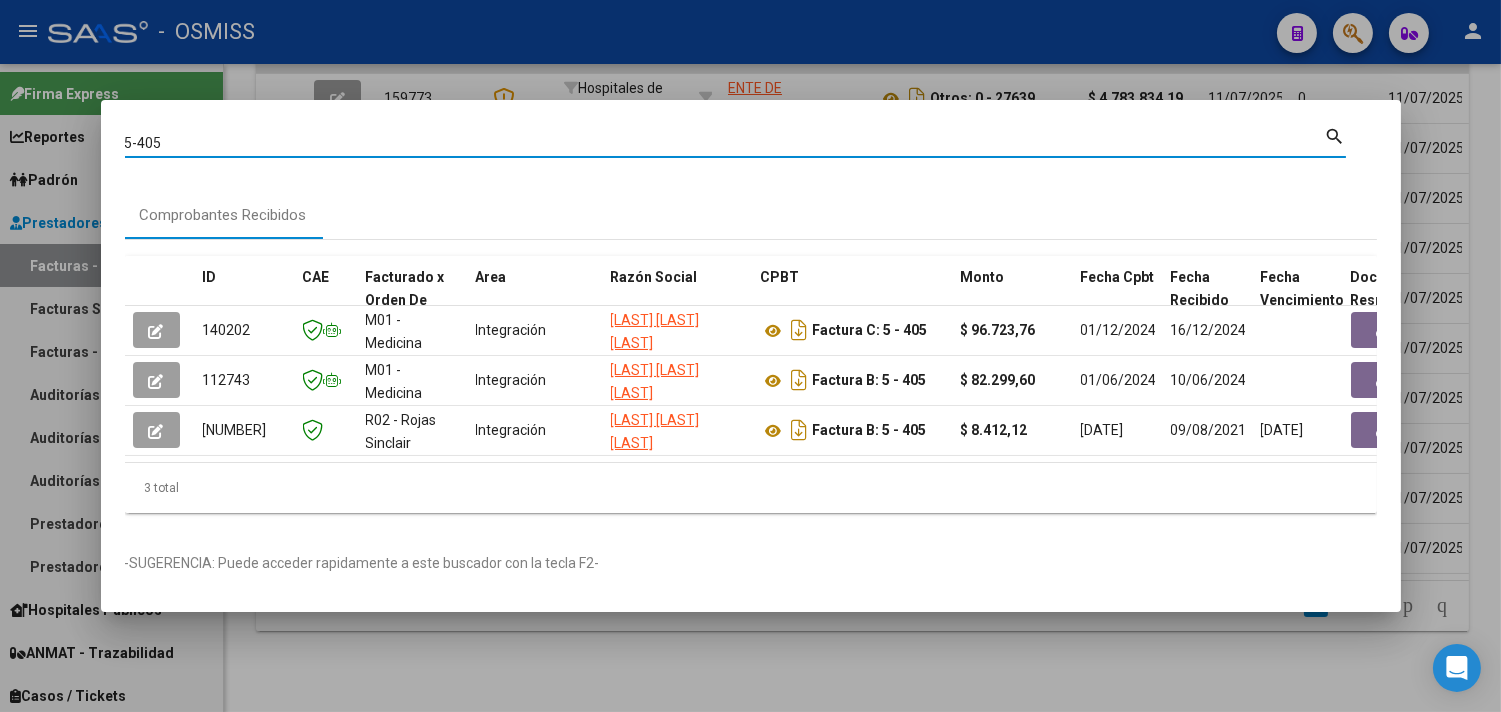 click at bounding box center [750, 356] 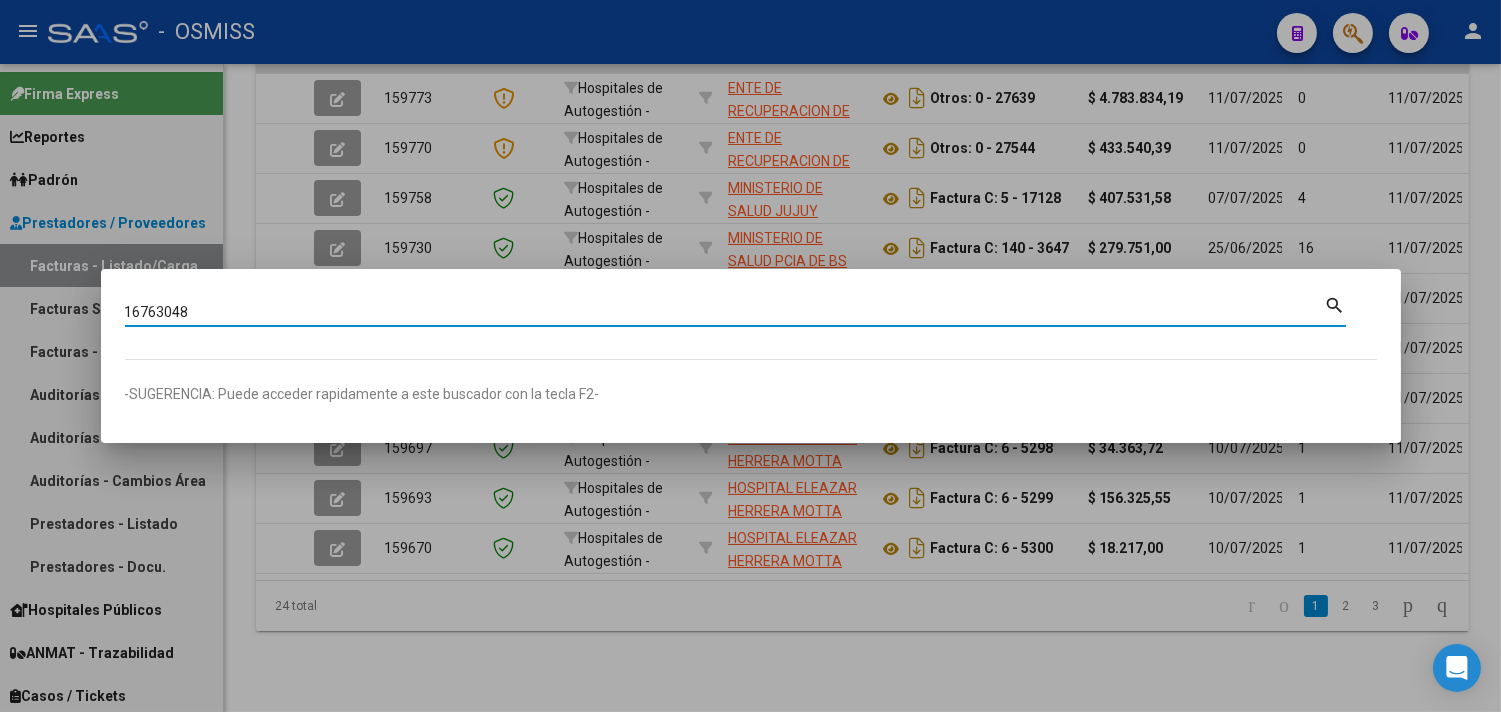 type on "16763048" 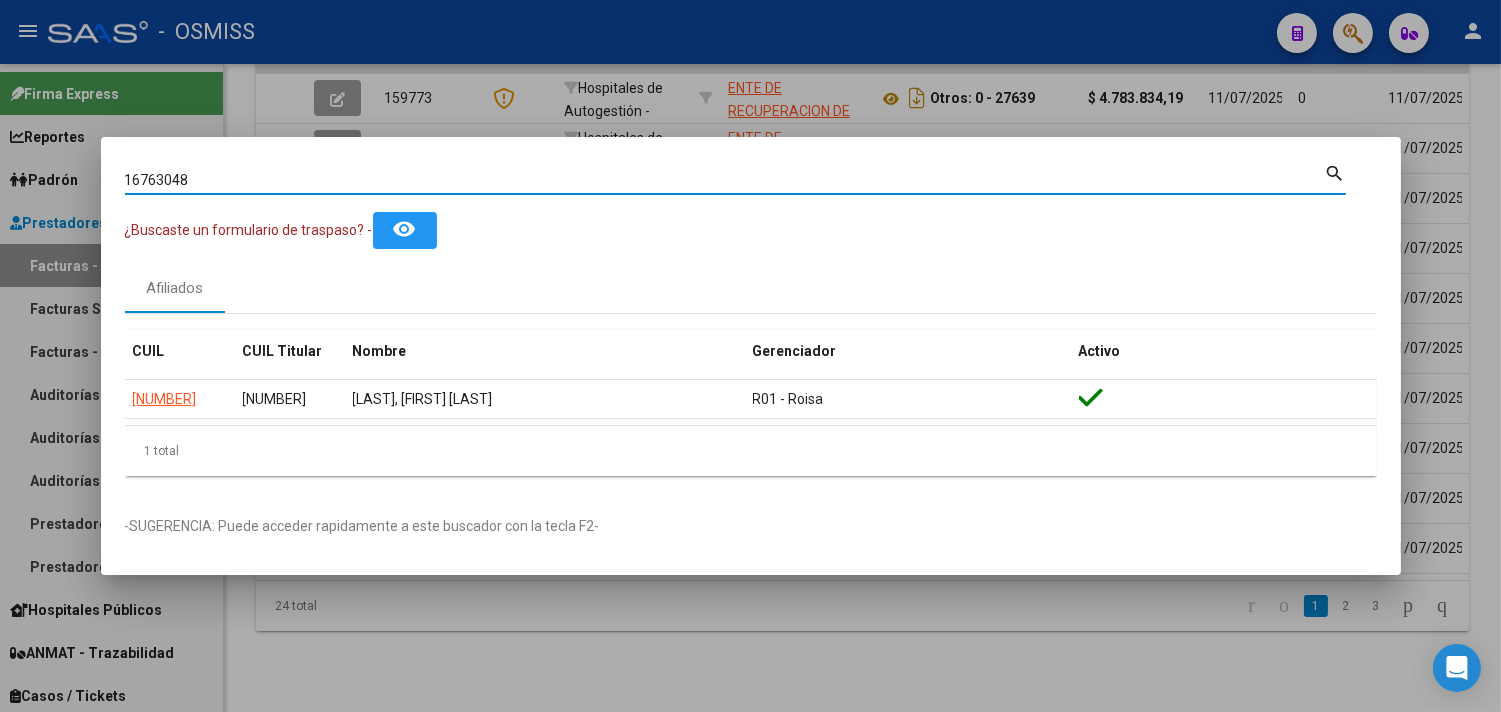 click at bounding box center [750, 356] 